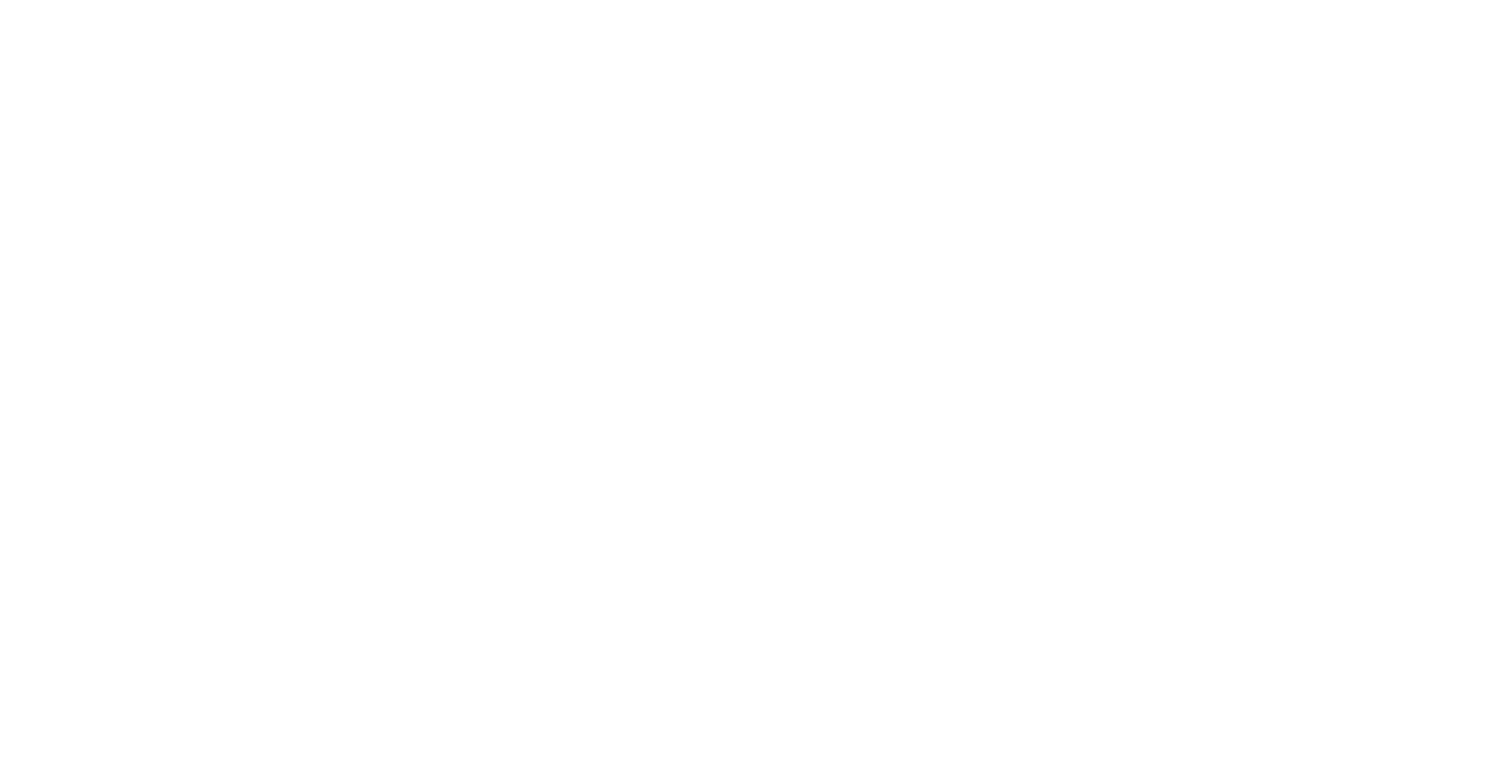scroll, scrollTop: 0, scrollLeft: 0, axis: both 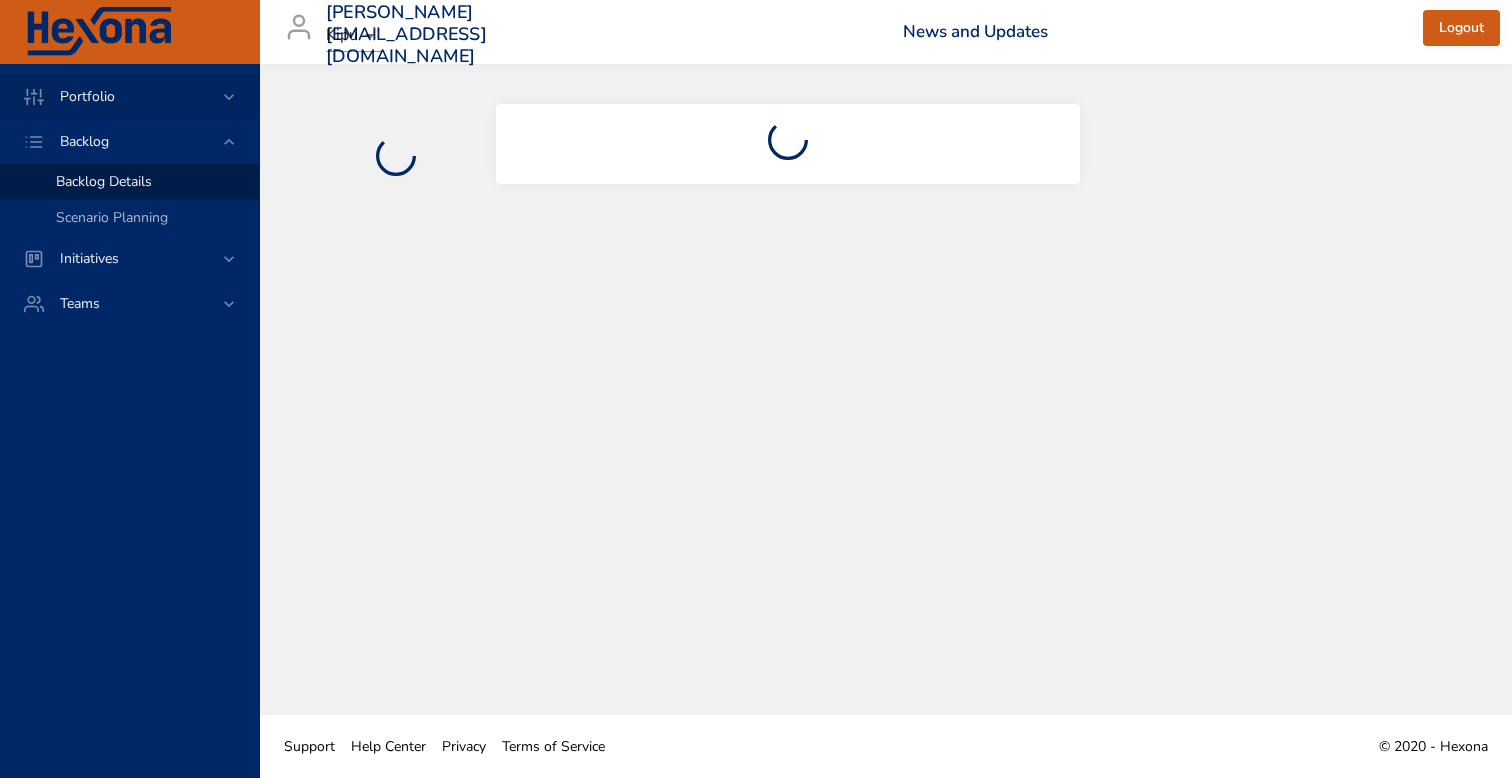 click on "Portfolio" at bounding box center [131, 96] 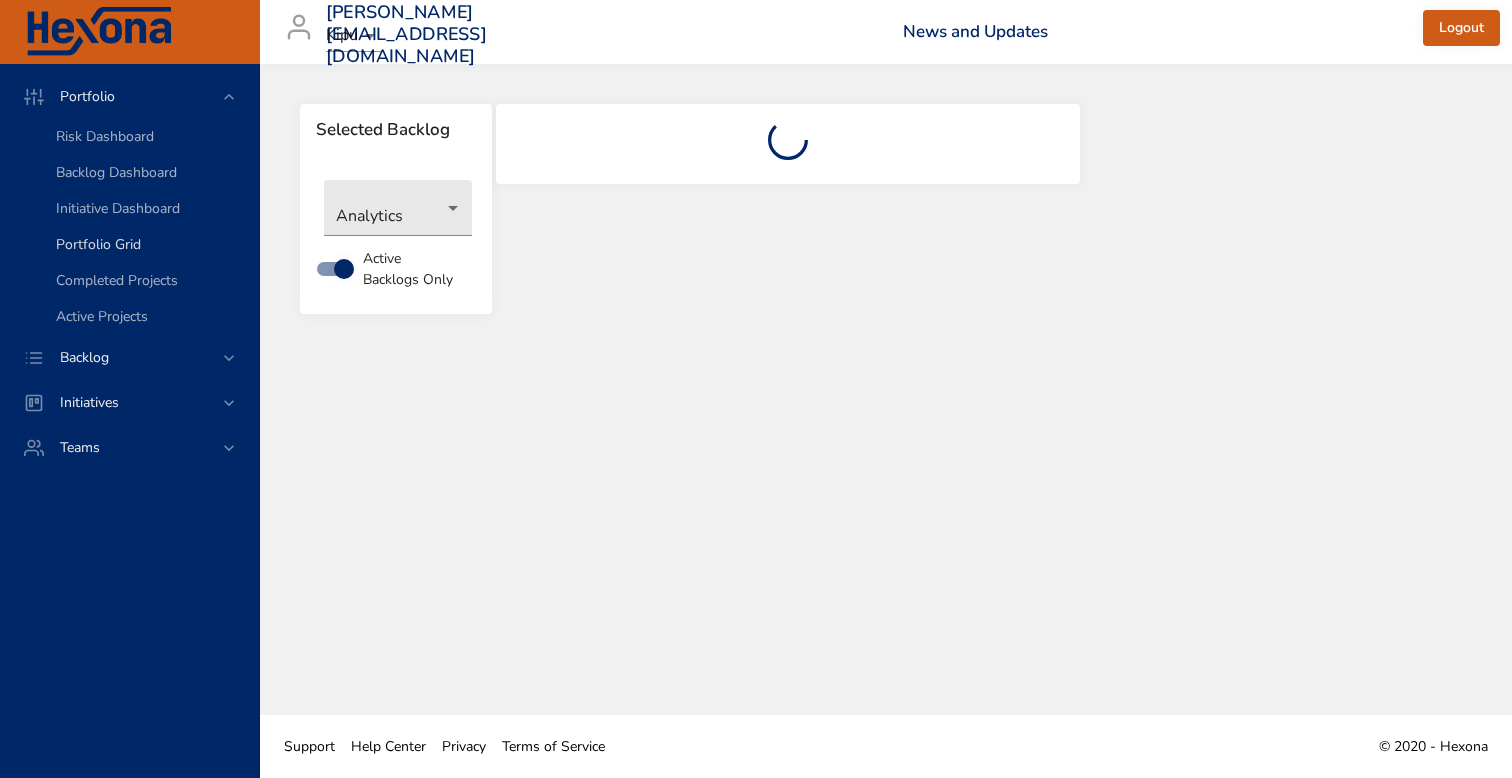 click on "Portfolio Grid" at bounding box center [98, 244] 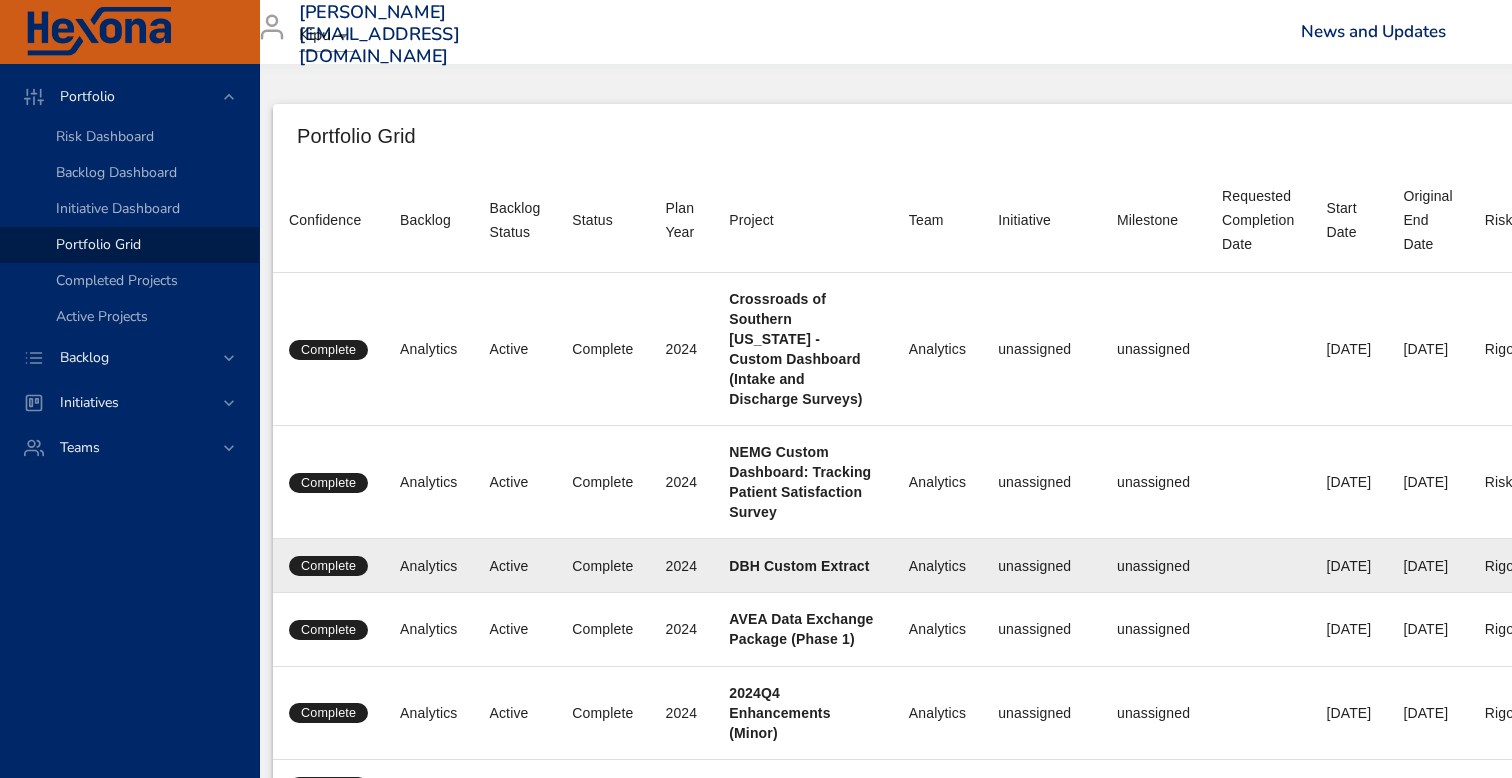 scroll, scrollTop: 0, scrollLeft: 9, axis: horizontal 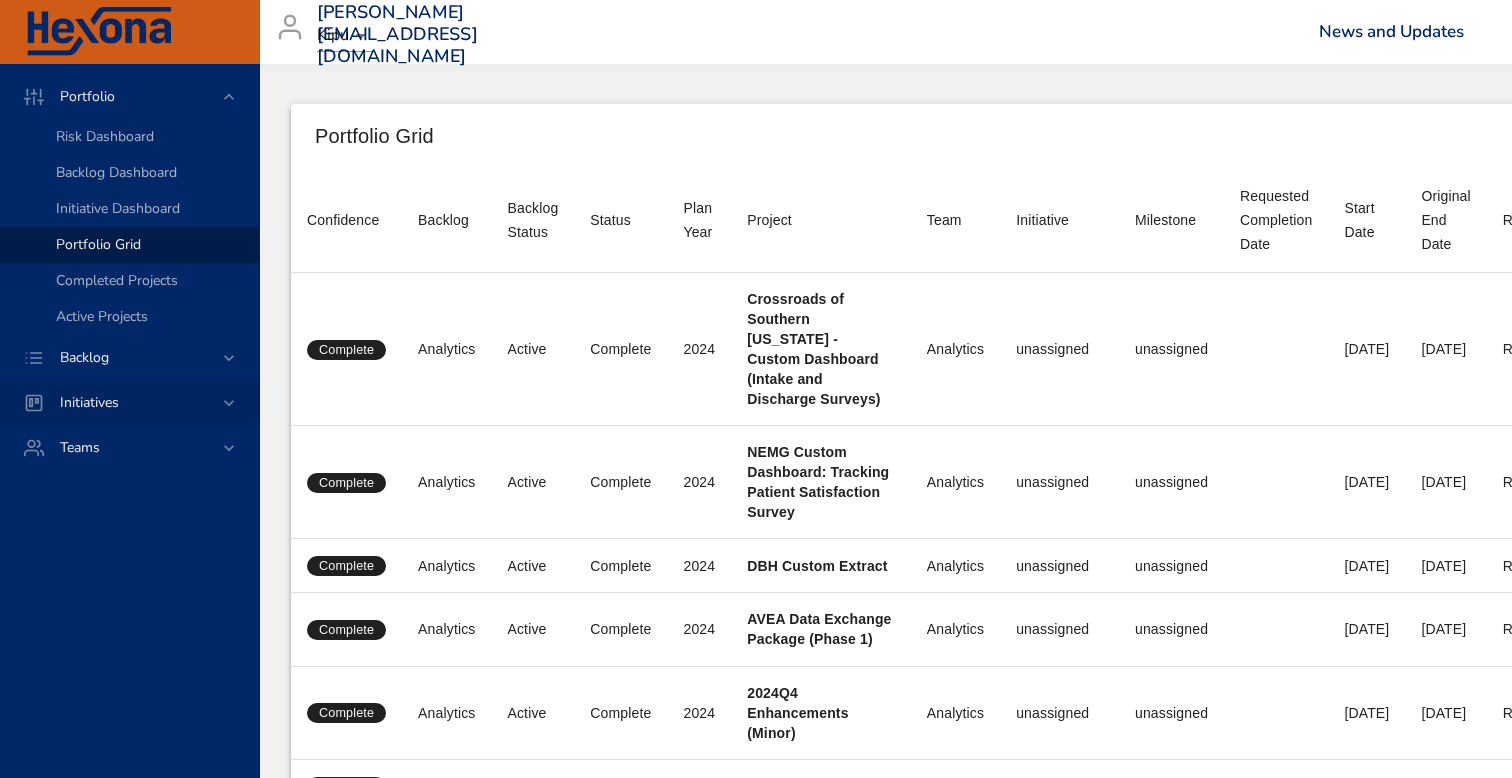 click on "Initiatives" at bounding box center [131, 402] 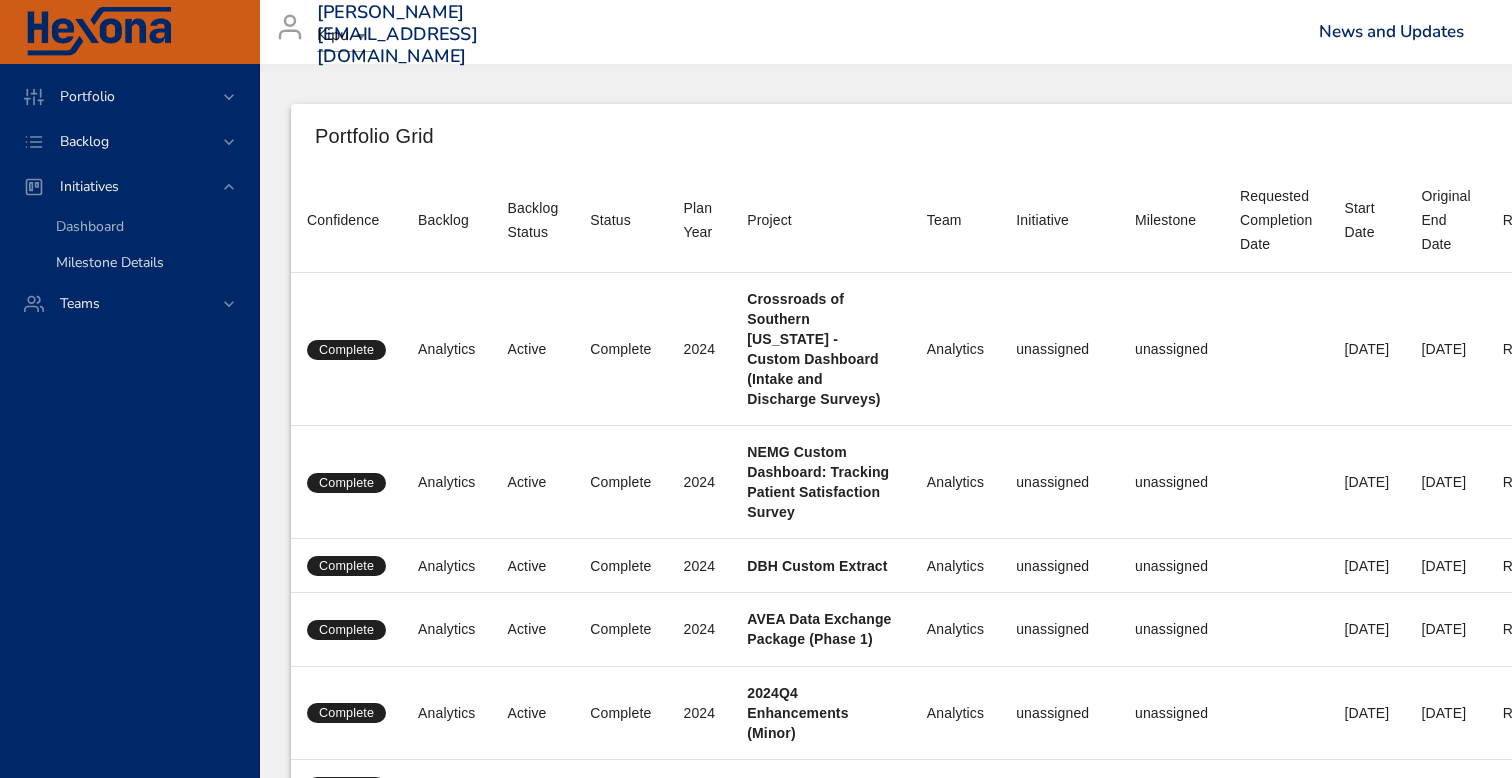 click on "Milestone Details" at bounding box center [110, 262] 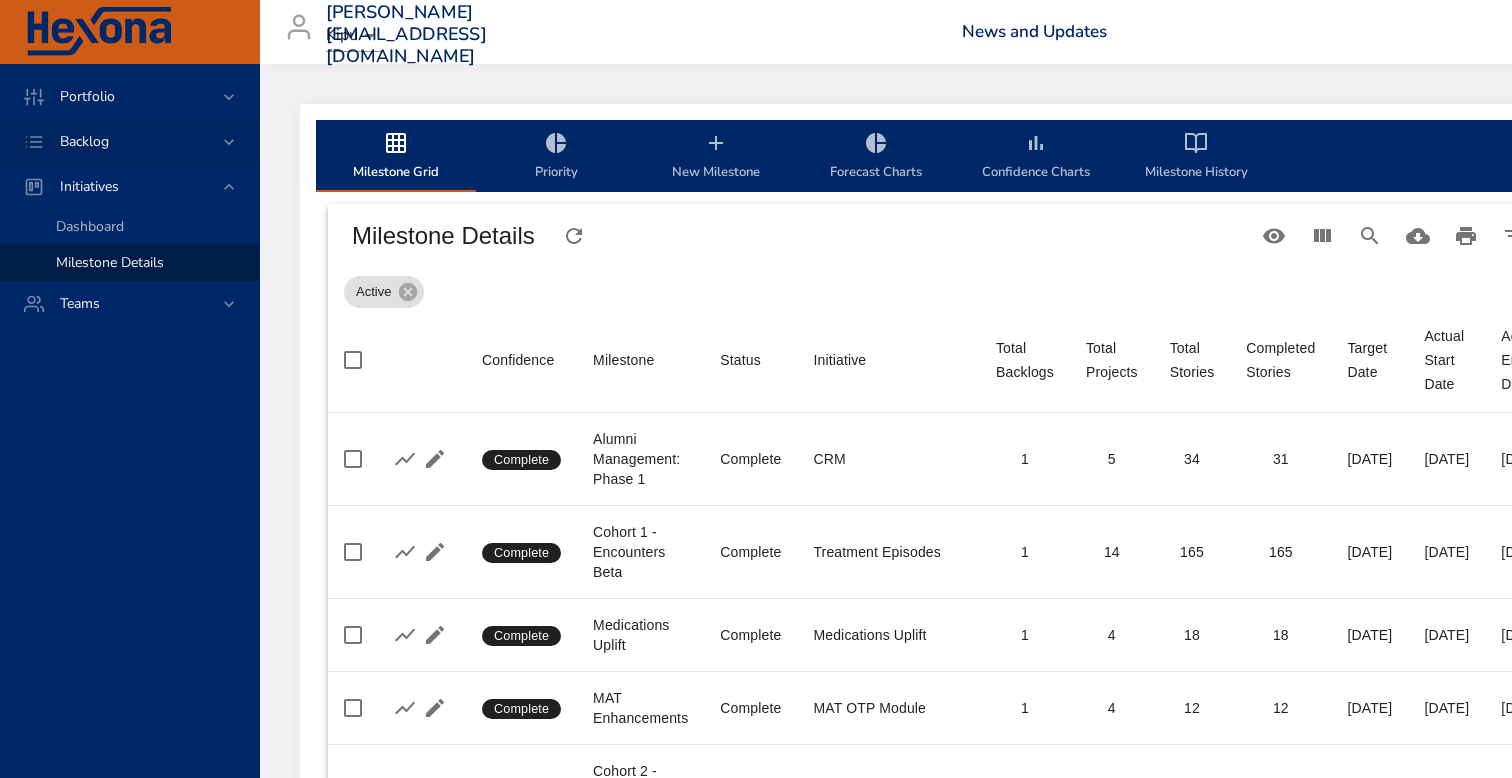 click on "Backlog" at bounding box center [131, 141] 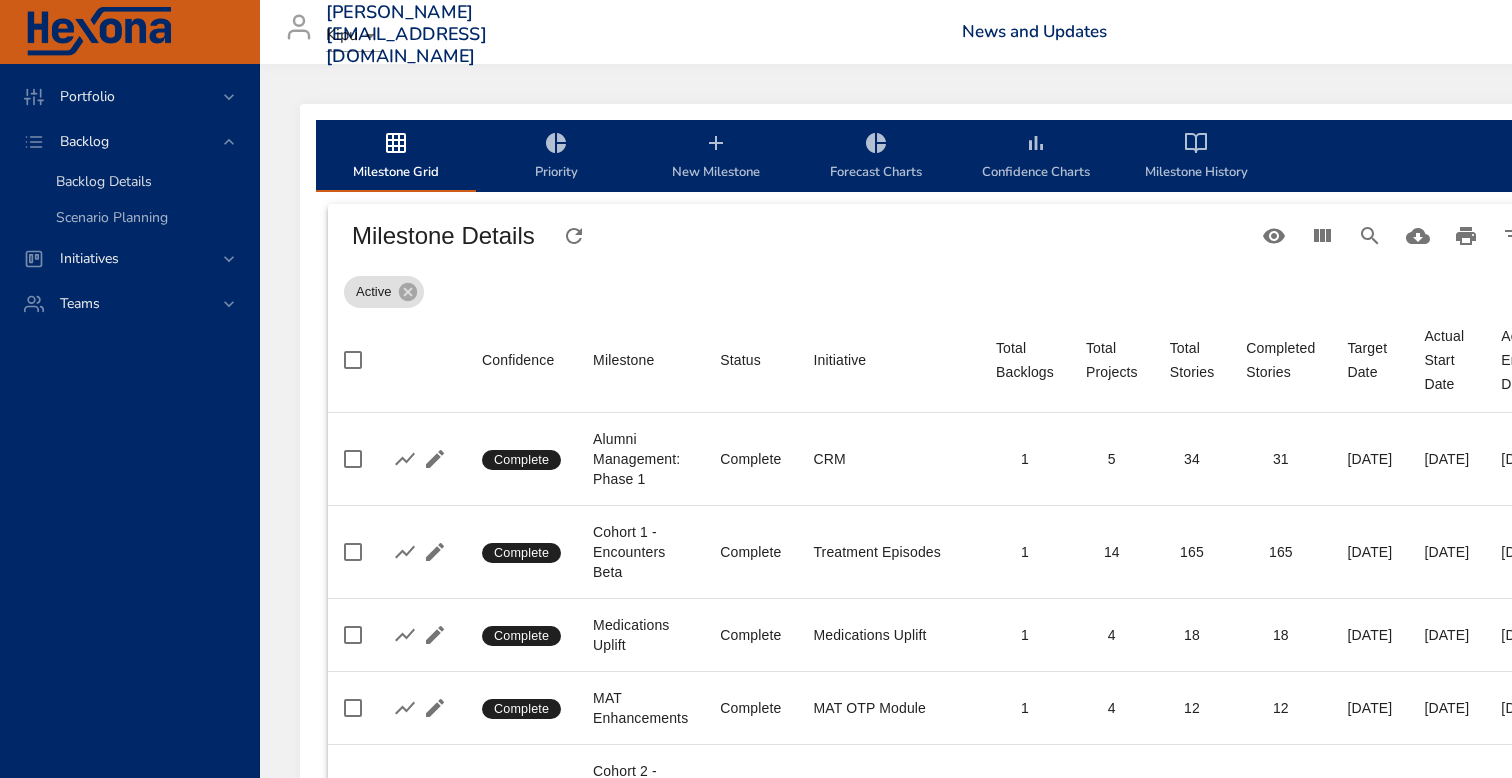 click on "Backlog Details" at bounding box center (149, 182) 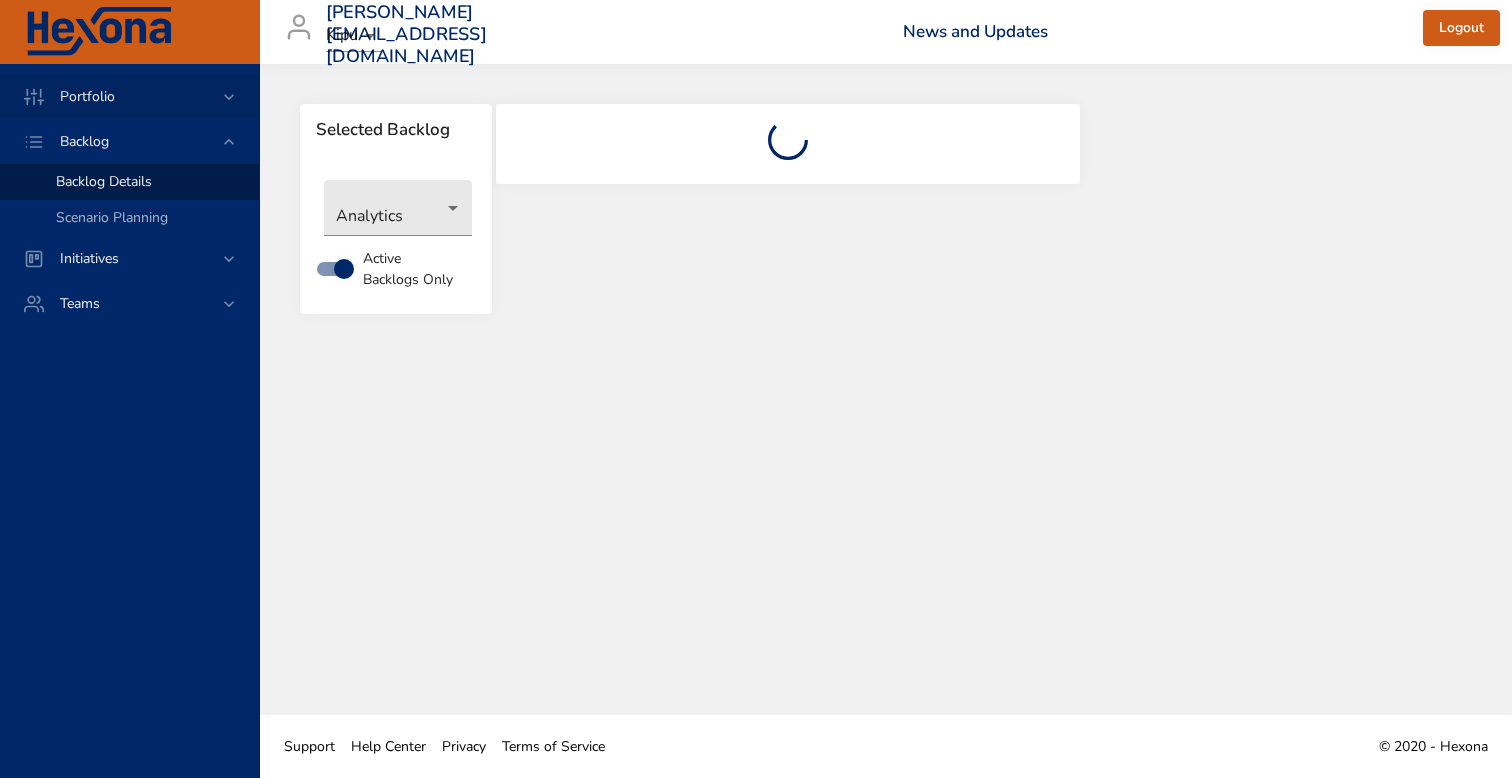 click on "Portfolio" at bounding box center (131, 96) 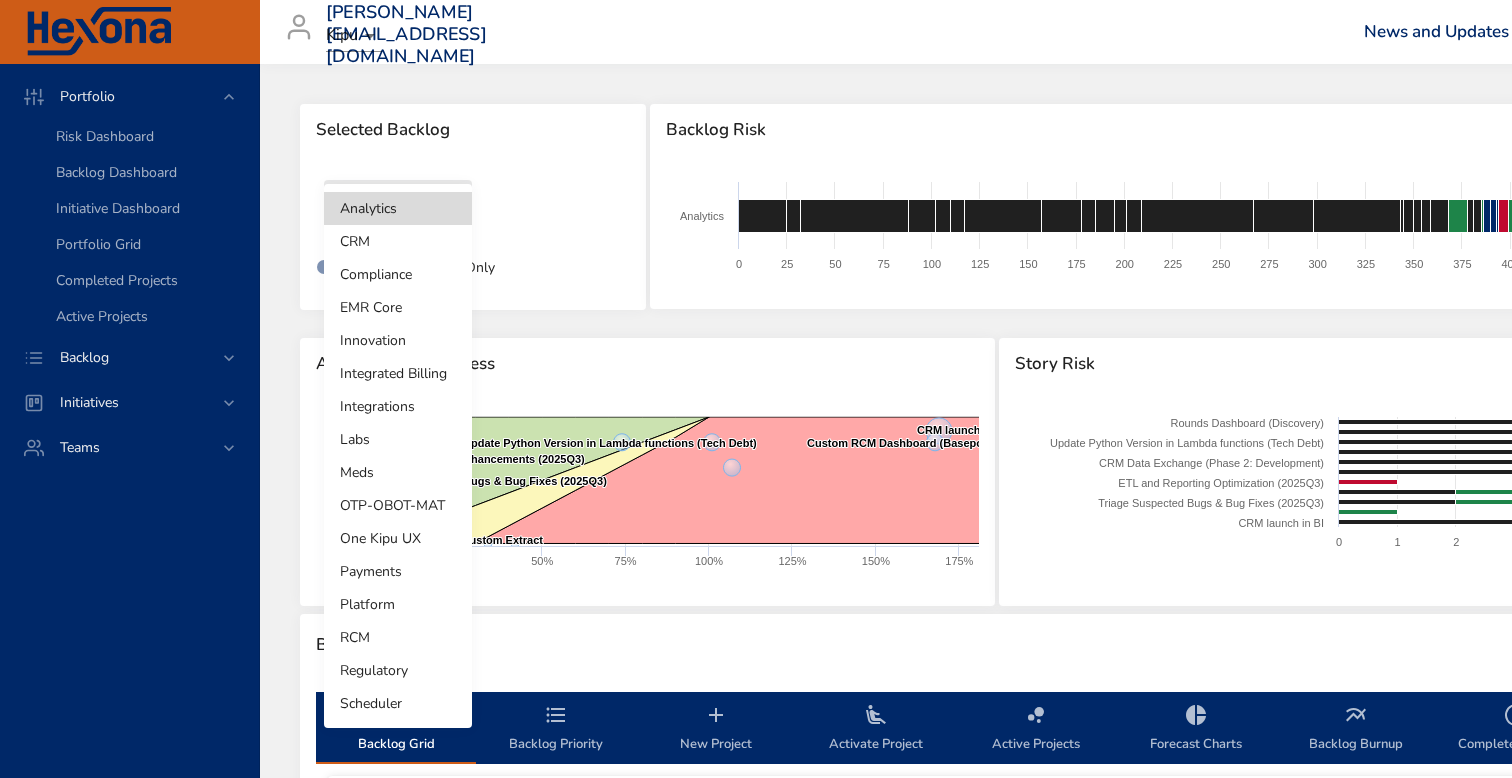 click on "Portfolio Risk Dashboard Backlog Dashboard Initiative Dashboard Portfolio Grid Completed Projects Active Projects Backlog Initiatives Teams [PERSON_NAME][EMAIL_ADDRESS][DOMAIN_NAME]   Kipu News and Updates Logout Selected Backlog Analytics Active Backlogs Only Backlog Risk Created with Highcharts 9.0.1 Analytics 0 25 50 75 100 125 150 175 200 225 250 275 300 325 350 375 400 425 450 475 500 525 550 575 600 625 650 675 700 725 750 775 800 825 850 875 900 Active Project Progress Created with Highcharts 9.0.1 Kipu RCM Revenue Cycle Dashboard ​ Kipu RCM Revenue Cycle Dashboard CRM launch in BI ​ CRM launch in BI CRM Data Exchange (Phase 2: Development) ​ CRM Data Exchange (Phase 2: Development) Rounds Dashboard (Discovery) ​ Rounds Dashboard (Discovery) ETL (EMR) Transition to Staging: _fact_records.sql ​ ETL (EMR) Transition to Staging: _fact_records.sql Update Python Version in Lambda functions (Tech Debt) ​ Update Python Version in Lambda functions (Tech Debt) Custom RCM Dashboard (Basepoint) ​ ​ ​ ​ ​ 0%" at bounding box center (756, 389) 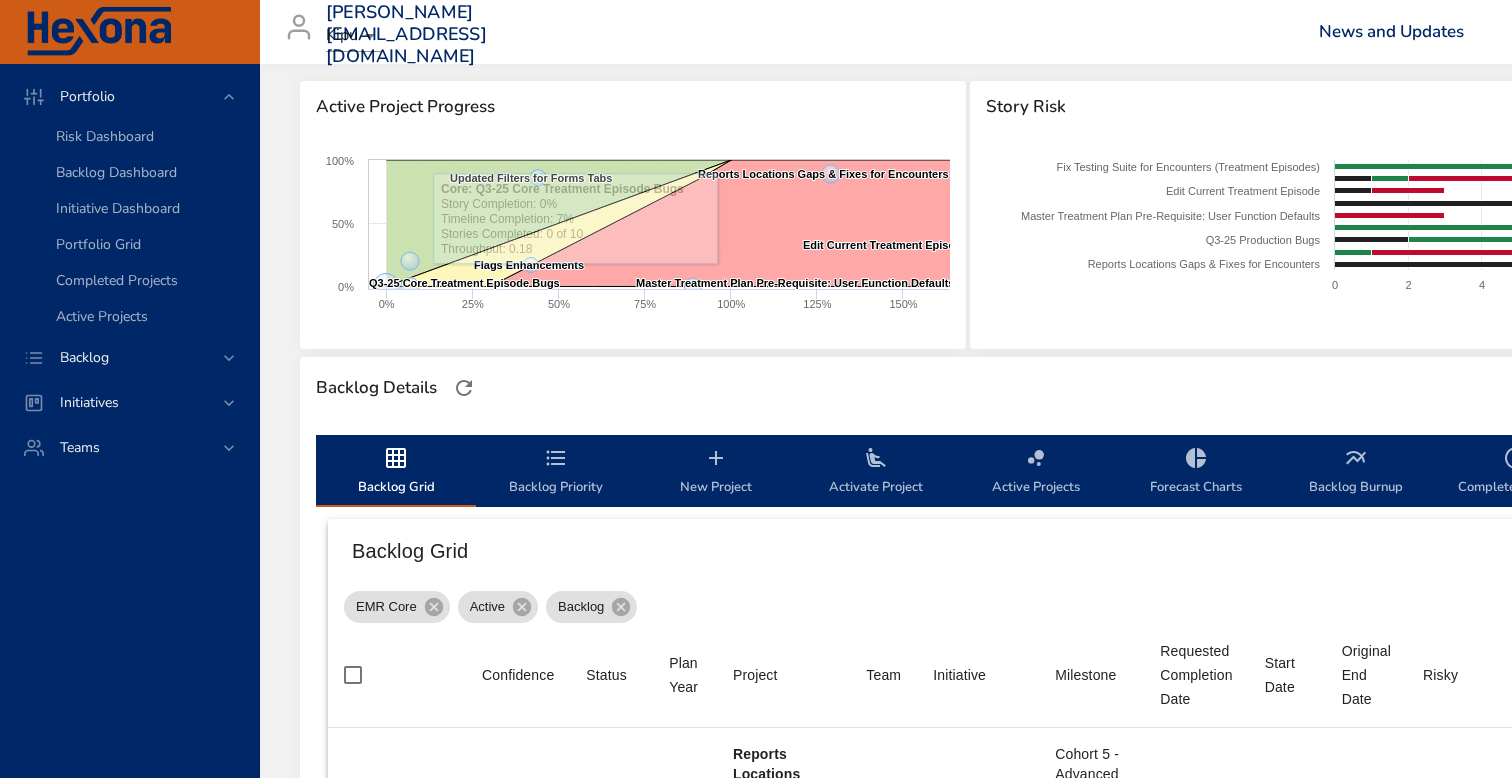 scroll, scrollTop: 282, scrollLeft: 0, axis: vertical 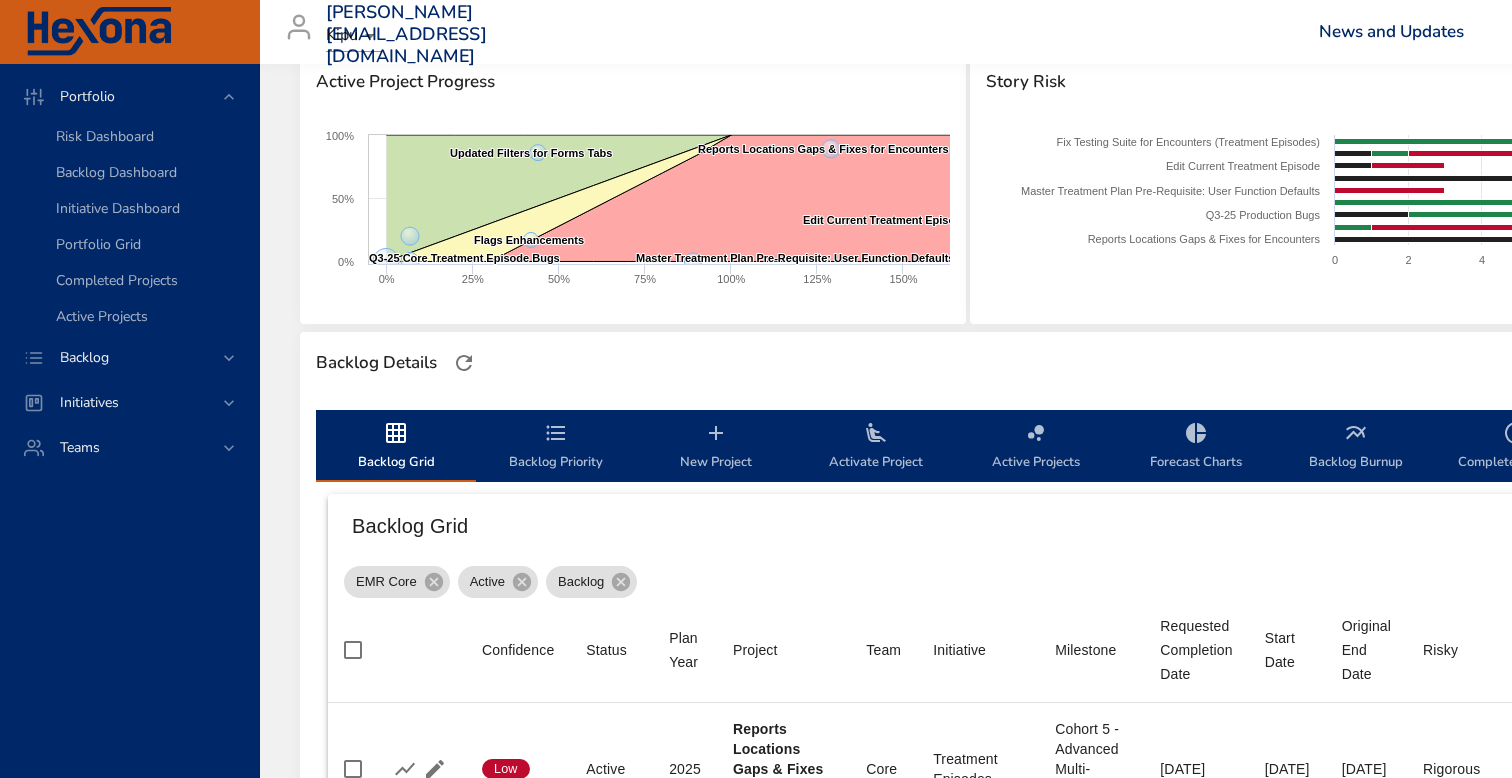 click on "Active Projects" at bounding box center (1036, 447) 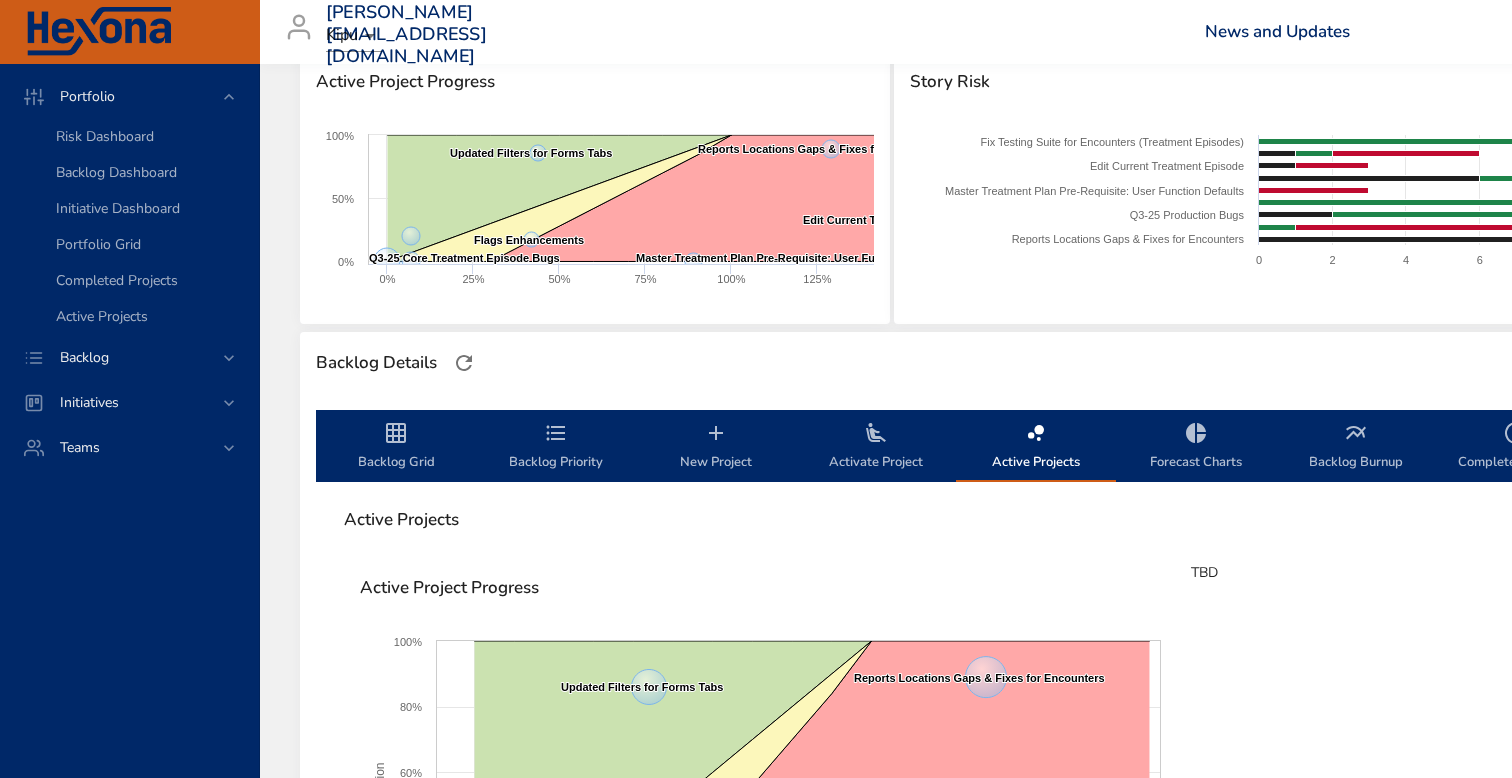 click 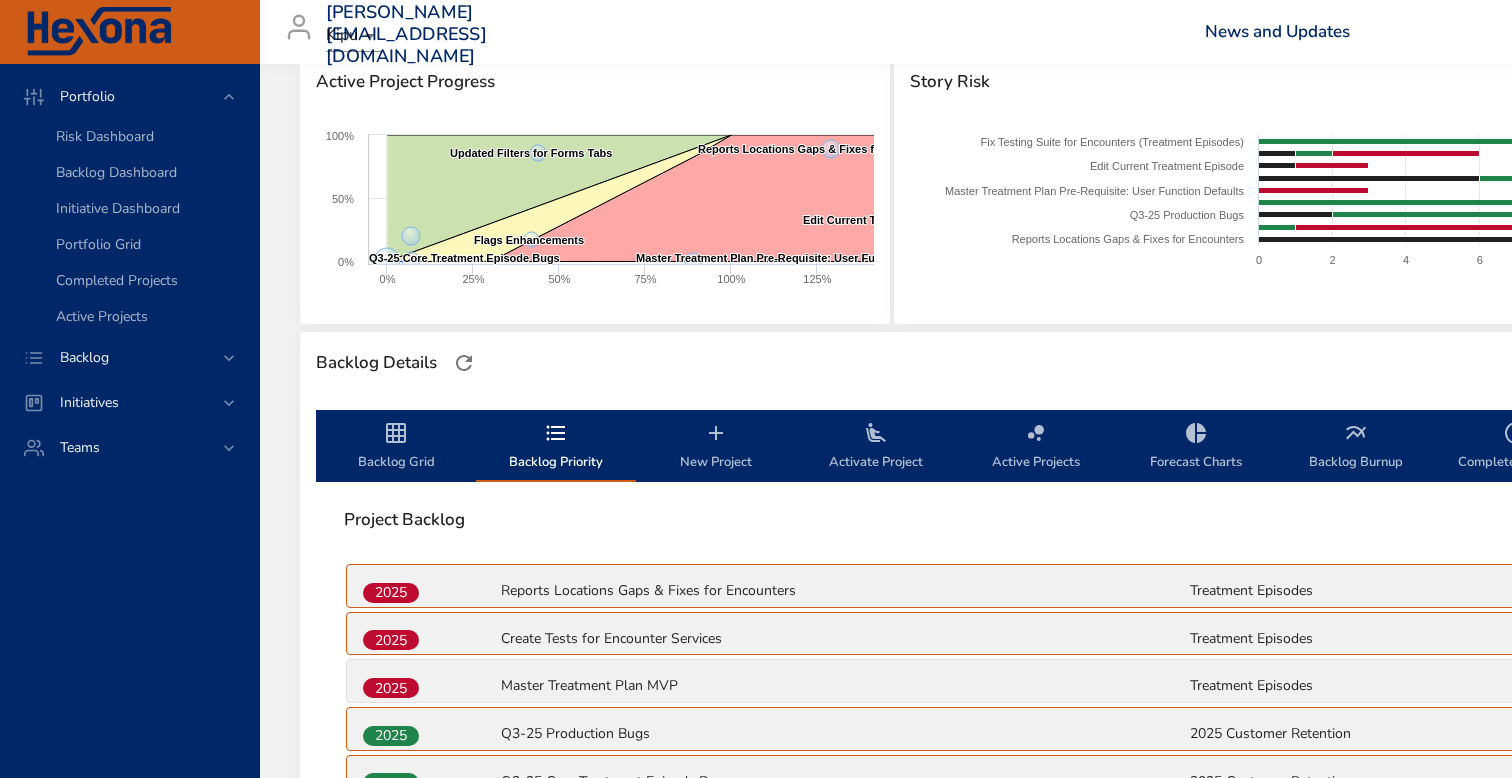 click 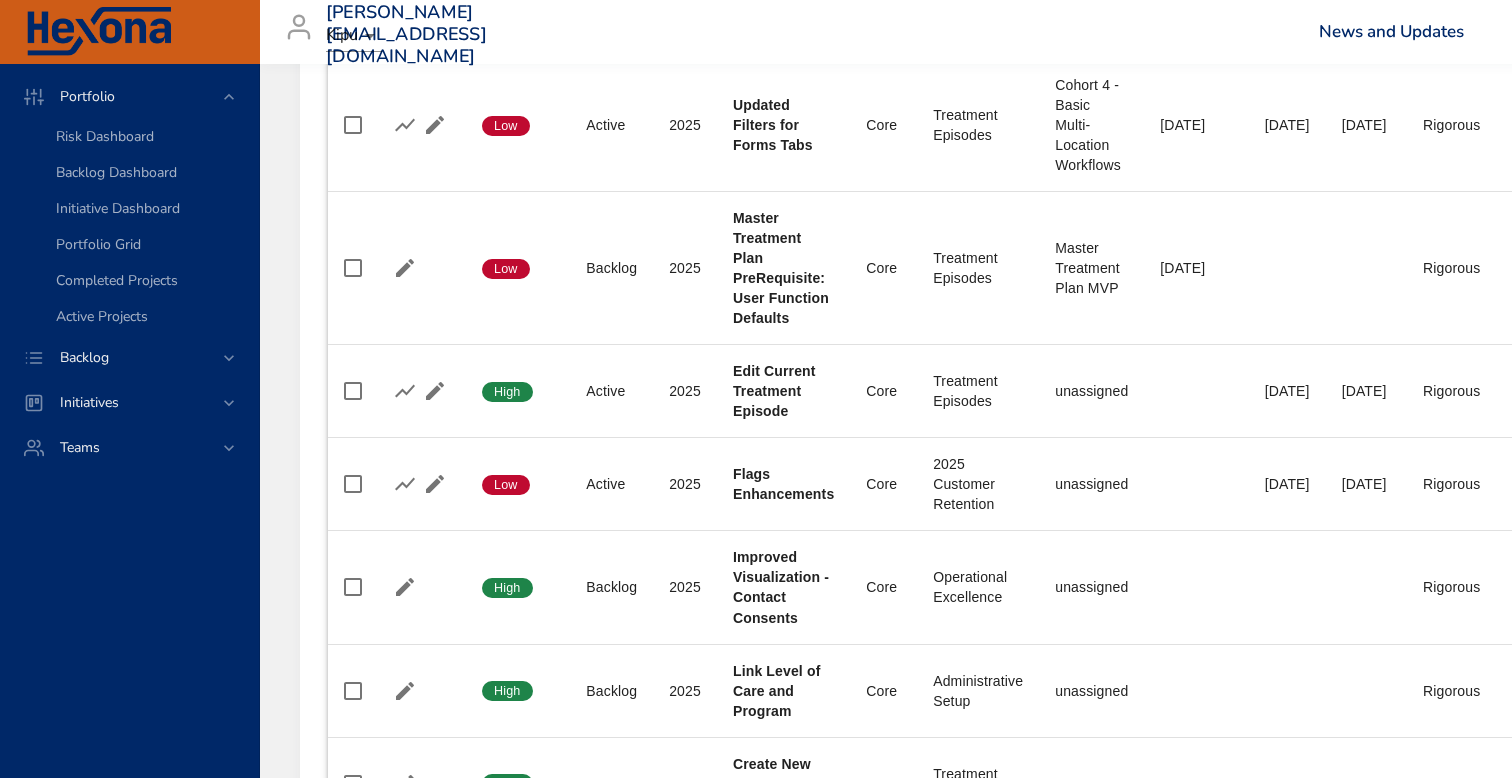 scroll, scrollTop: 1663, scrollLeft: 0, axis: vertical 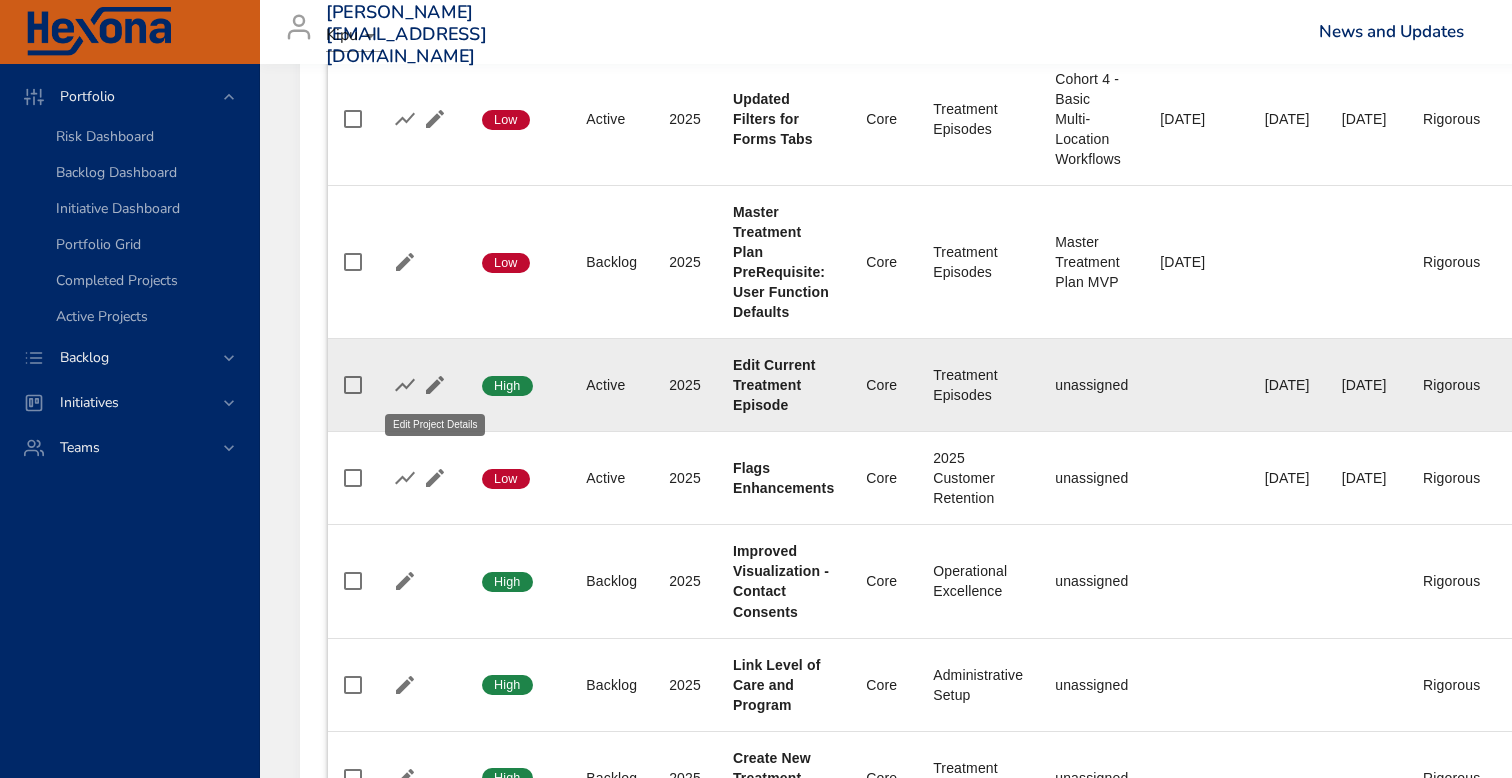 click 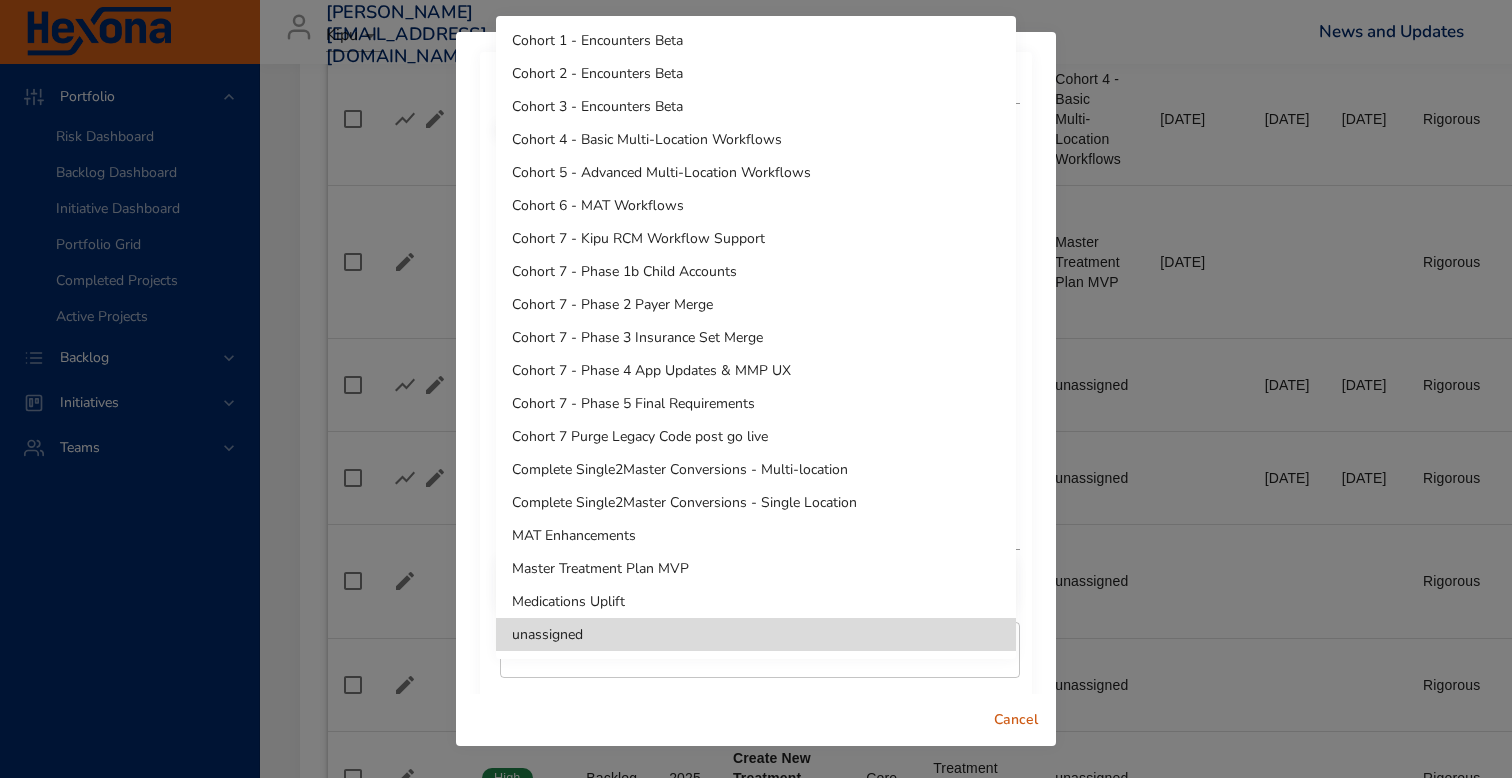 click on "Portfolio Risk Dashboard Backlog Dashboard Initiative Dashboard Portfolio Grid Completed Projects Active Projects Backlog Initiatives Teams [PERSON_NAME][EMAIL_ADDRESS][DOMAIN_NAME]   Kipu News and Updates Logout Selected Backlog EMR Core Active Backlogs Only Backlog Risk Created with Highcharts 9.0.1 EMR Core 0 20 40 60 80 100 120 140 160 180 200 220 240 260 280 300 320 340 360 380 400 420 Active Project Progress Created with Highcharts 9.0.1 Fix Testing Suite for Encounters (Treatment Episodes) ​ Fix Testing Suite for Encounters (Treatment Episodes) Q3-25 Core Treatment Episode Bugs ​ Q3-25 Core Treatment Episode Bugs Reports Locations Gaps & Fixes for Encounters ​ Reports Locations Gaps & Fixes for Encounters Create Tests for Encounter Services ​ Create Tests for Encounter Services Updated Filters for Forms Tabs ​ Updated Filters for Forms Tabs Flags Enhancements ​ Flags Enhancements Edit Current Treatment Episode ​ Edit Current Treatment Episode Master Treatment Plan Pre-Requisite: User Function Defaults 0%" at bounding box center [756, -1274] 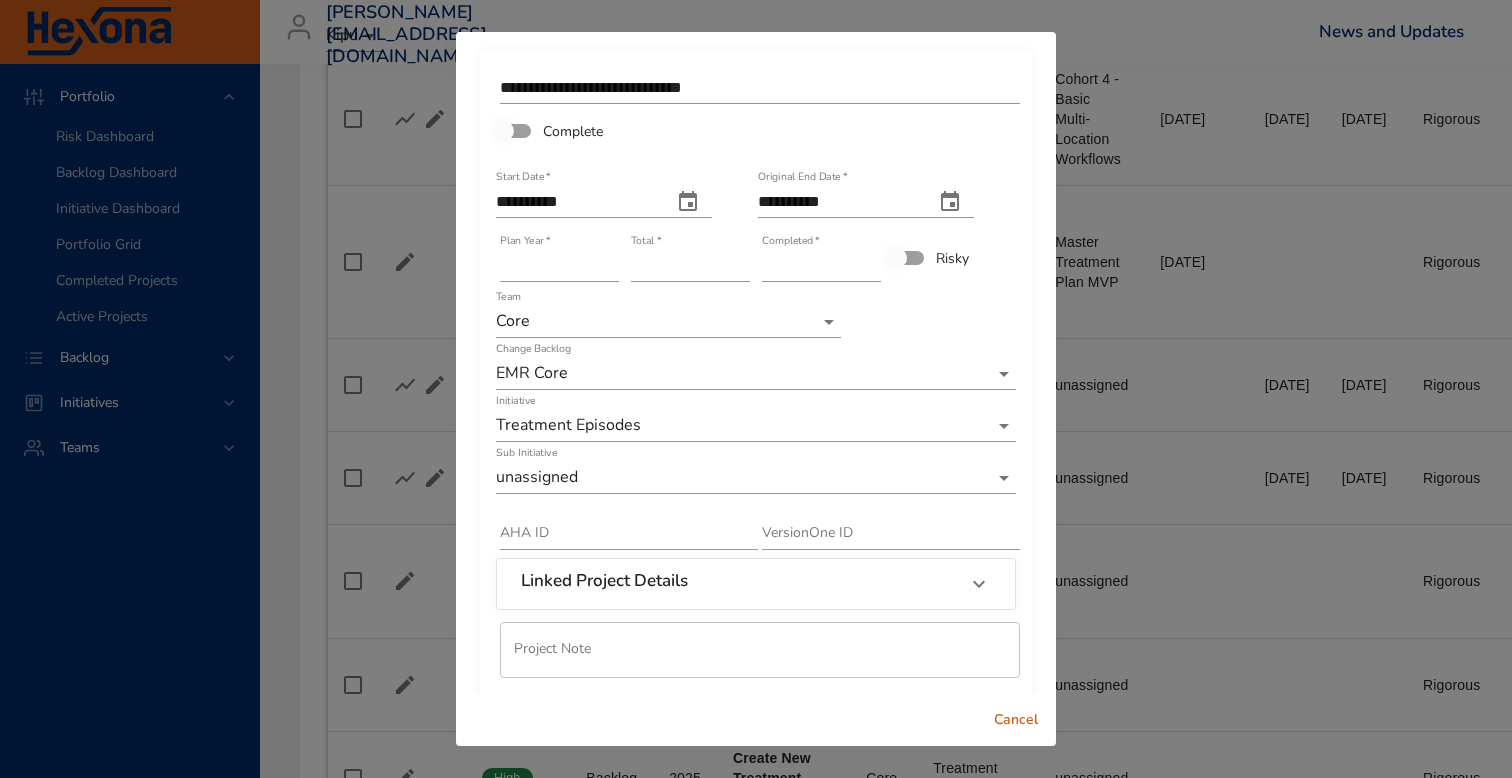 click on "Cancel" at bounding box center (1016, 720) 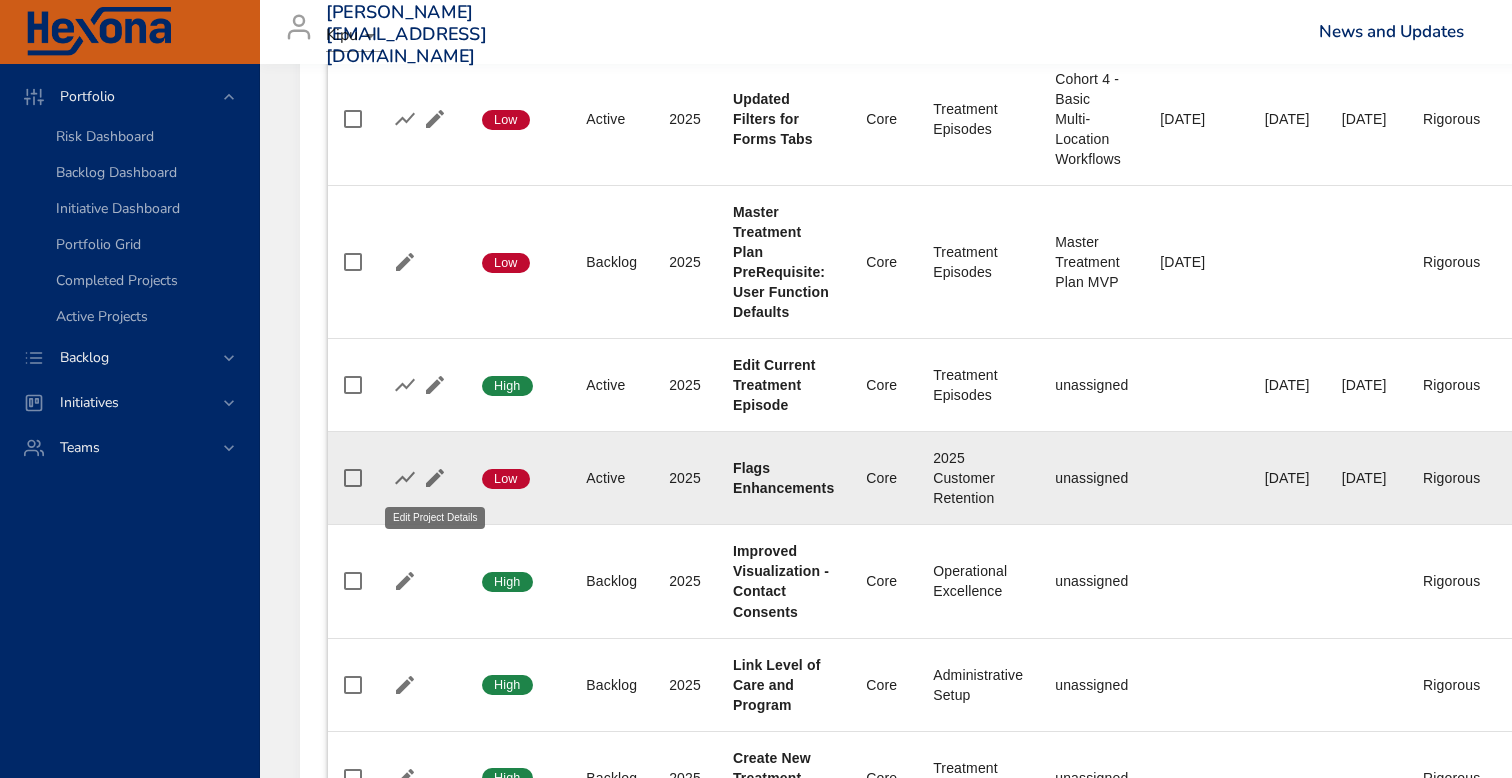 click 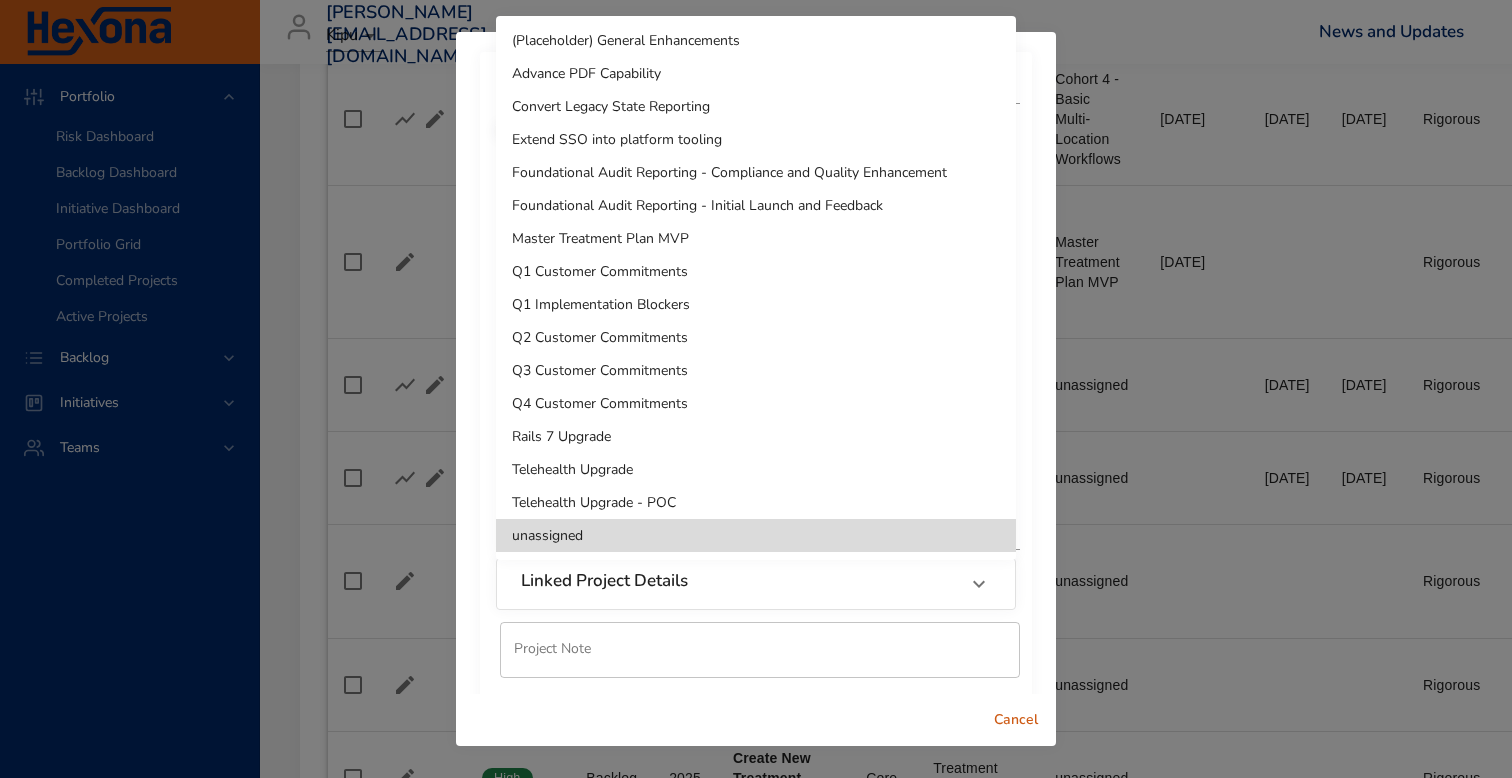 click on "Portfolio Risk Dashboard Backlog Dashboard Initiative Dashboard Portfolio Grid Completed Projects Active Projects Backlog Initiatives Teams [PERSON_NAME][EMAIL_ADDRESS][DOMAIN_NAME]   Kipu News and Updates Logout Selected Backlog EMR Core Active Backlogs Only Backlog Risk Created with Highcharts 9.0.1 EMR Core 0 20 40 60 80 100 120 140 160 180 200 220 240 260 280 300 320 340 360 380 400 420 Active Project Progress Created with Highcharts 9.0.1 Fix Testing Suite for Encounters (Treatment Episodes) ​ Fix Testing Suite for Encounters (Treatment Episodes) Q3-25 Core Treatment Episode Bugs ​ Q3-25 Core Treatment Episode Bugs Reports Locations Gaps & Fixes for Encounters ​ Reports Locations Gaps & Fixes for Encounters Create Tests for Encounter Services ​ Create Tests for Encounter Services Updated Filters for Forms Tabs ​ Updated Filters for Forms Tabs Flags Enhancements ​ Flags Enhancements Edit Current Treatment Episode ​ Edit Current Treatment Episode Master Treatment Plan Pre-Requisite: User Function Defaults 0%" at bounding box center (756, -1274) 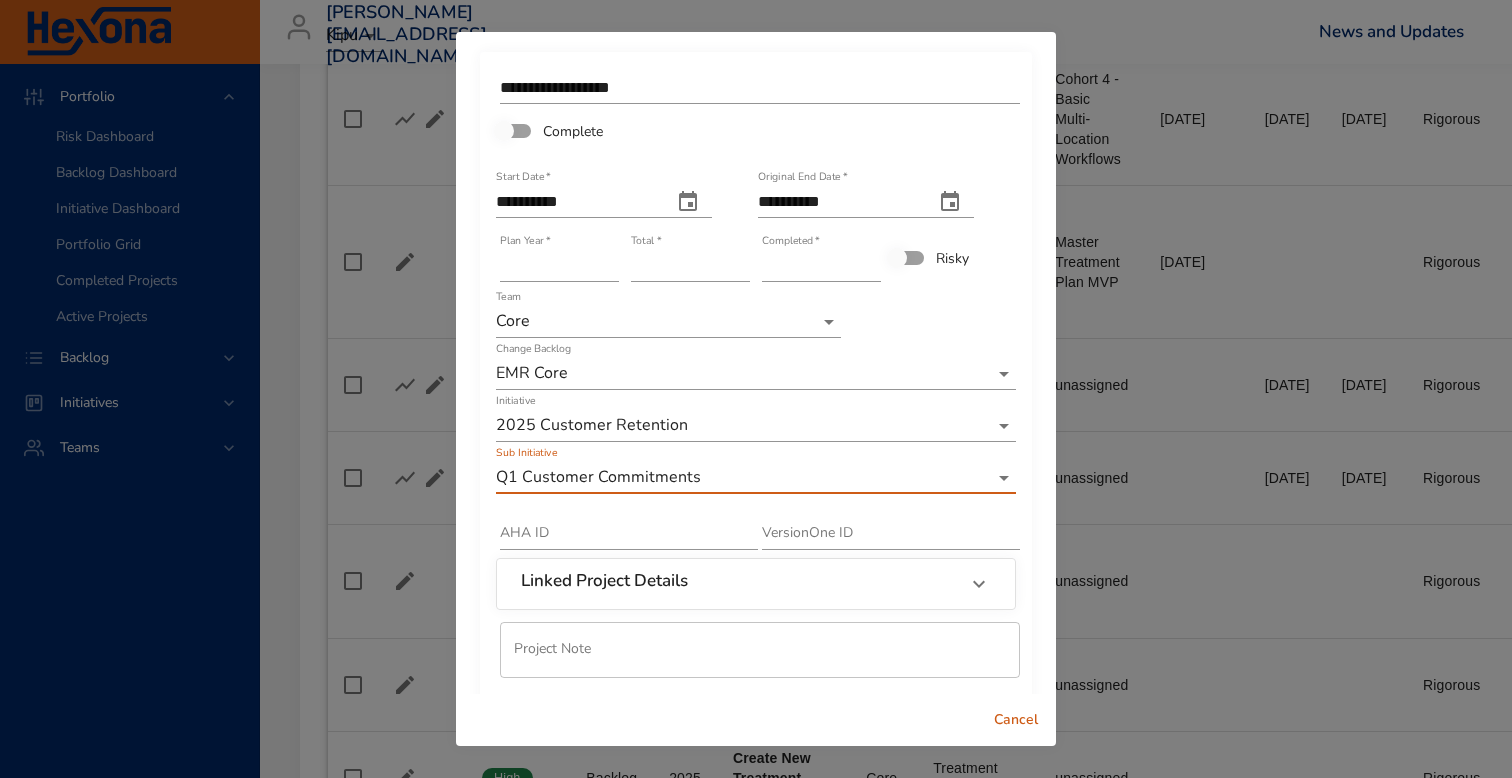 click on "Portfolio Risk Dashboard Backlog Dashboard Initiative Dashboard Portfolio Grid Completed Projects Active Projects Backlog Initiatives Teams [PERSON_NAME][EMAIL_ADDRESS][DOMAIN_NAME]   Kipu News and Updates Logout Selected Backlog EMR Core Active Backlogs Only Backlog Risk Created with Highcharts 9.0.1 EMR Core 0 20 40 60 80 100 120 140 160 180 200 220 240 260 280 300 320 340 360 380 400 420 Active Project Progress Created with Highcharts 9.0.1 Fix Testing Suite for Encounters (Treatment Episodes) ​ Fix Testing Suite for Encounters (Treatment Episodes) Q3-25 Core Treatment Episode Bugs ​ Q3-25 Core Treatment Episode Bugs Reports Locations Gaps & Fixes for Encounters ​ Reports Locations Gaps & Fixes for Encounters Create Tests for Encounter Services ​ Create Tests for Encounter Services Updated Filters for Forms Tabs ​ Updated Filters for Forms Tabs Flags Enhancements ​ Flags Enhancements Edit Current Treatment Episode ​ Edit Current Treatment Episode Master Treatment Plan Pre-Requisite: User Function Defaults 0%" at bounding box center [756, -1274] 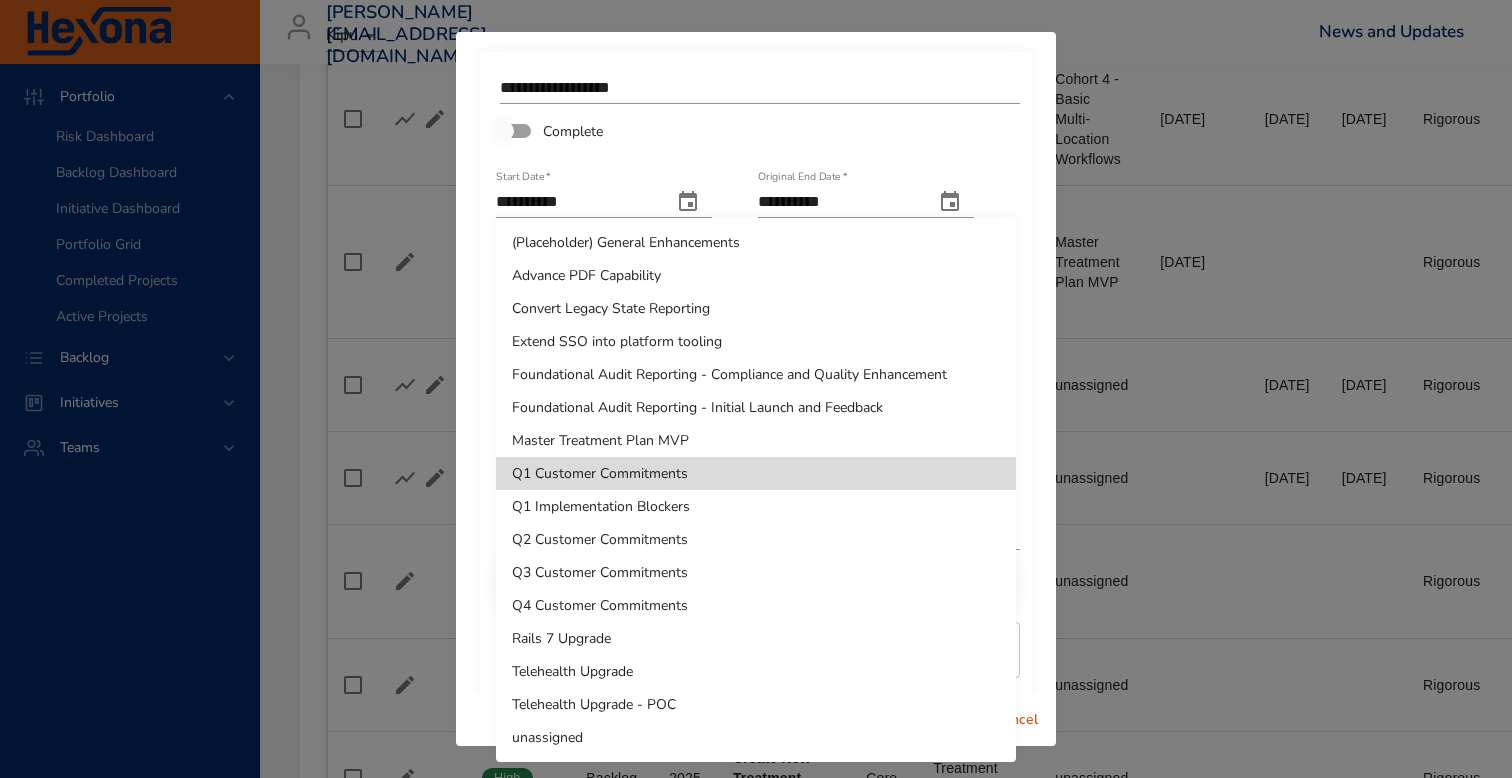click on "Q3 Customer Commitments" at bounding box center [756, 572] 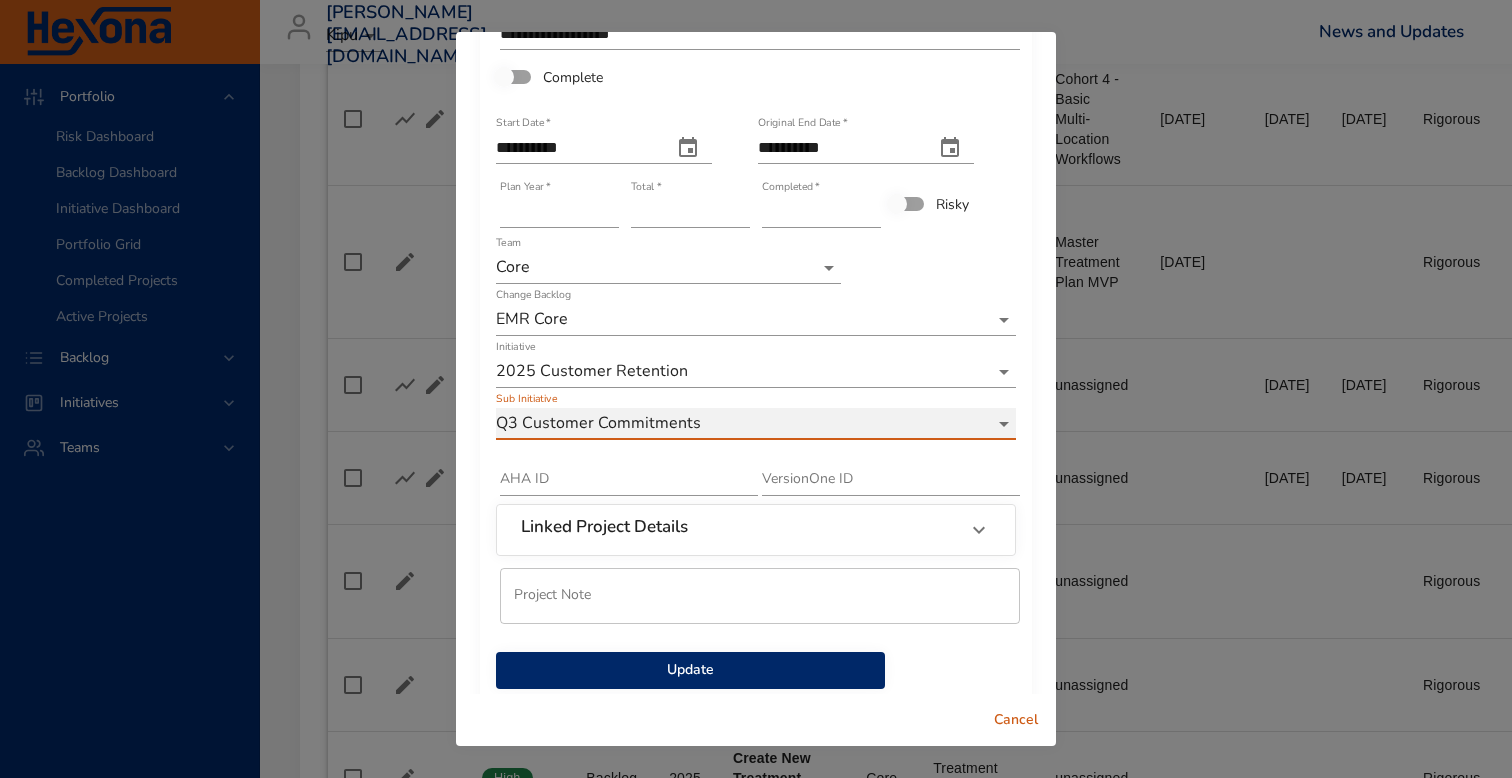 scroll, scrollTop: 85, scrollLeft: 0, axis: vertical 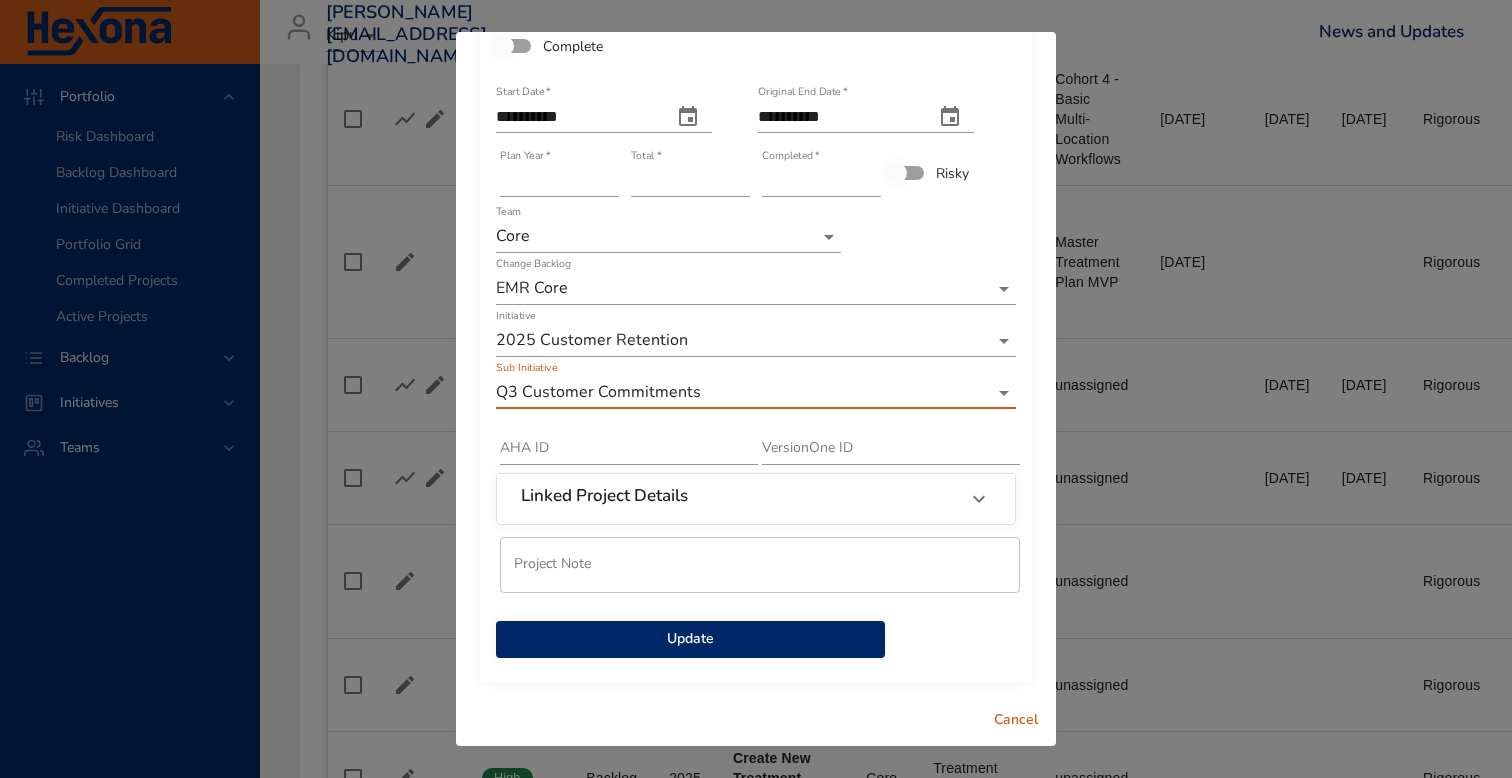 click on "Portfolio Risk Dashboard Backlog Dashboard Initiative Dashboard Portfolio Grid Completed Projects Active Projects Backlog Initiatives Teams [PERSON_NAME][EMAIL_ADDRESS][DOMAIN_NAME]   Kipu News and Updates Logout Selected Backlog EMR Core Active Backlogs Only Backlog Risk Created with Highcharts 9.0.1 EMR Core 0 20 40 60 80 100 120 140 160 180 200 220 240 260 280 300 320 340 360 380 400 420 Active Project Progress Created with Highcharts 9.0.1 Fix Testing Suite for Encounters (Treatment Episodes) ​ Fix Testing Suite for Encounters (Treatment Episodes) Q3-25 Core Treatment Episode Bugs ​ Q3-25 Core Treatment Episode Bugs Reports Locations Gaps & Fixes for Encounters ​ Reports Locations Gaps & Fixes for Encounters Create Tests for Encounter Services ​ Create Tests for Encounter Services Updated Filters for Forms Tabs ​ Updated Filters for Forms Tabs Flags Enhancements ​ Flags Enhancements Edit Current Treatment Episode ​ Edit Current Treatment Episode Master Treatment Plan Pre-Requisite: User Function Defaults 0%" at bounding box center (756, -1274) 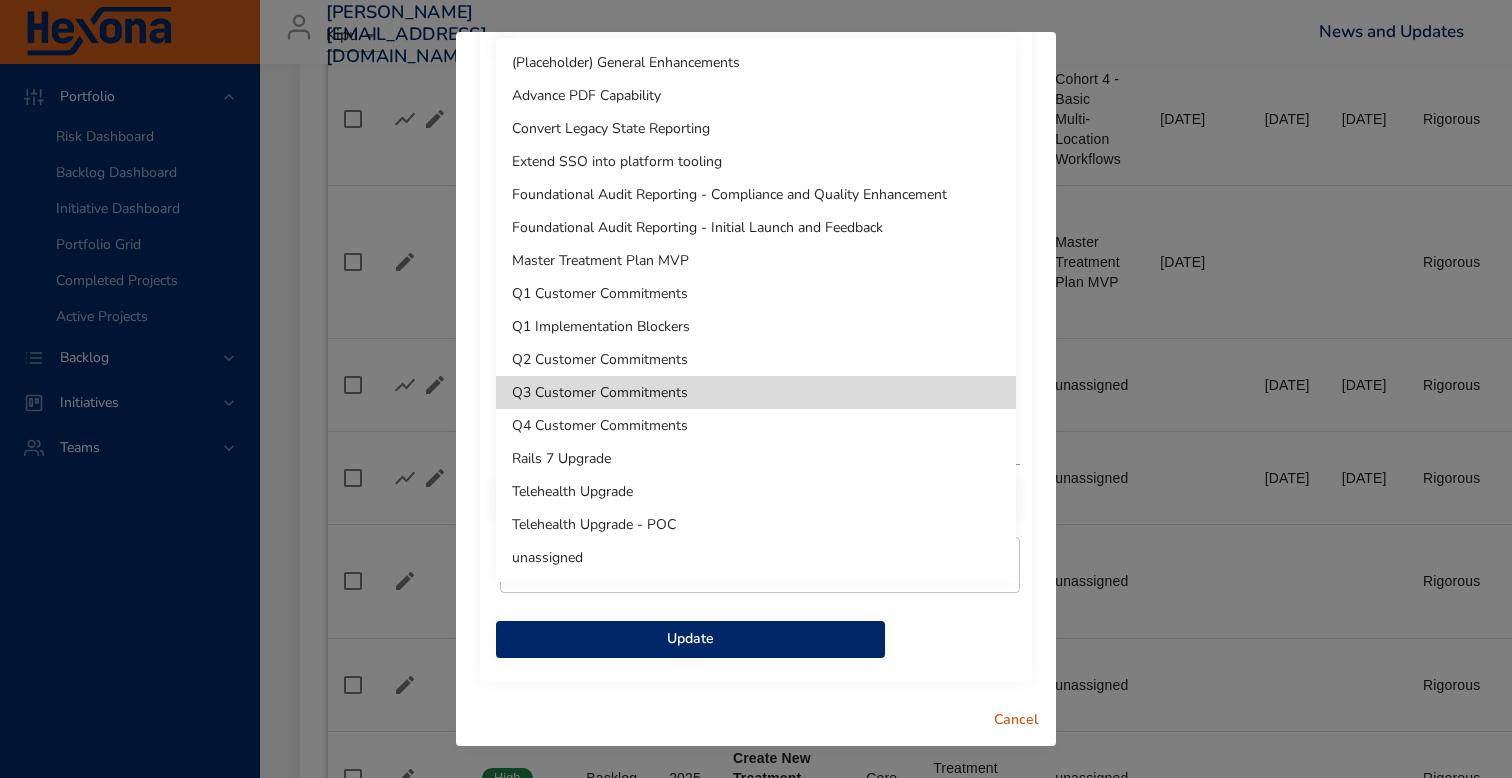 click at bounding box center (756, 389) 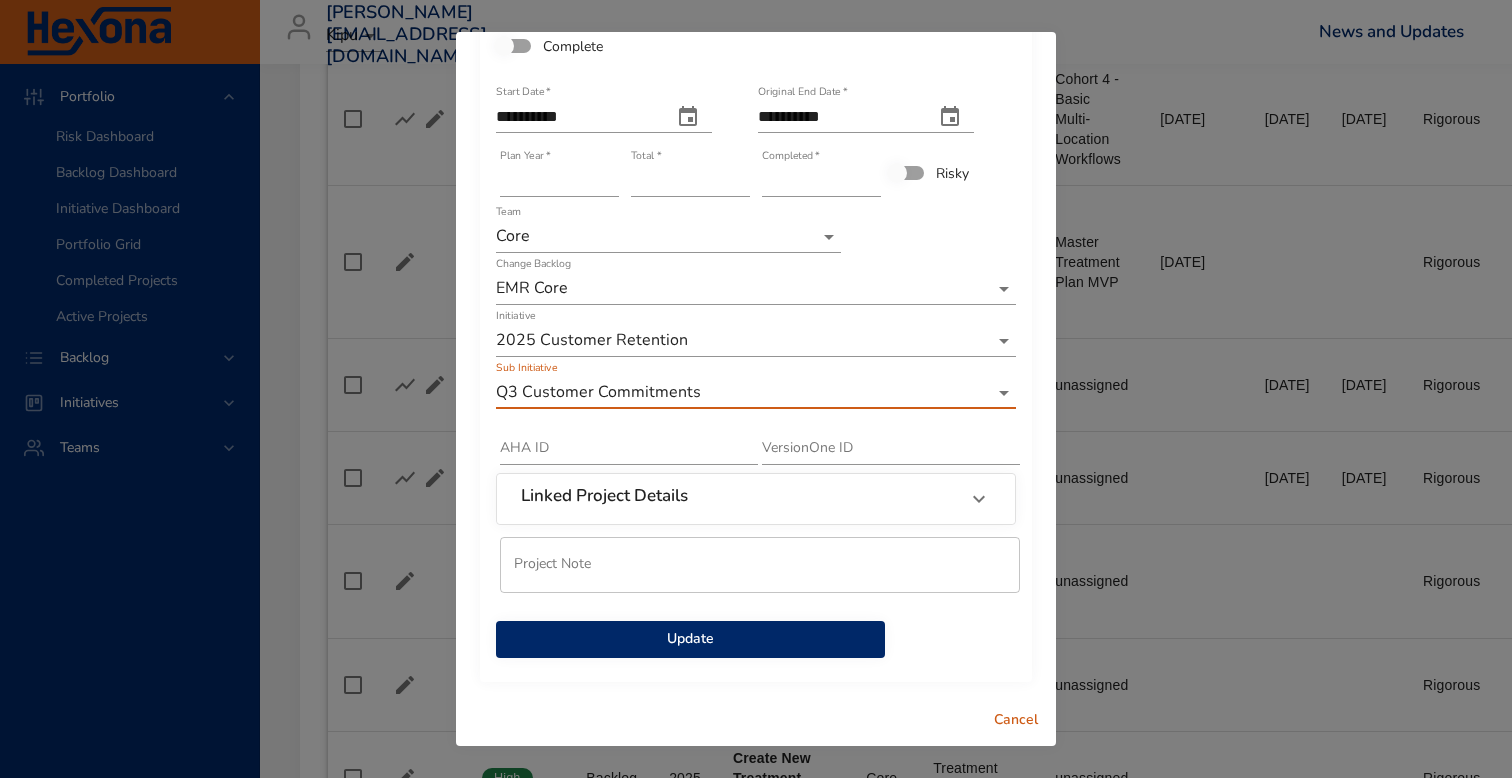 click on "Cancel" at bounding box center [1016, 720] 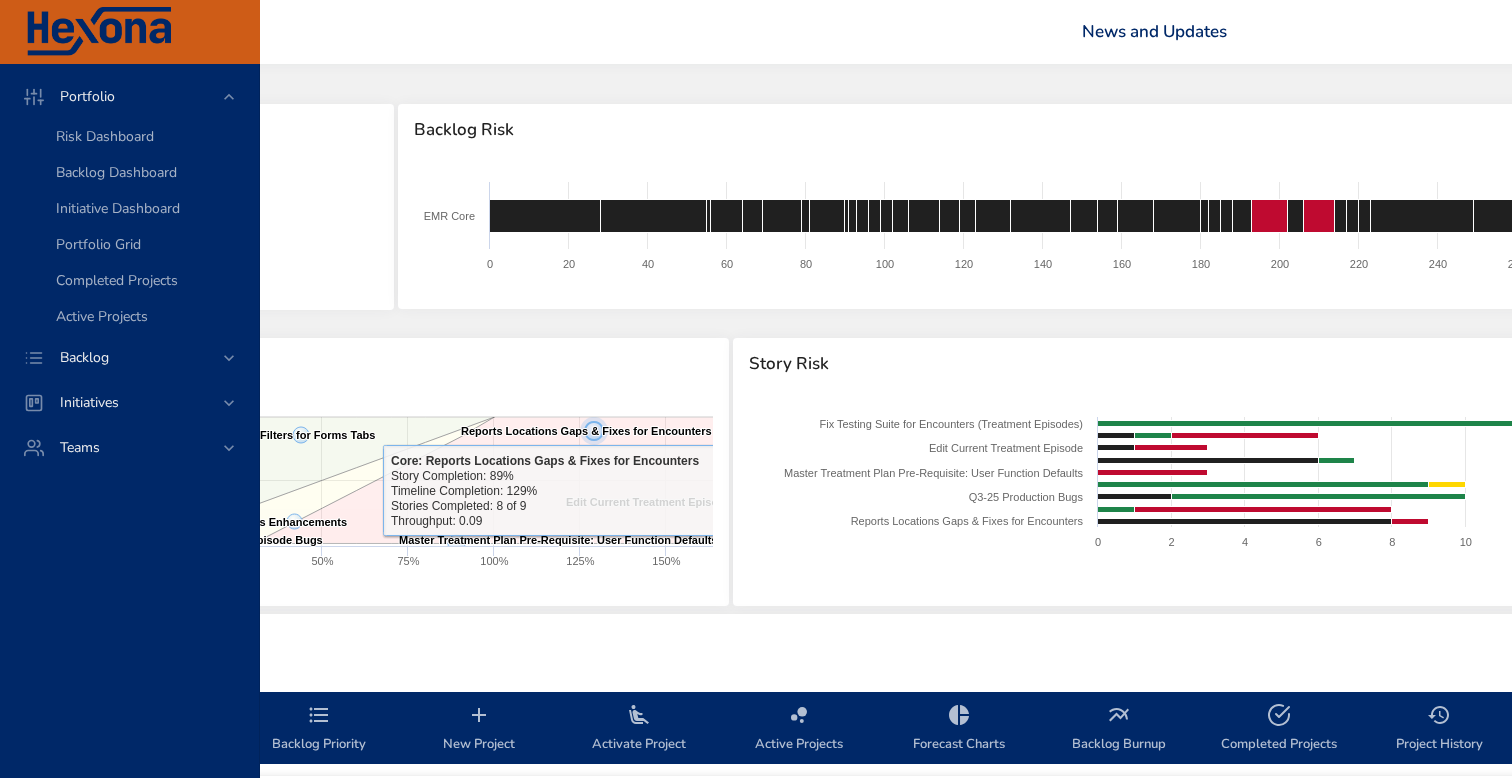 scroll, scrollTop: 0, scrollLeft: 257, axis: horizontal 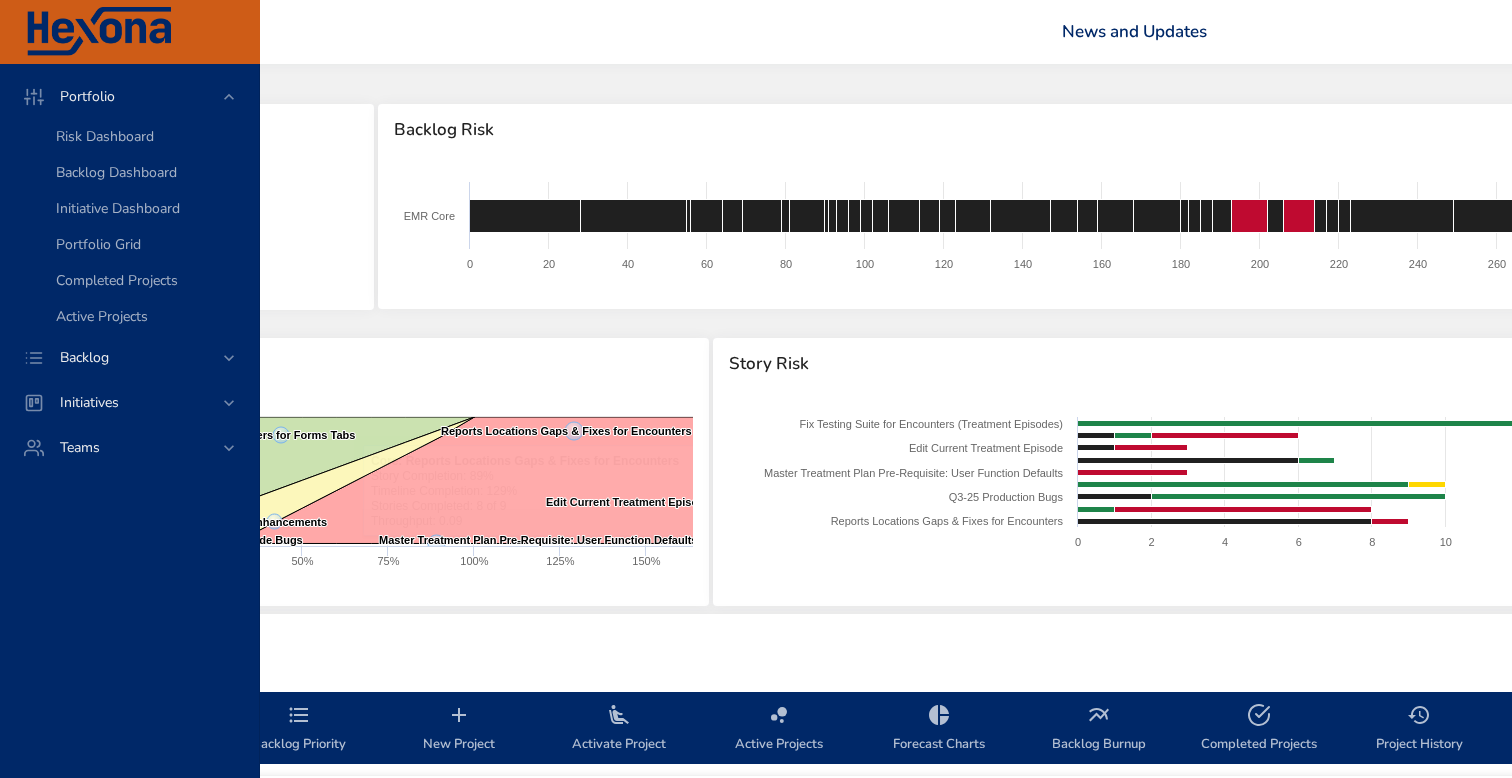 click 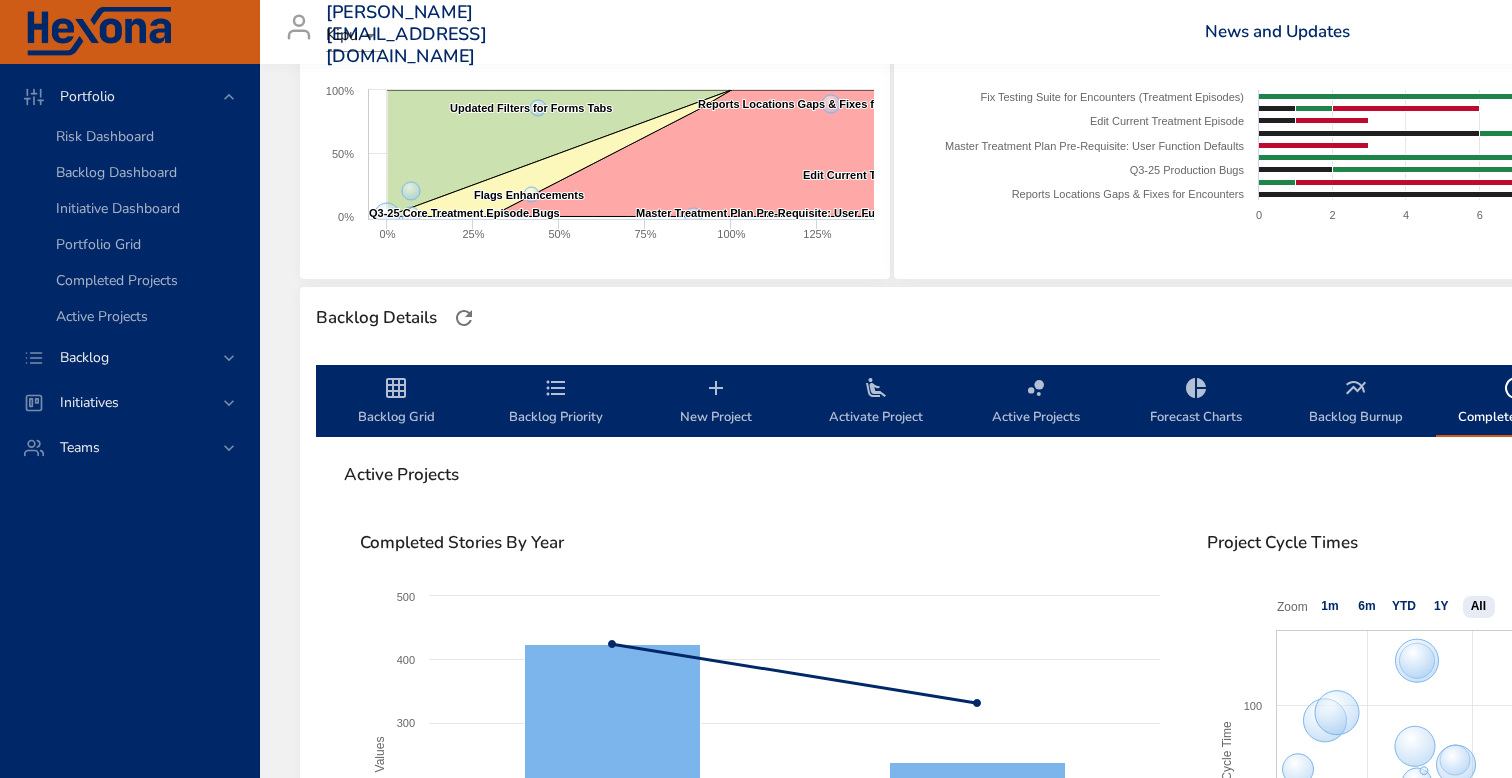 scroll, scrollTop: 325, scrollLeft: 0, axis: vertical 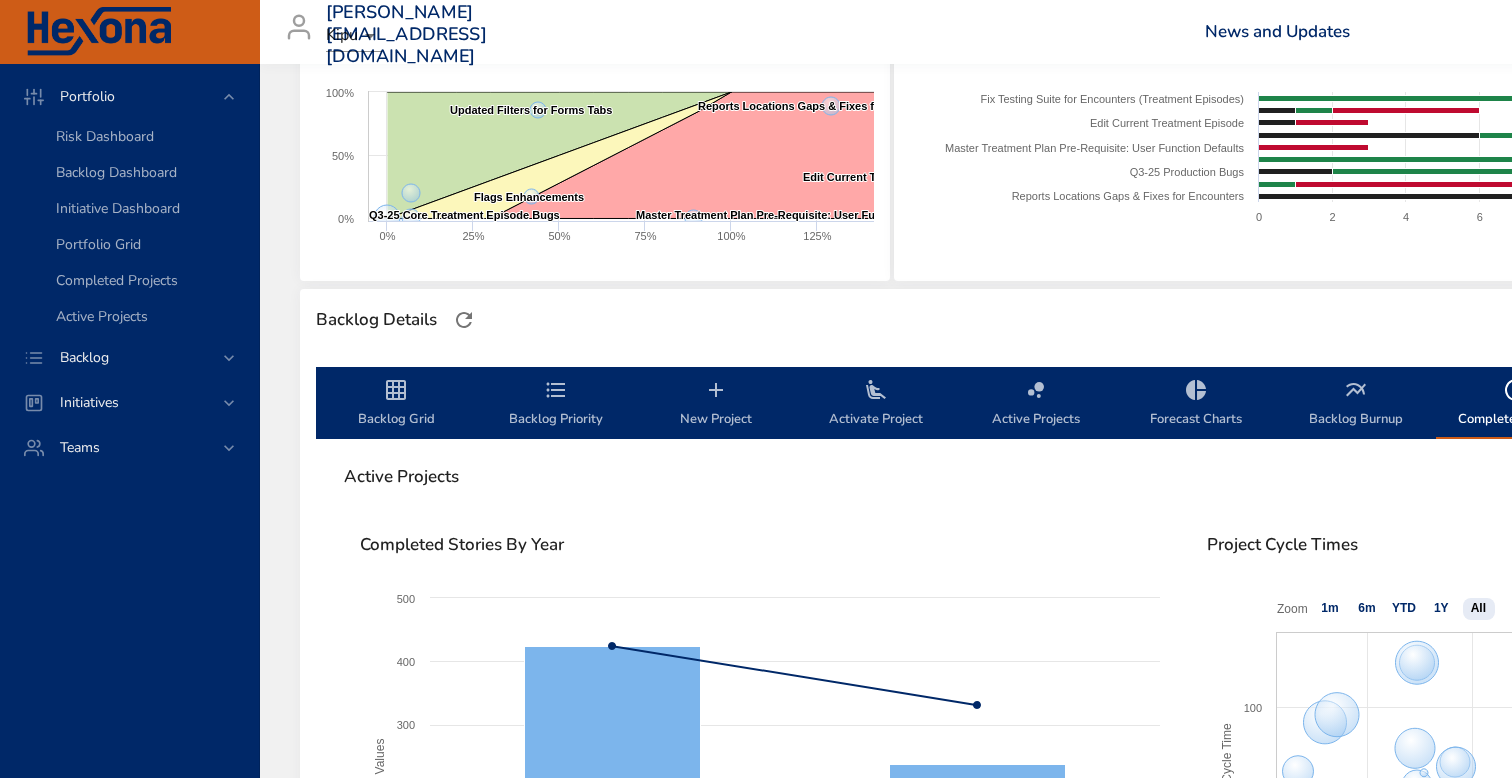 click on "Backlog Grid" at bounding box center [396, 404] 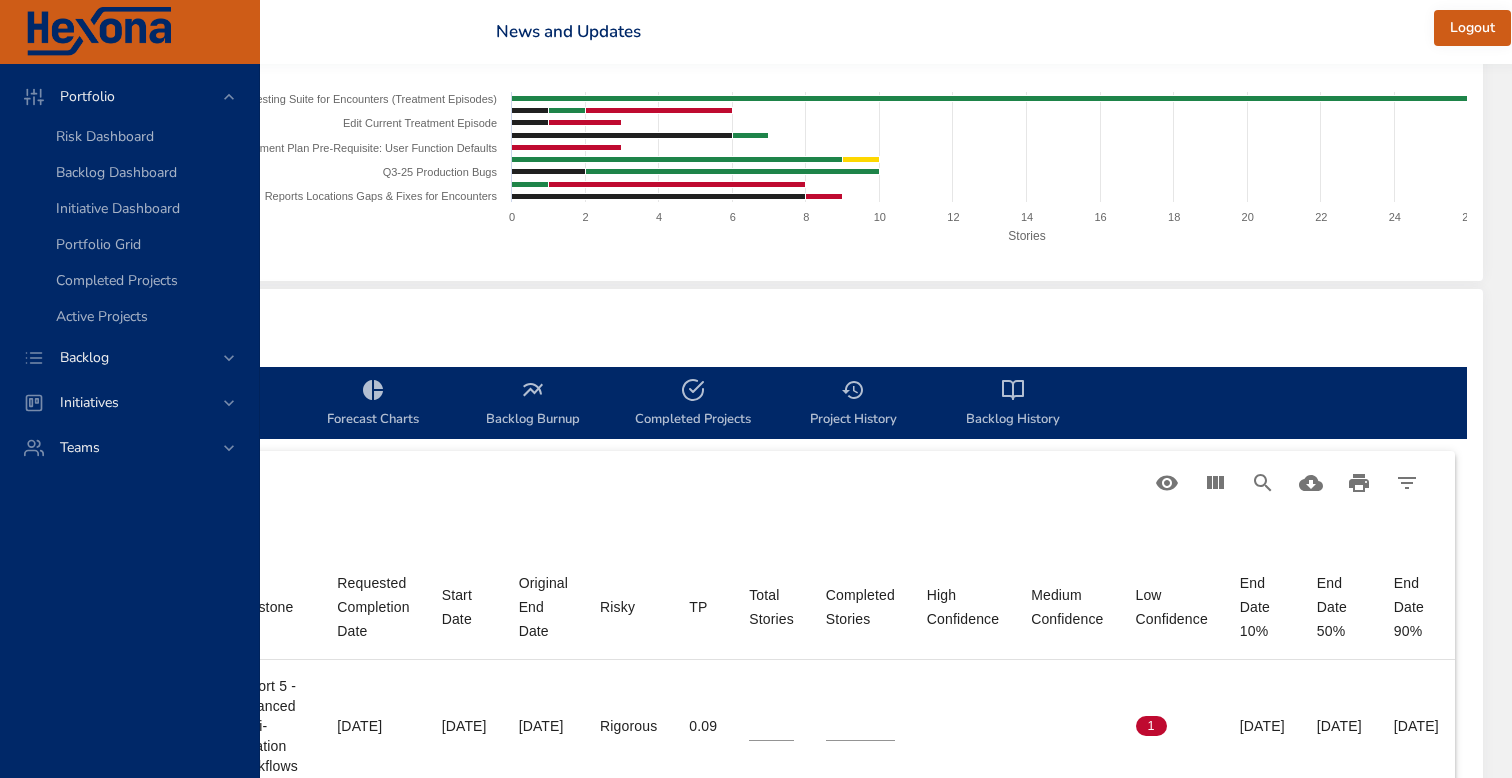 scroll, scrollTop: 325, scrollLeft: 962, axis: both 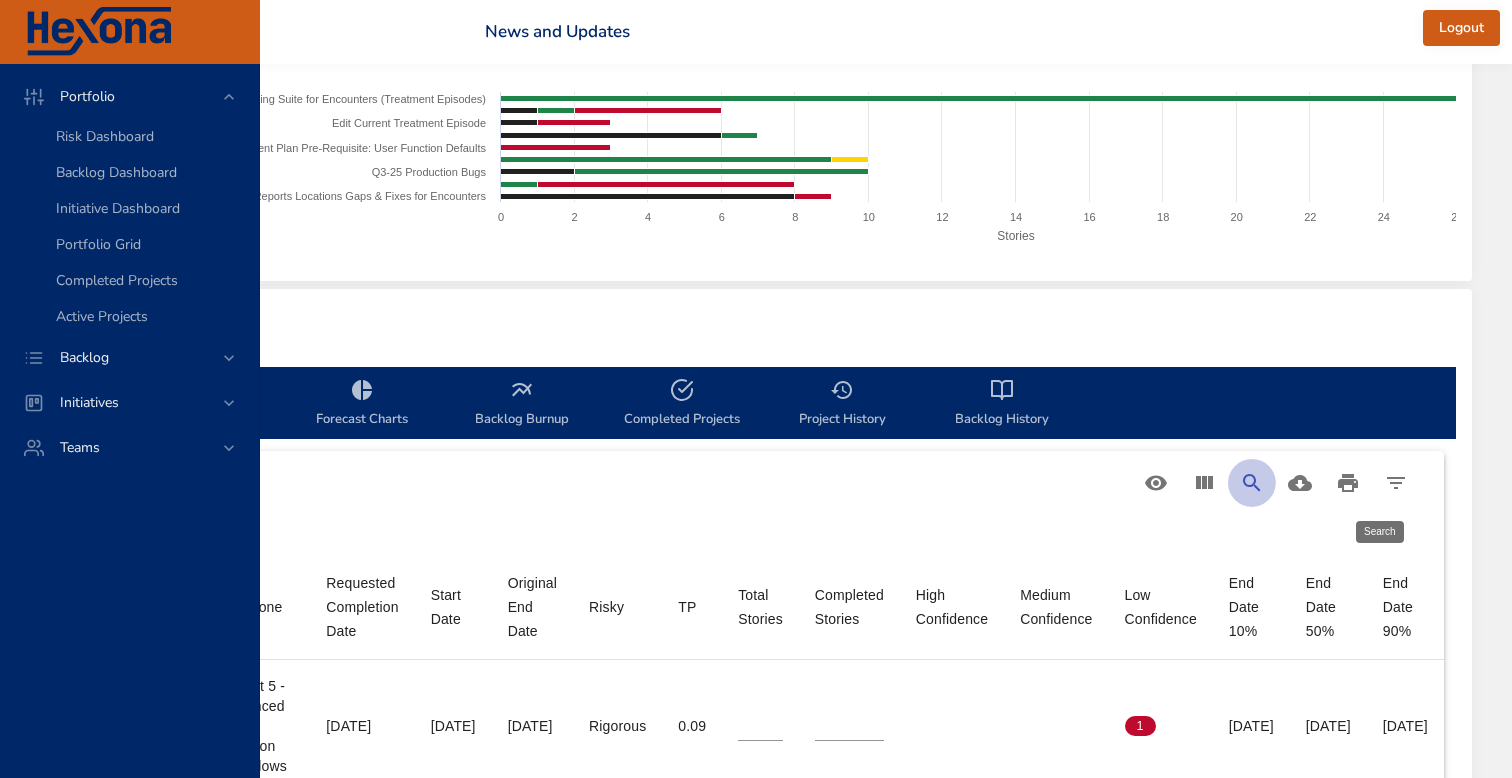 click 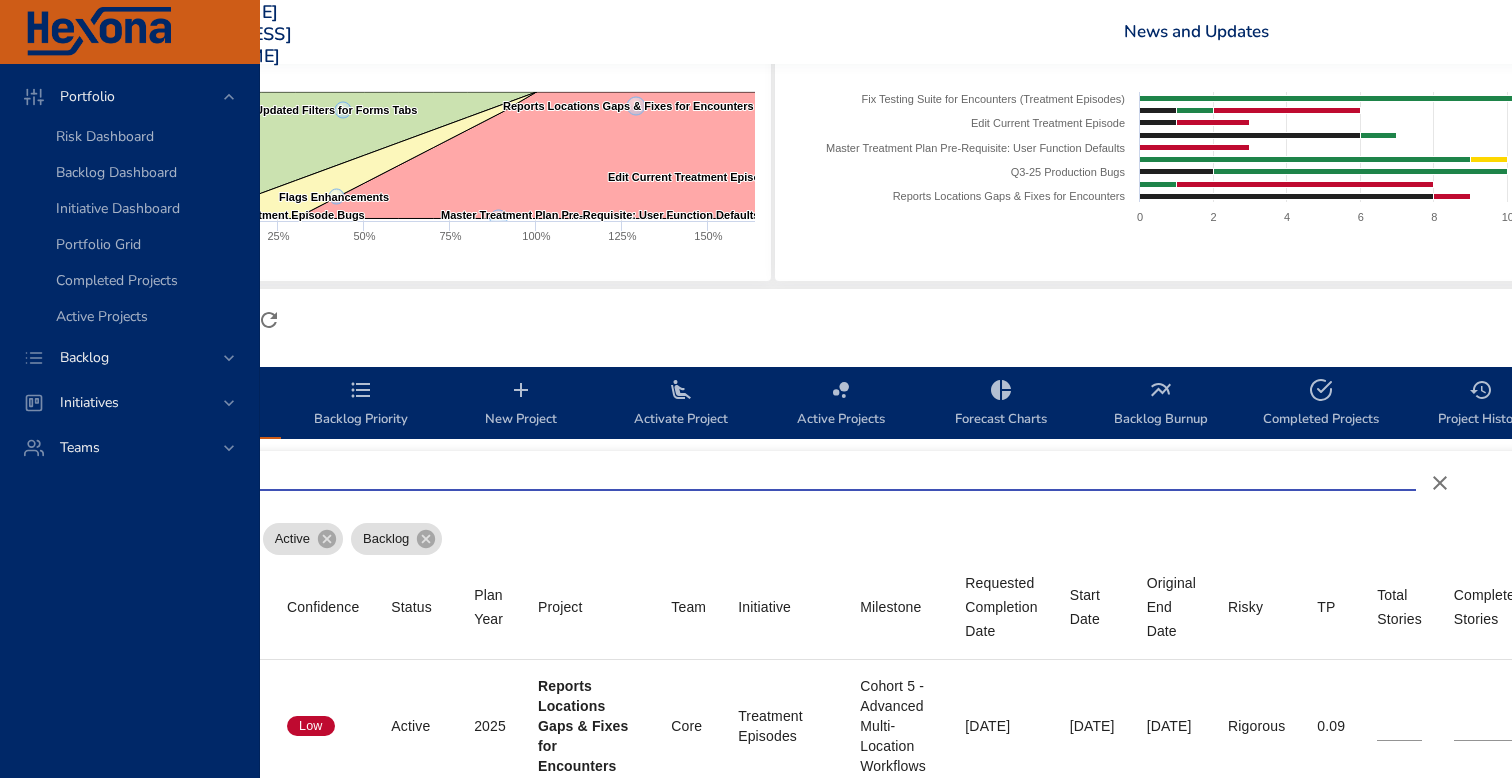 scroll, scrollTop: 325, scrollLeft: 34, axis: both 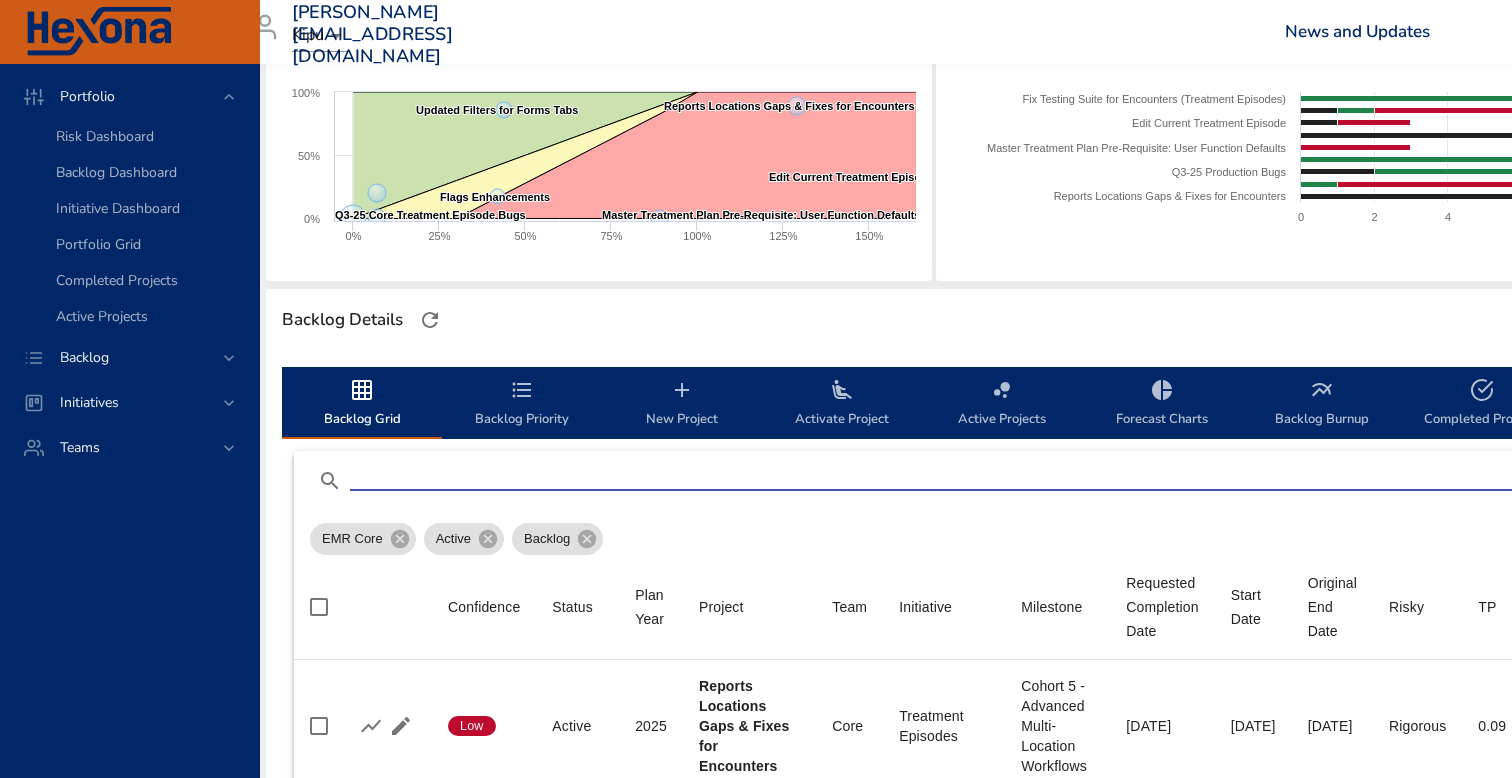 type on "*" 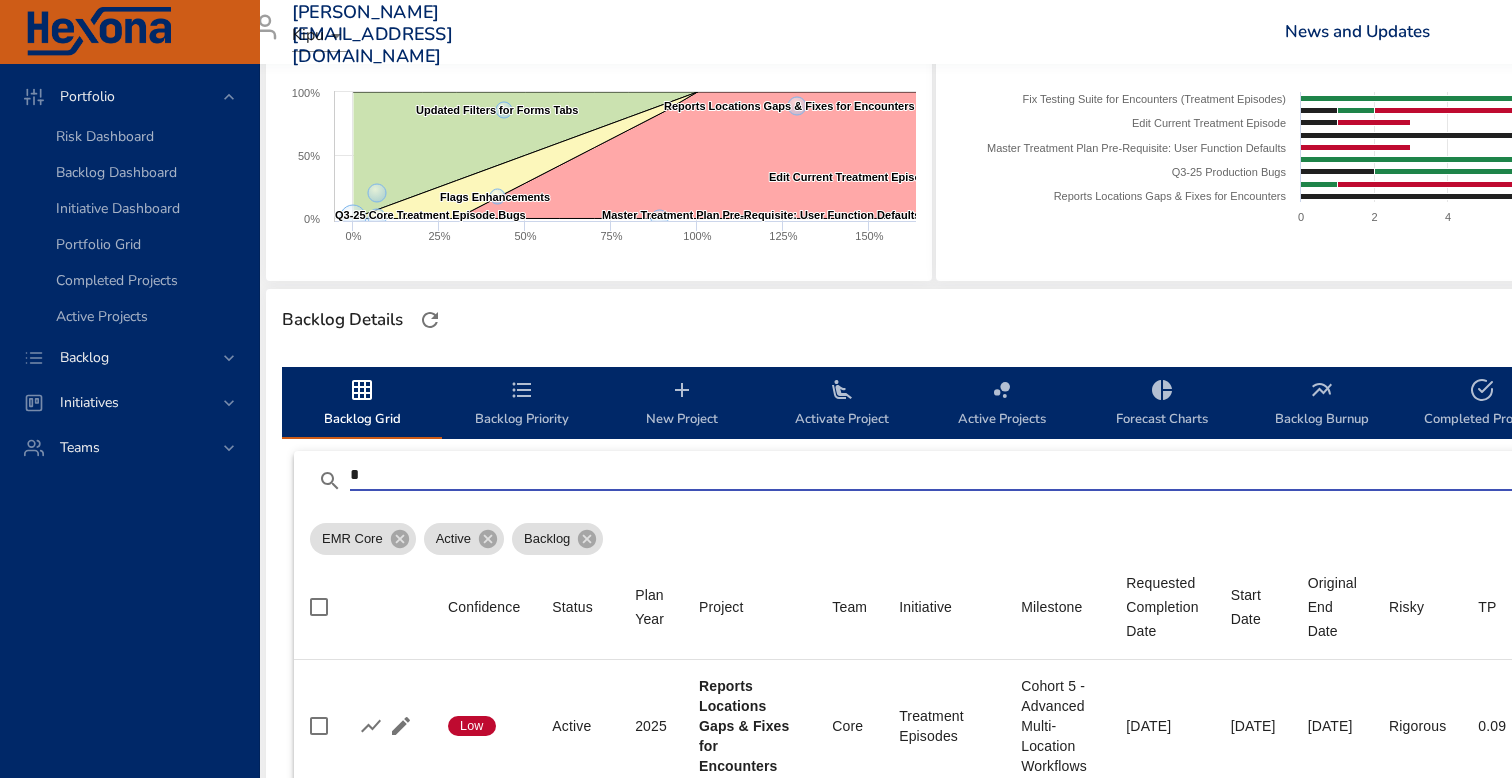 type on "**" 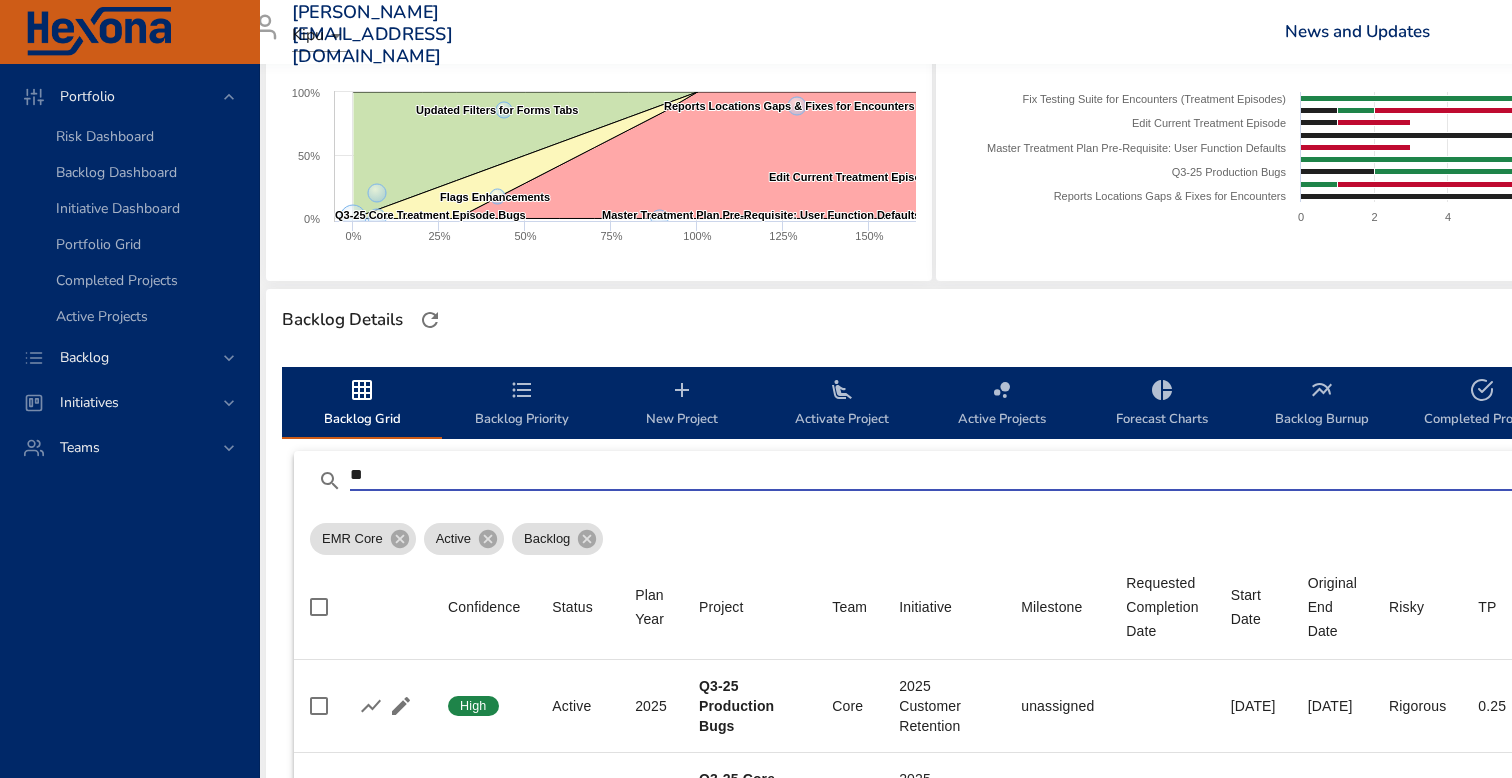 type on "*" 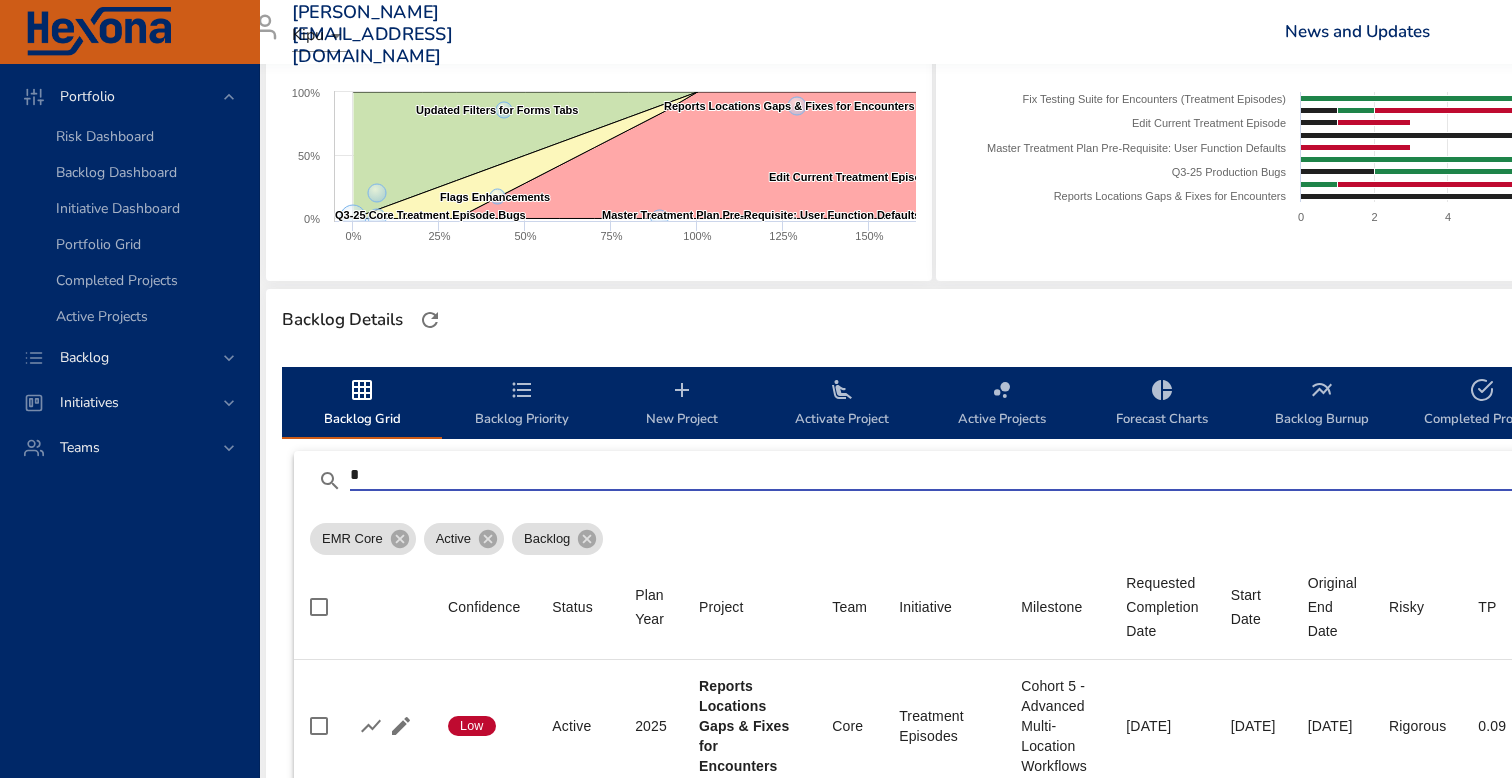 type 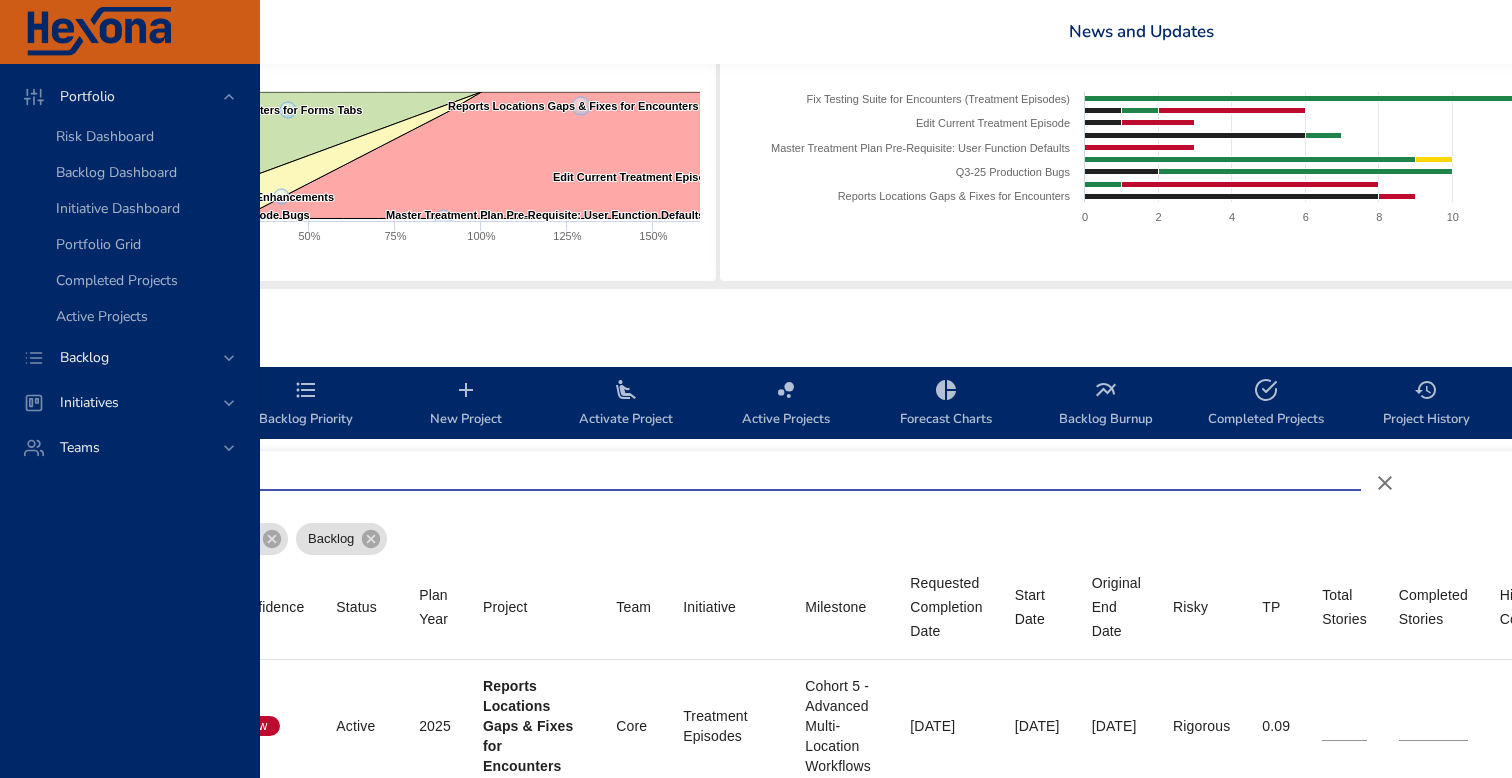 scroll, scrollTop: 325, scrollLeft: 433, axis: both 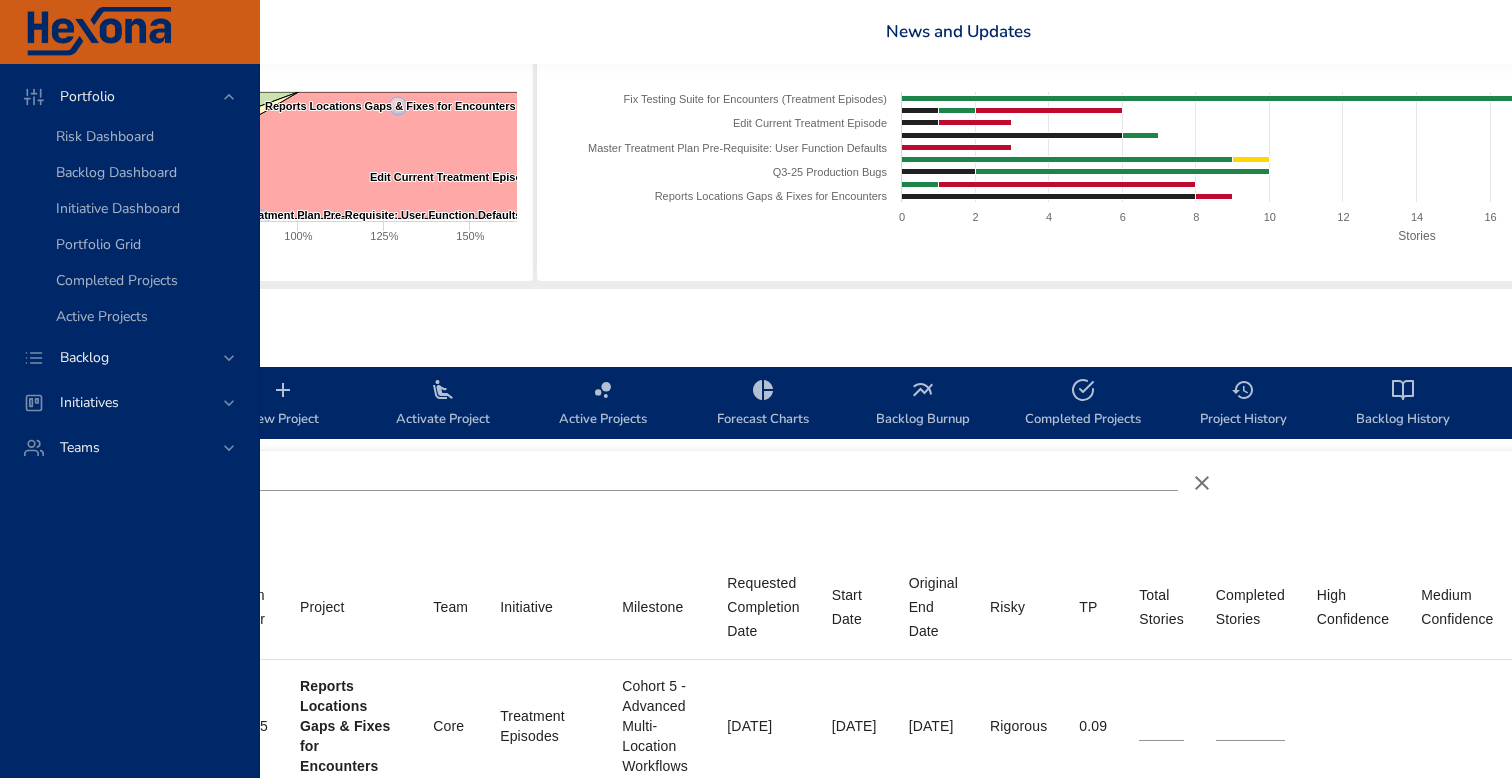 click on "Completed Projects" at bounding box center [1083, 404] 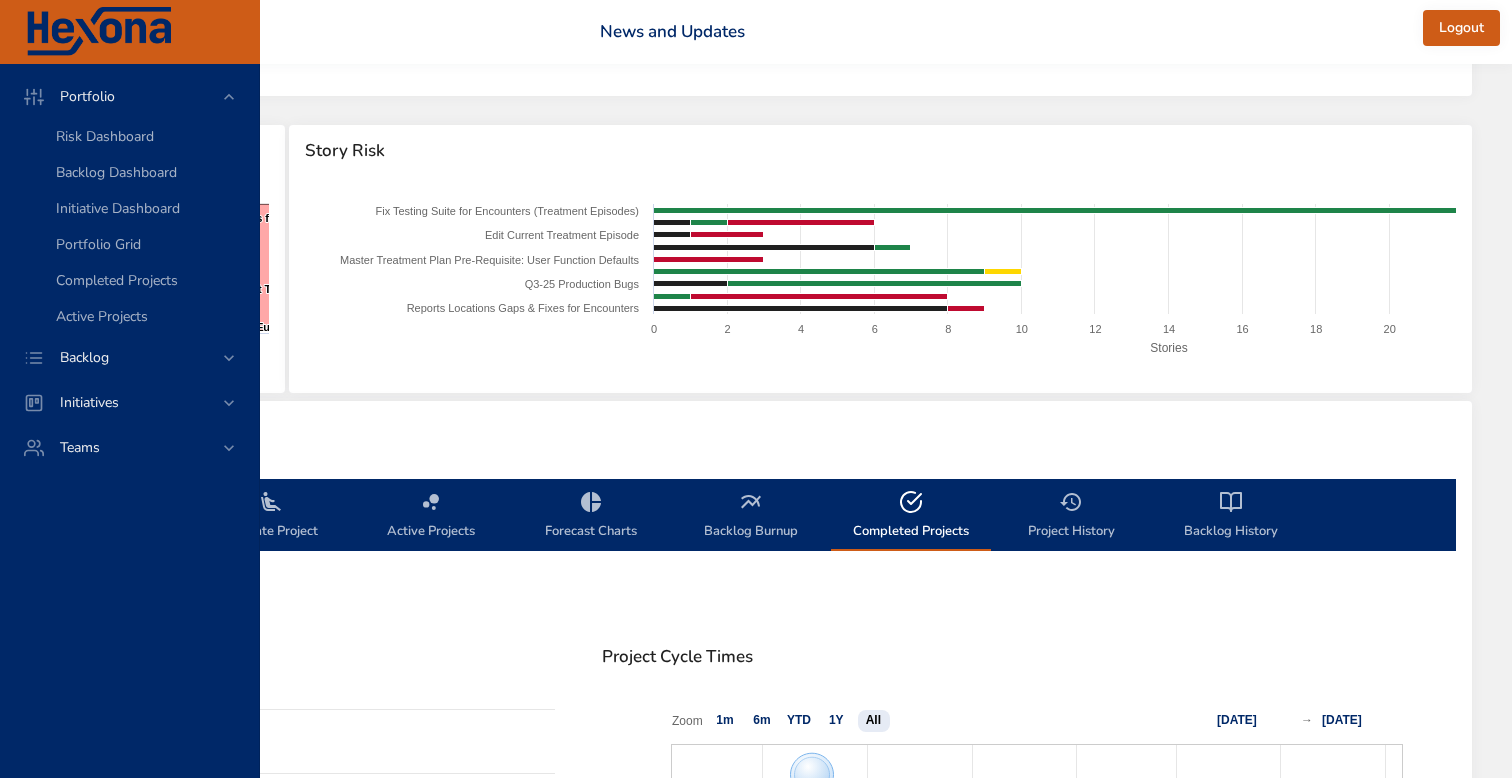 scroll, scrollTop: 236, scrollLeft: 605, axis: both 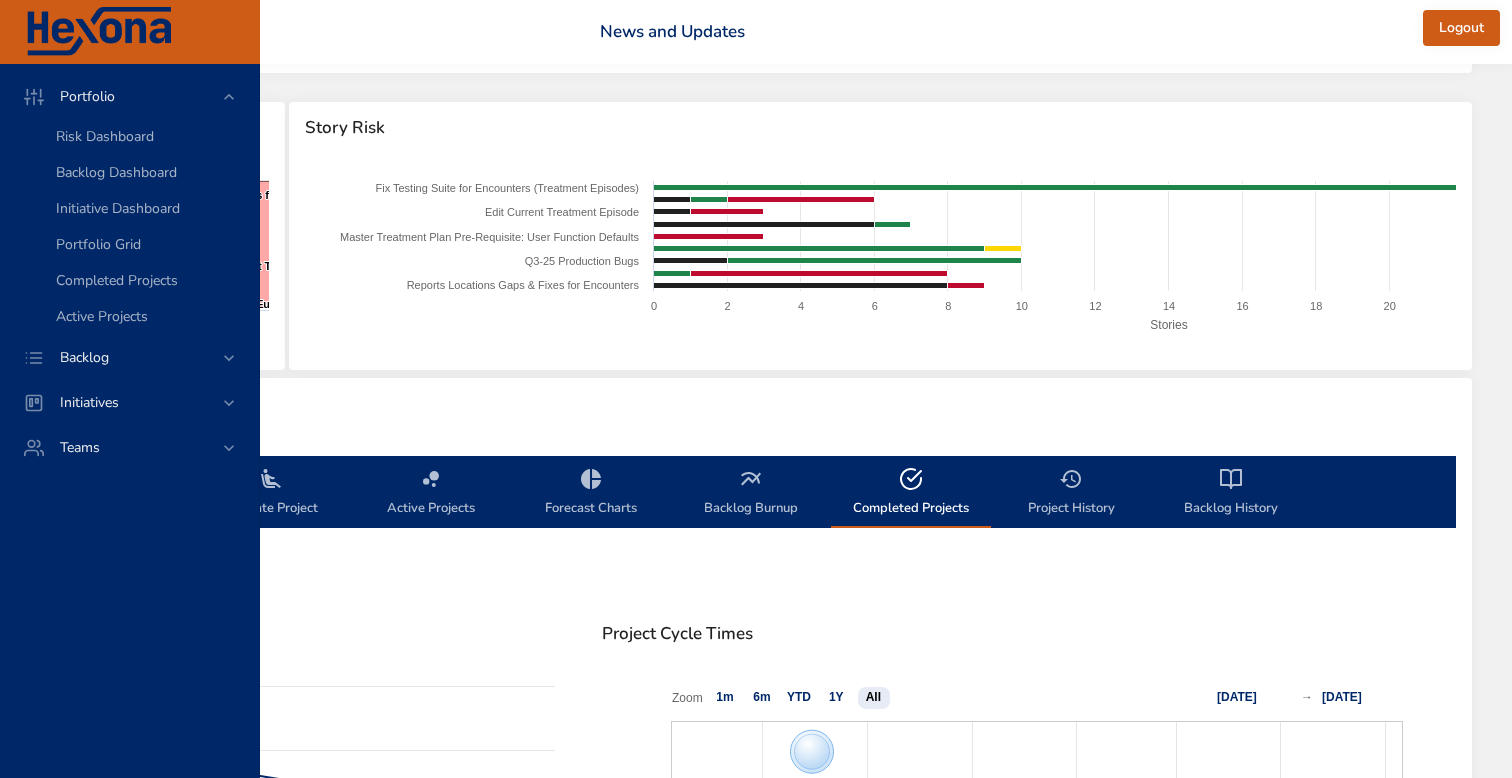 click on "Project History" at bounding box center (1071, 493) 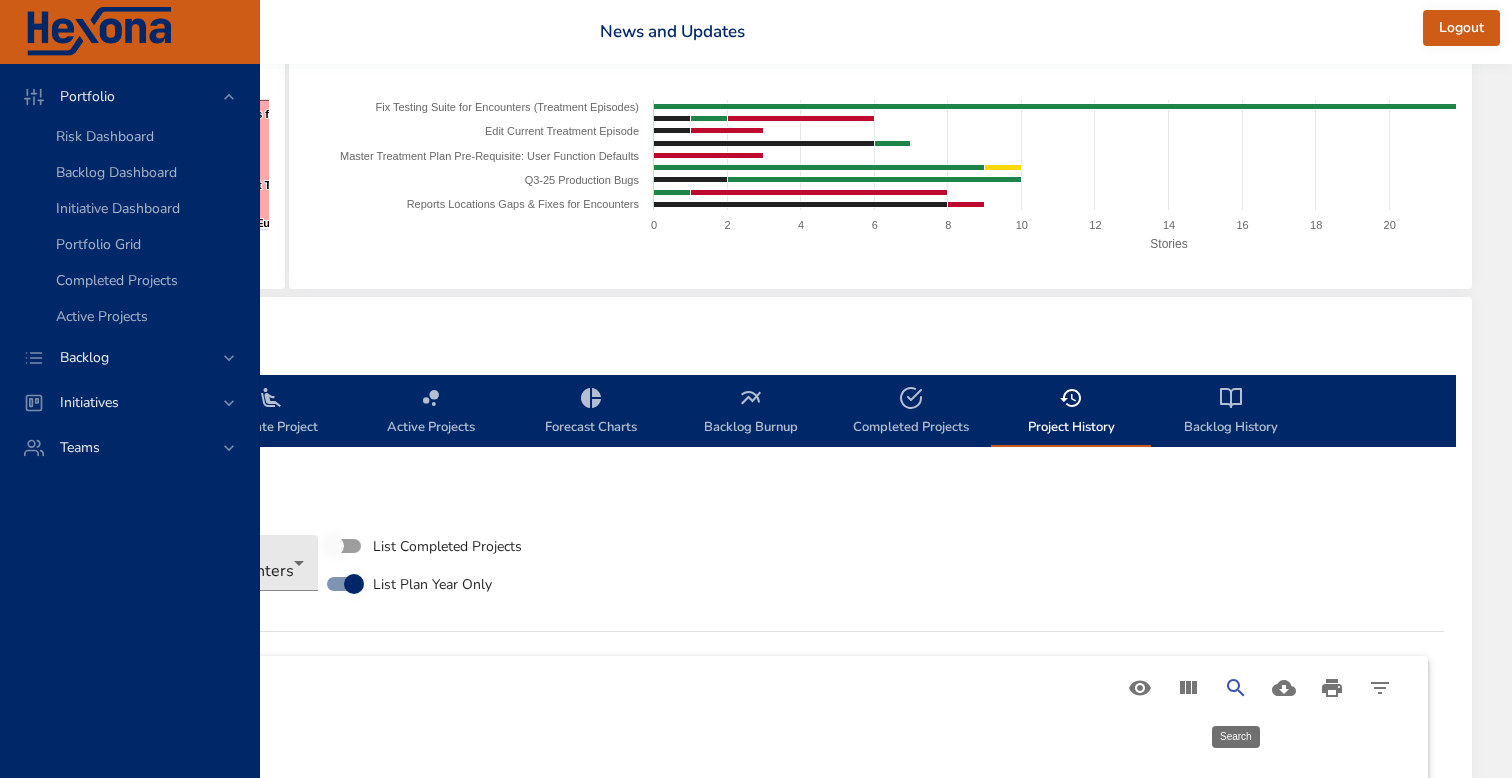 click 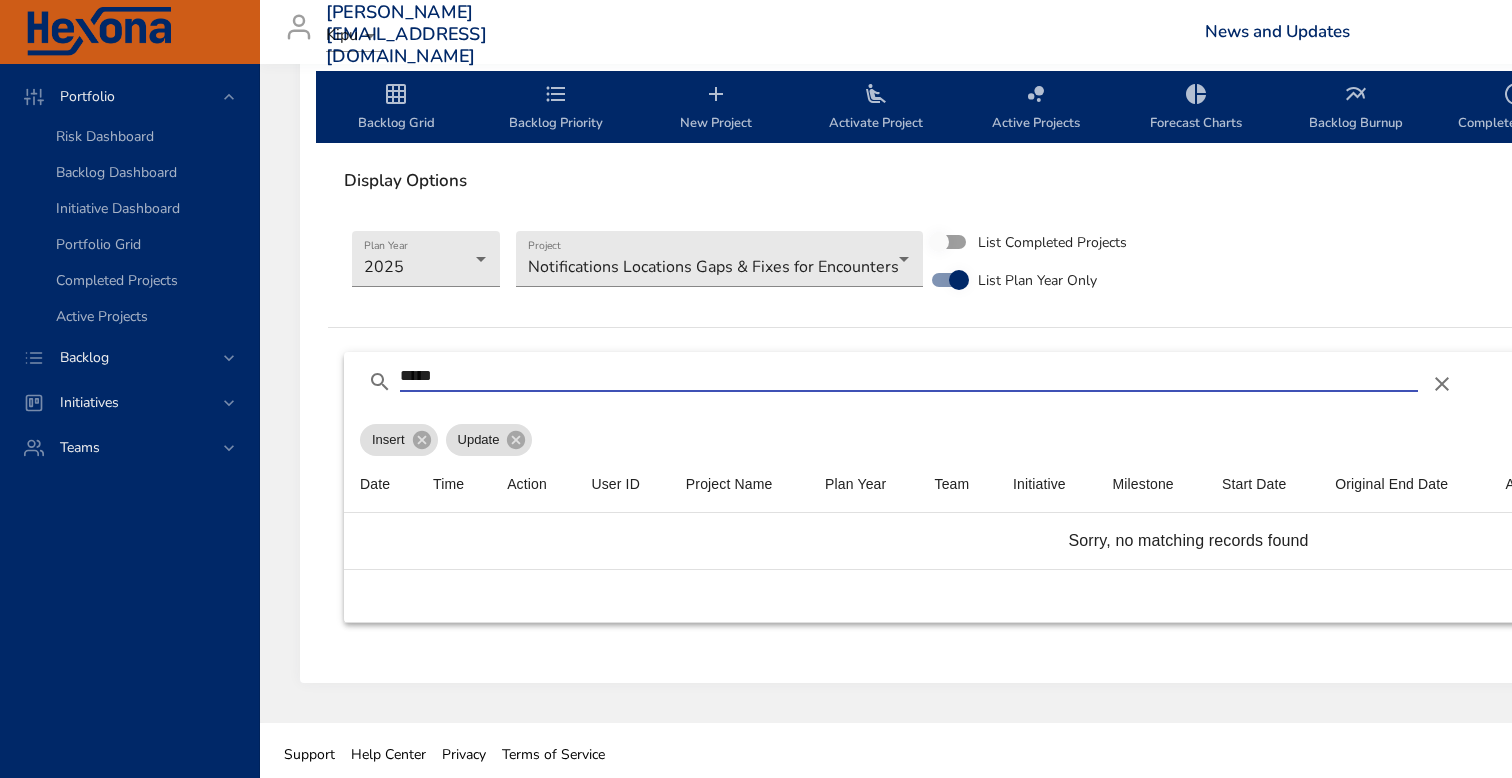 scroll, scrollTop: 629, scrollLeft: 0, axis: vertical 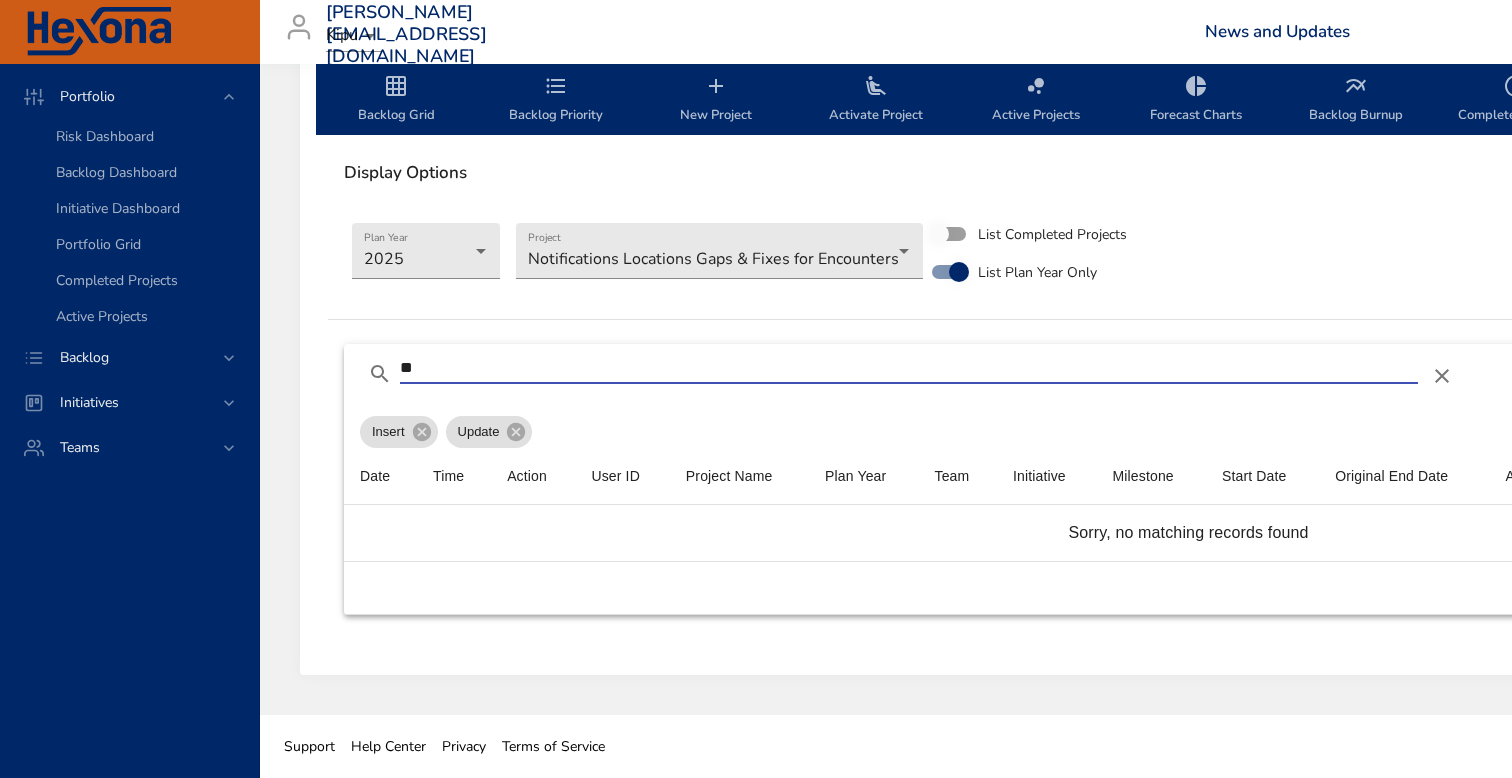 type on "*" 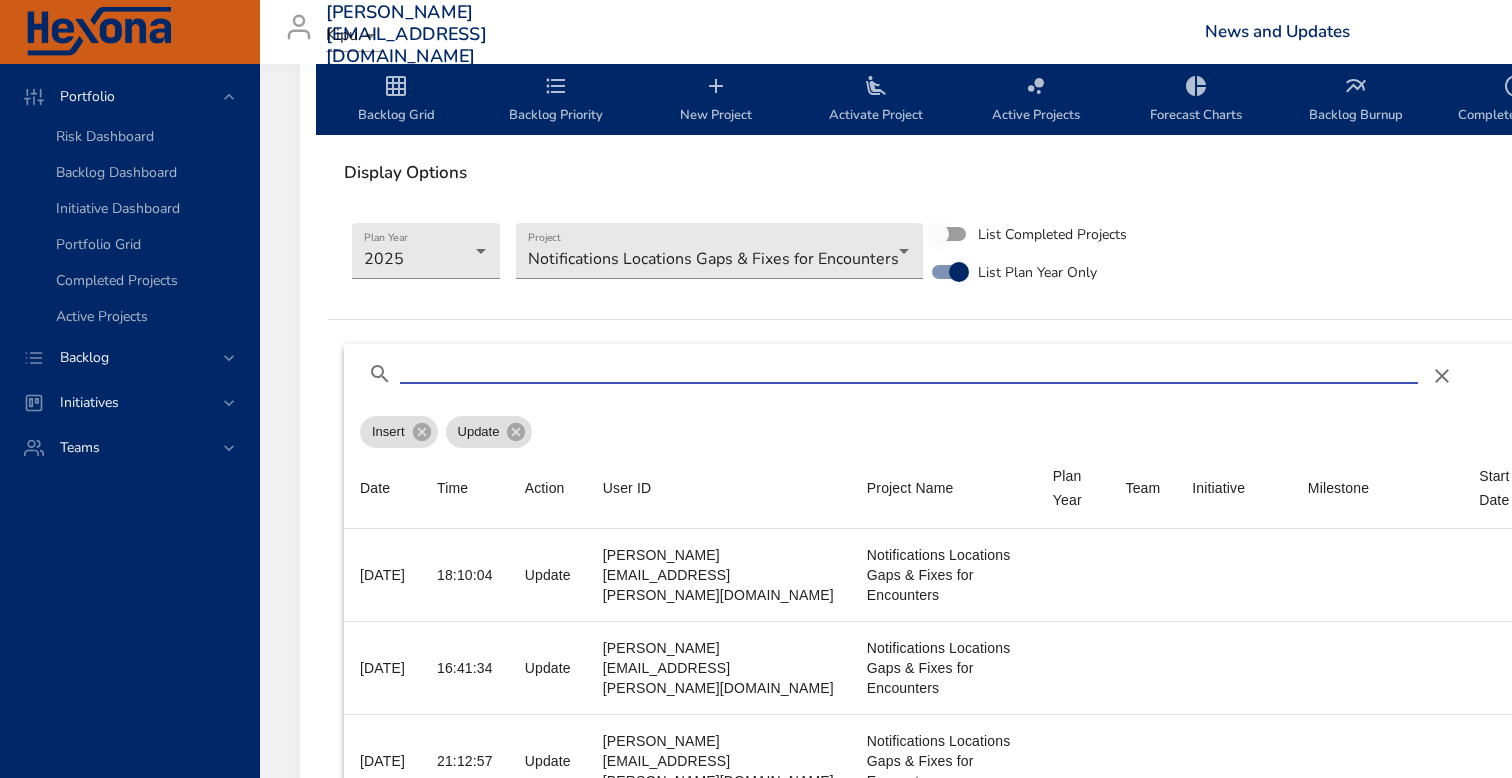 type on "*" 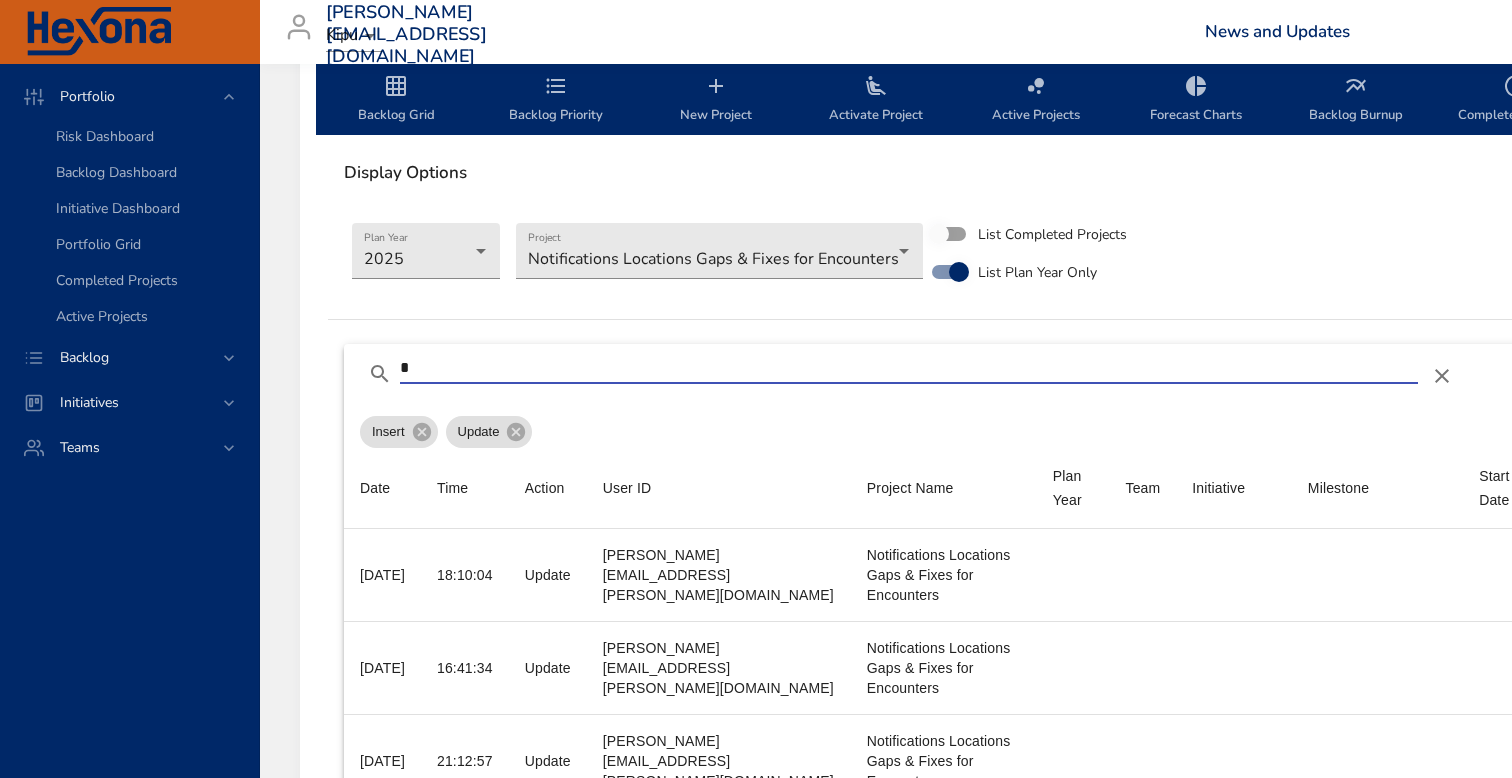 type 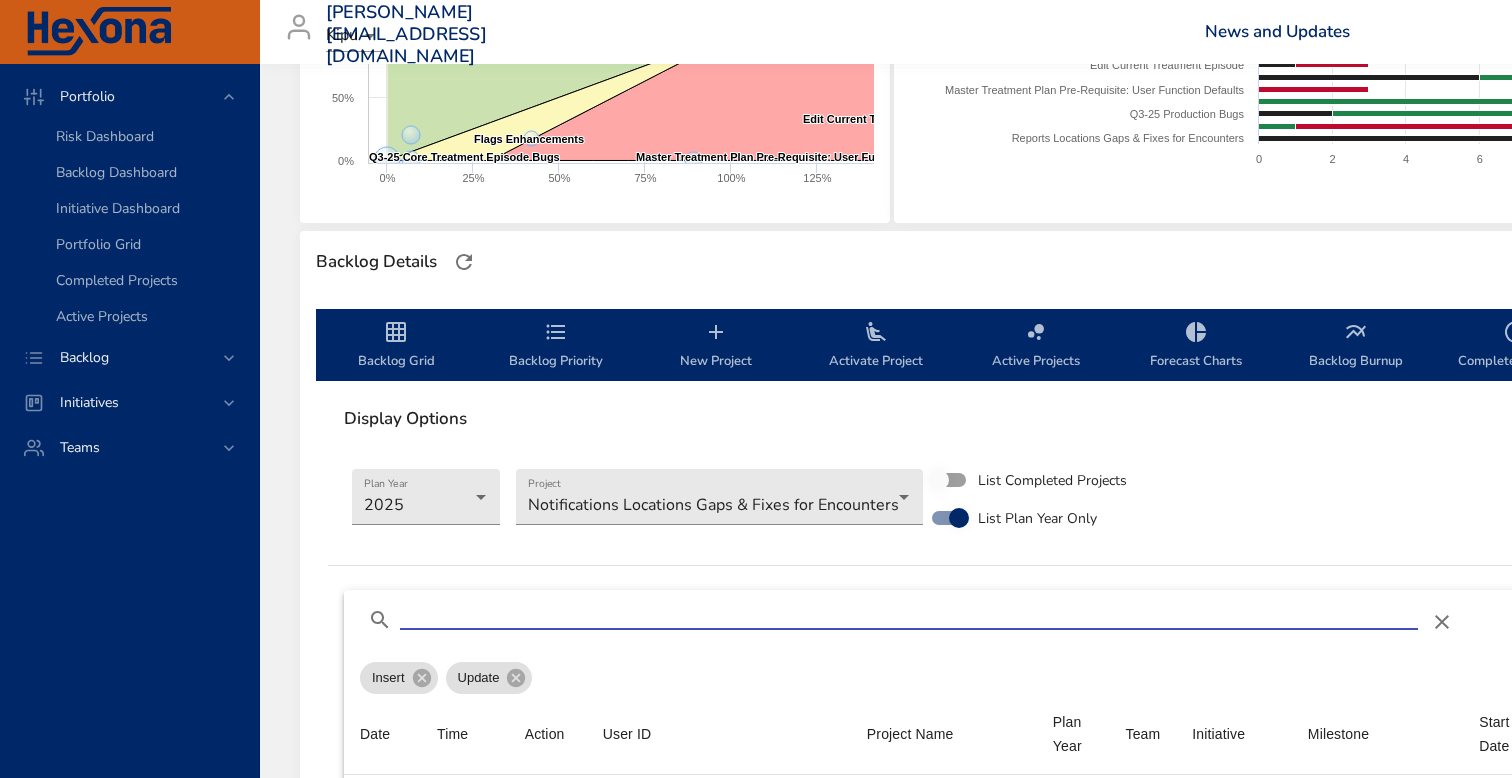 scroll, scrollTop: 389, scrollLeft: 0, axis: vertical 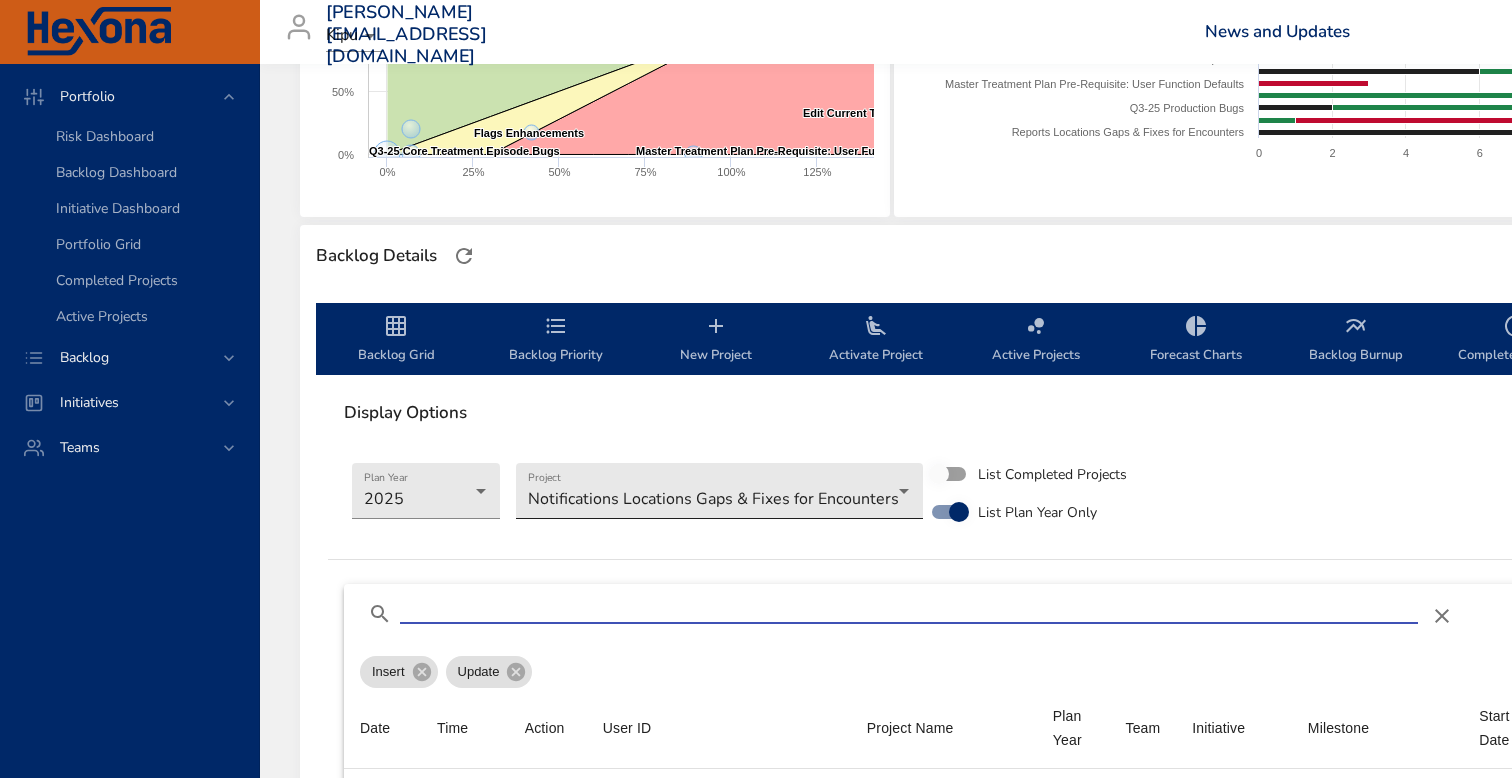 click on "Portfolio Risk Dashboard Backlog Dashboard Initiative Dashboard Portfolio Grid Completed Projects Active Projects Backlog Initiatives Teams [PERSON_NAME][EMAIL_ADDRESS][DOMAIN_NAME]   Kipu News and Updates Logout Selected Backlog EMR Core Active Backlogs Only Backlog Risk Created with Highcharts 9.0.1 EMR Core 0 20 40 60 80 100 120 140 160 180 200 220 240 260 280 300 320 340 360 380 400 420 Active Project Progress Created with Highcharts 9.0.1 Fix Testing Suite for Encounters (Treatment Episodes) ​ Fix Testing Suite for Encounters (Treatment Episodes) Q3-25 Core Treatment Episode Bugs ​ Q3-25 Core Treatment Episode Bugs Reports Locations Gaps & Fixes for Encounters ​ Reports Locations Gaps & Fixes for Encounters Create Tests for Encounter Services ​ Create Tests for Encounter Services Updated Filters for Forms Tabs ​ Updated Filters for Forms Tabs Flags Enhancements ​ Flags Enhancements Edit Current Treatment Episode ​ Edit Current Treatment Episode Master Treatment Plan Pre-Requisite: User Function Defaults 0%" at bounding box center [756, 0] 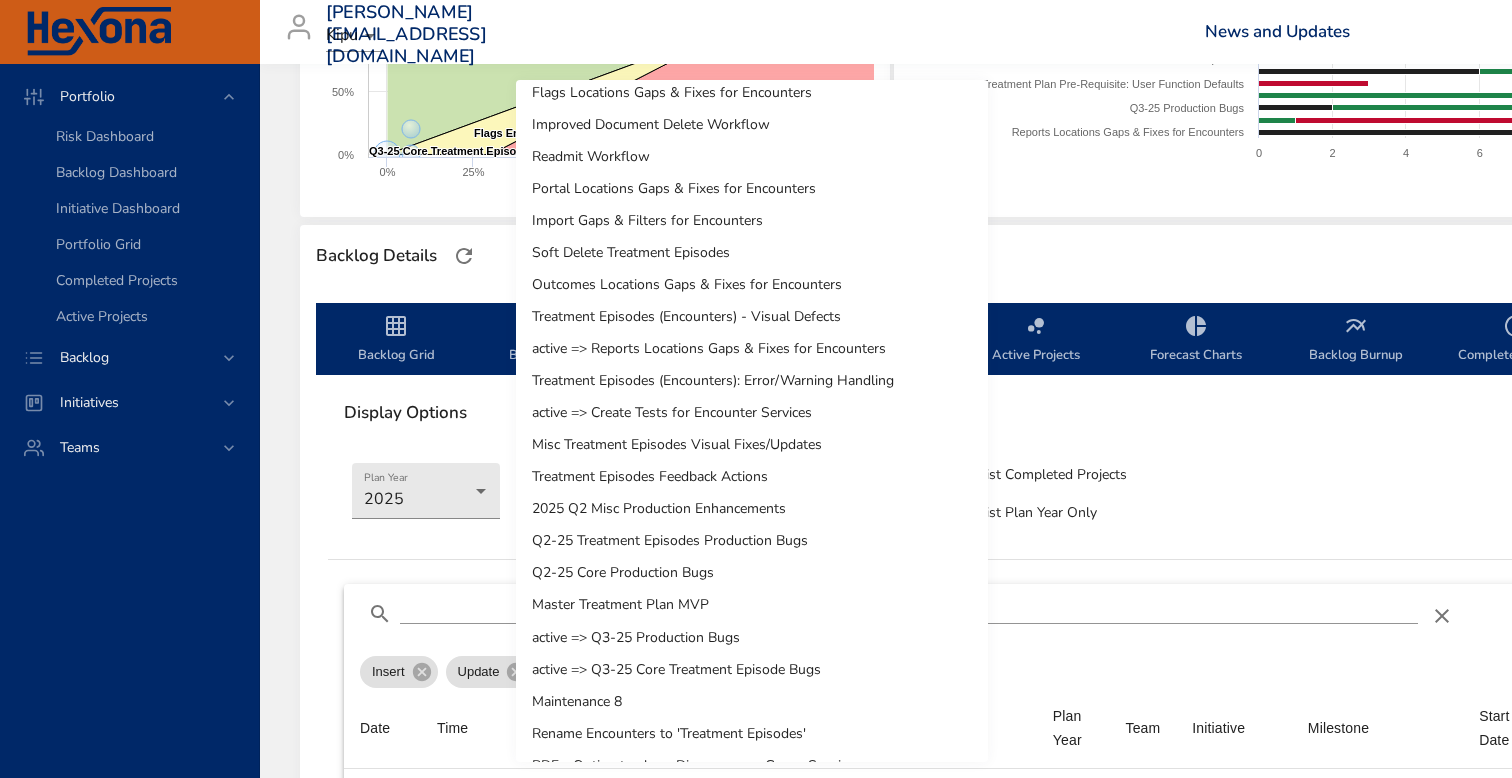 scroll, scrollTop: 903, scrollLeft: 0, axis: vertical 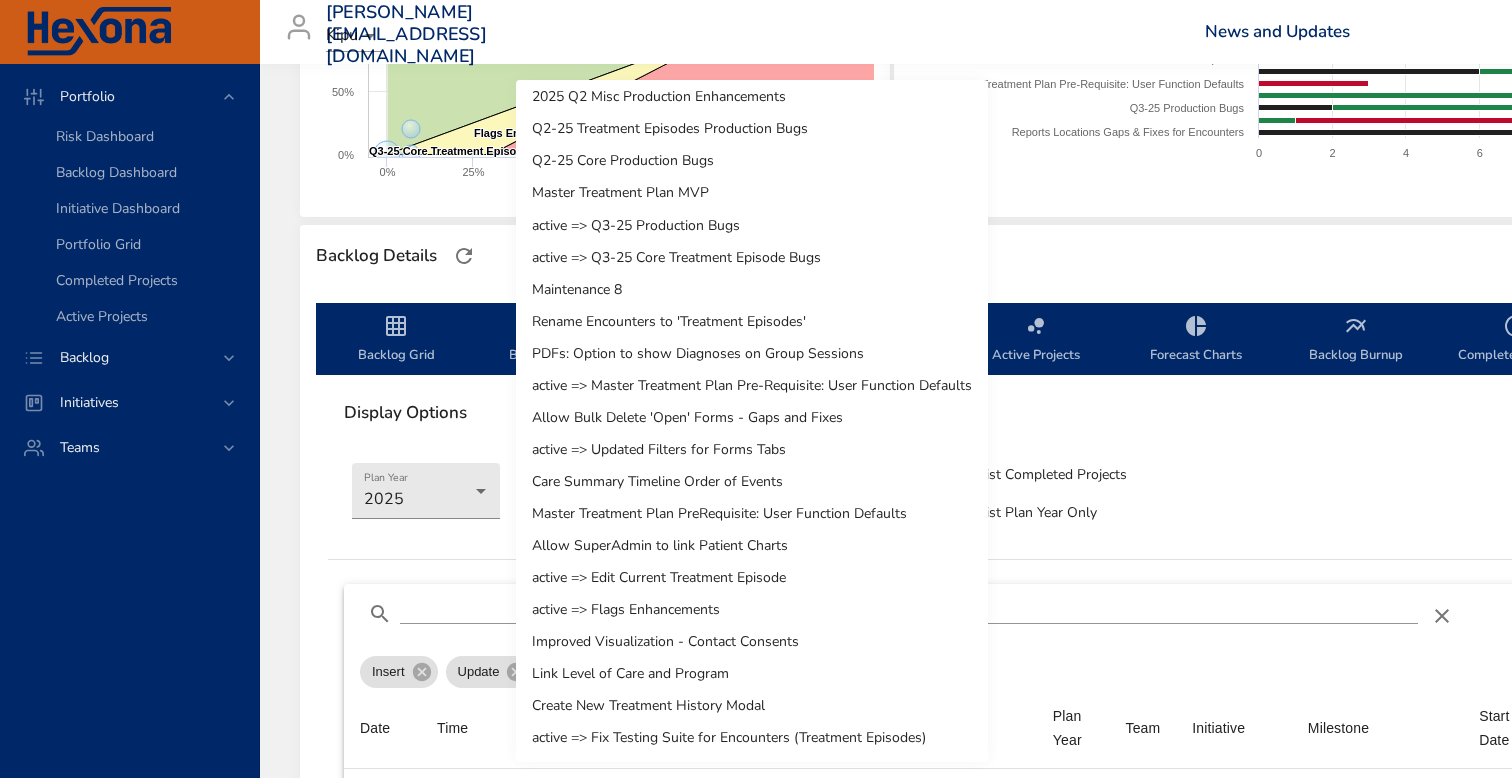 click on "Allow SuperAdmin to link Patient Charts" at bounding box center (752, 546) 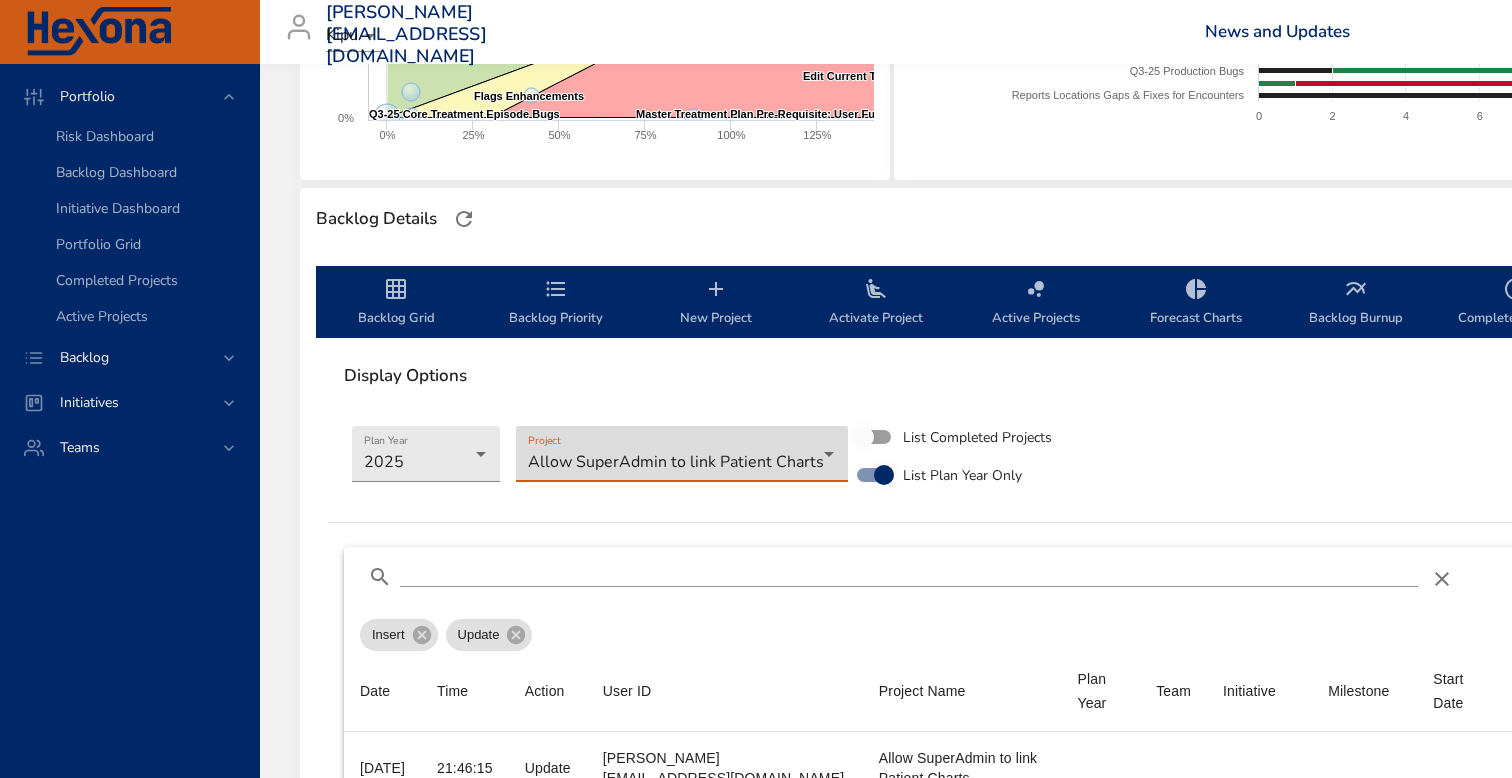 scroll, scrollTop: 422, scrollLeft: 0, axis: vertical 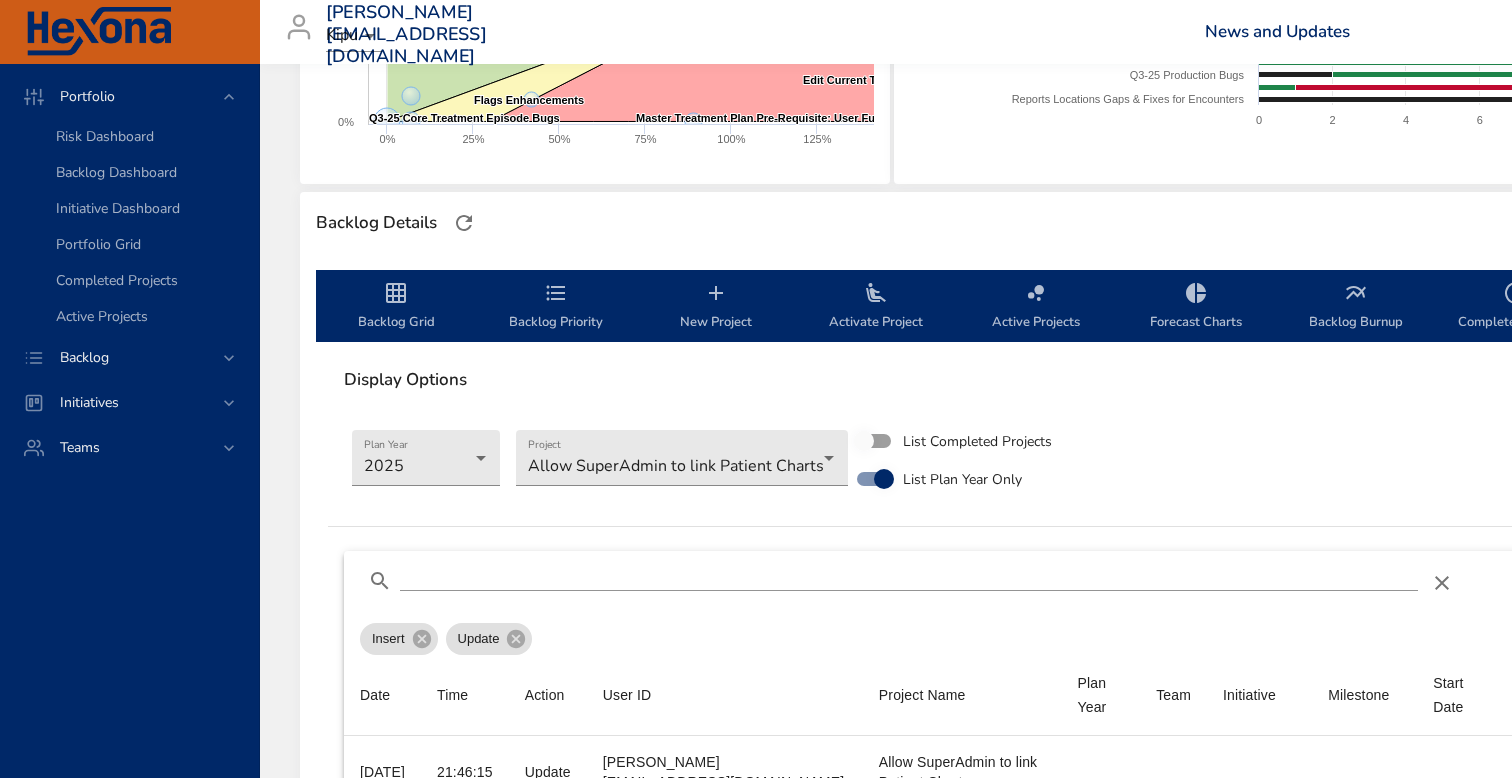 click 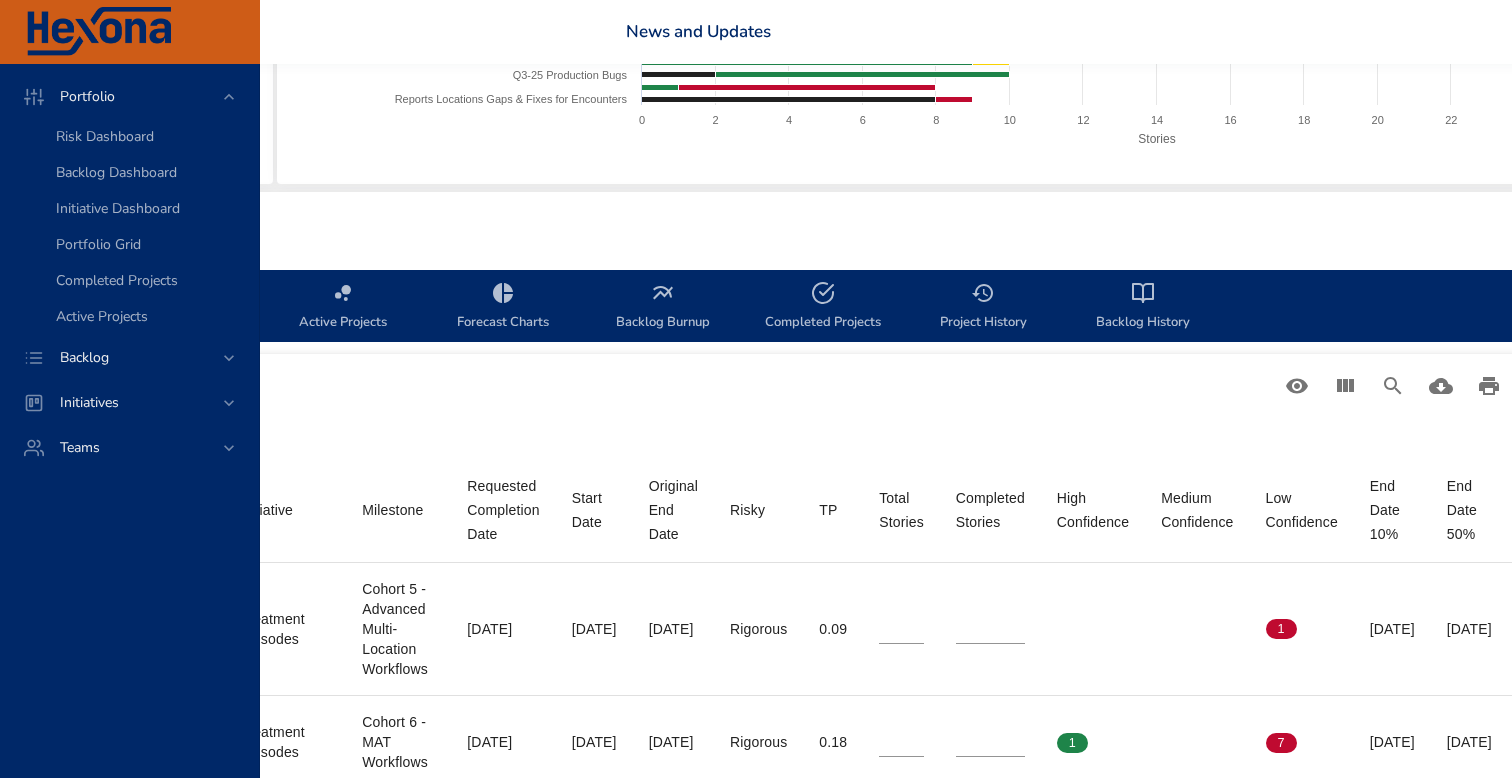 scroll, scrollTop: 422, scrollLeft: 962, axis: both 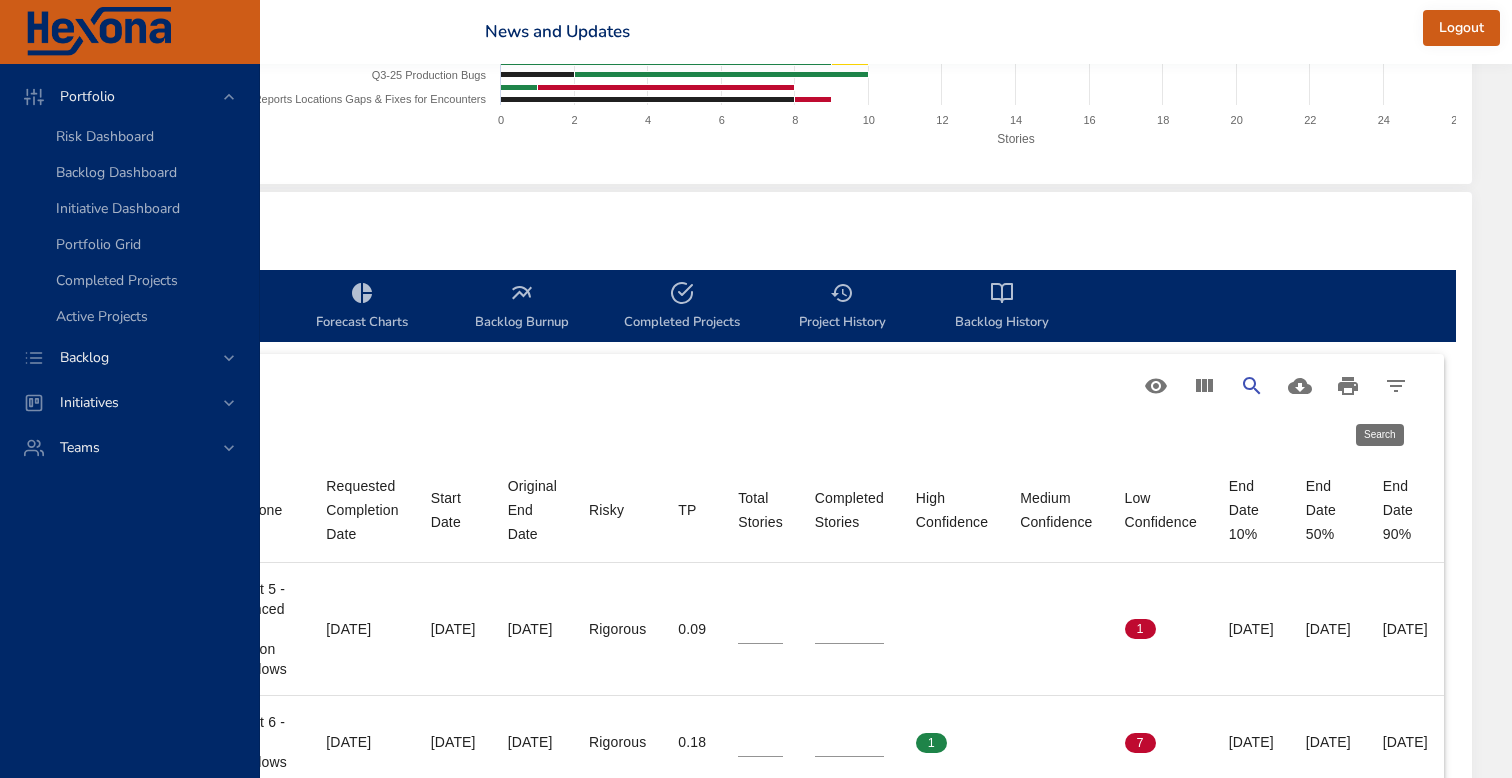 click 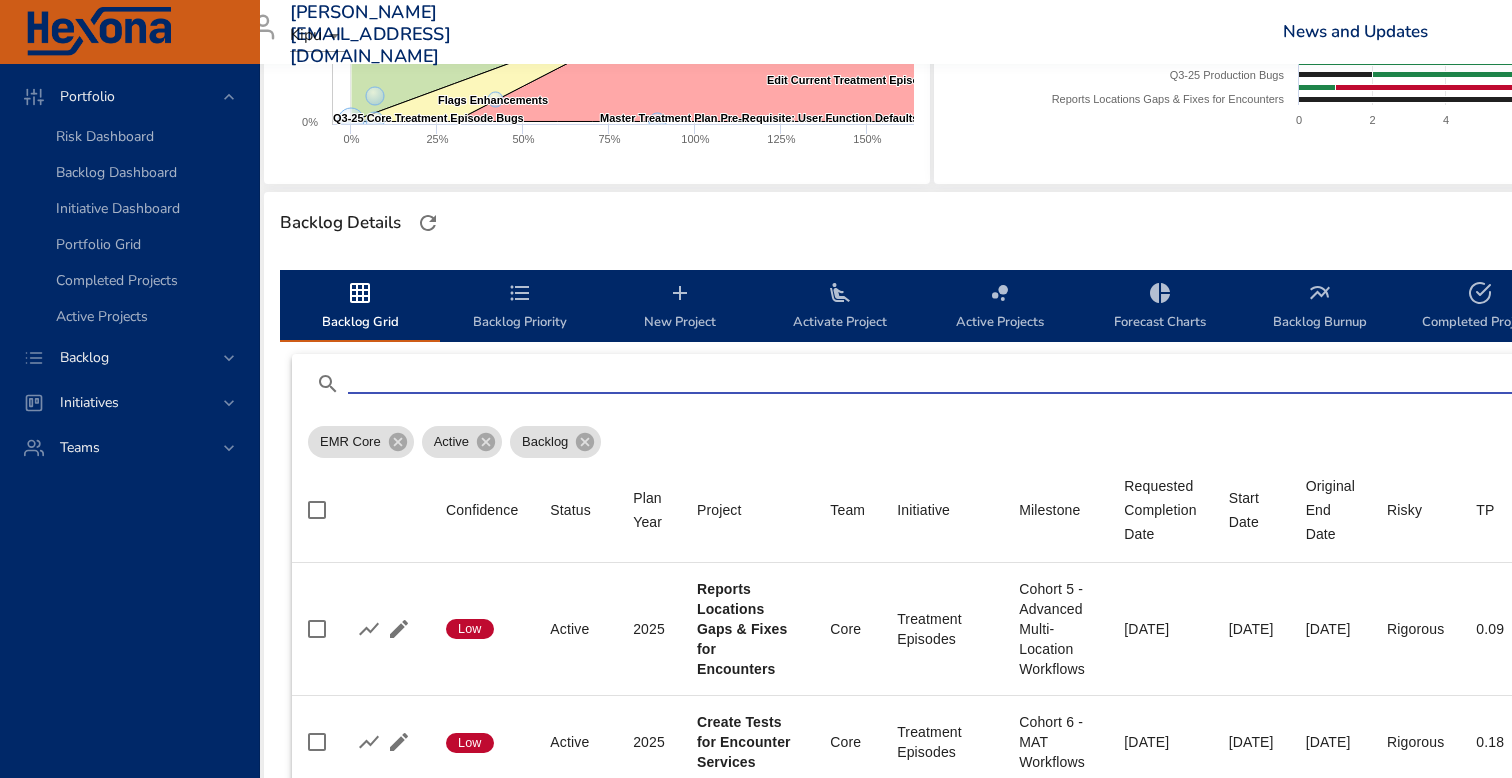 scroll, scrollTop: 422, scrollLeft: 32, axis: both 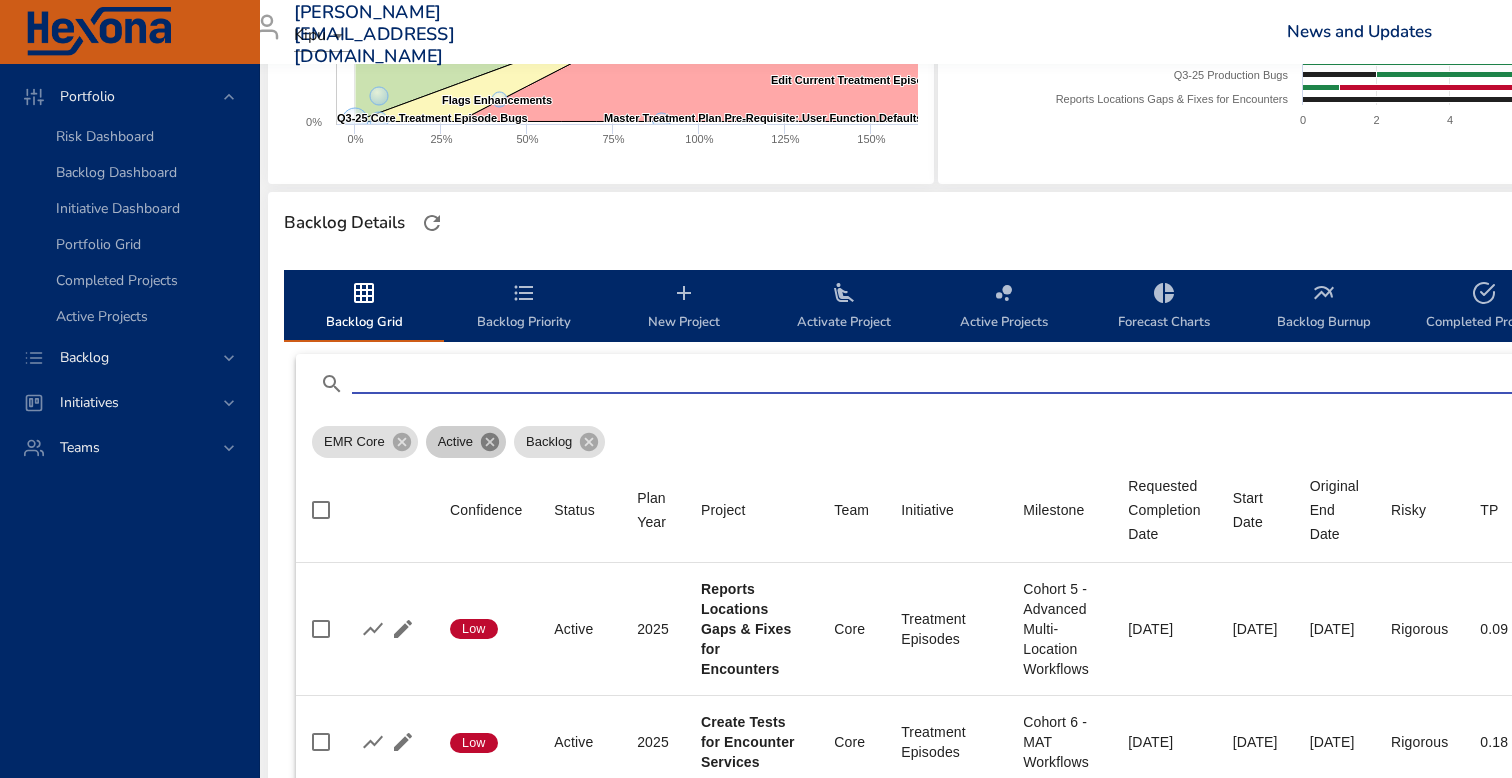 click 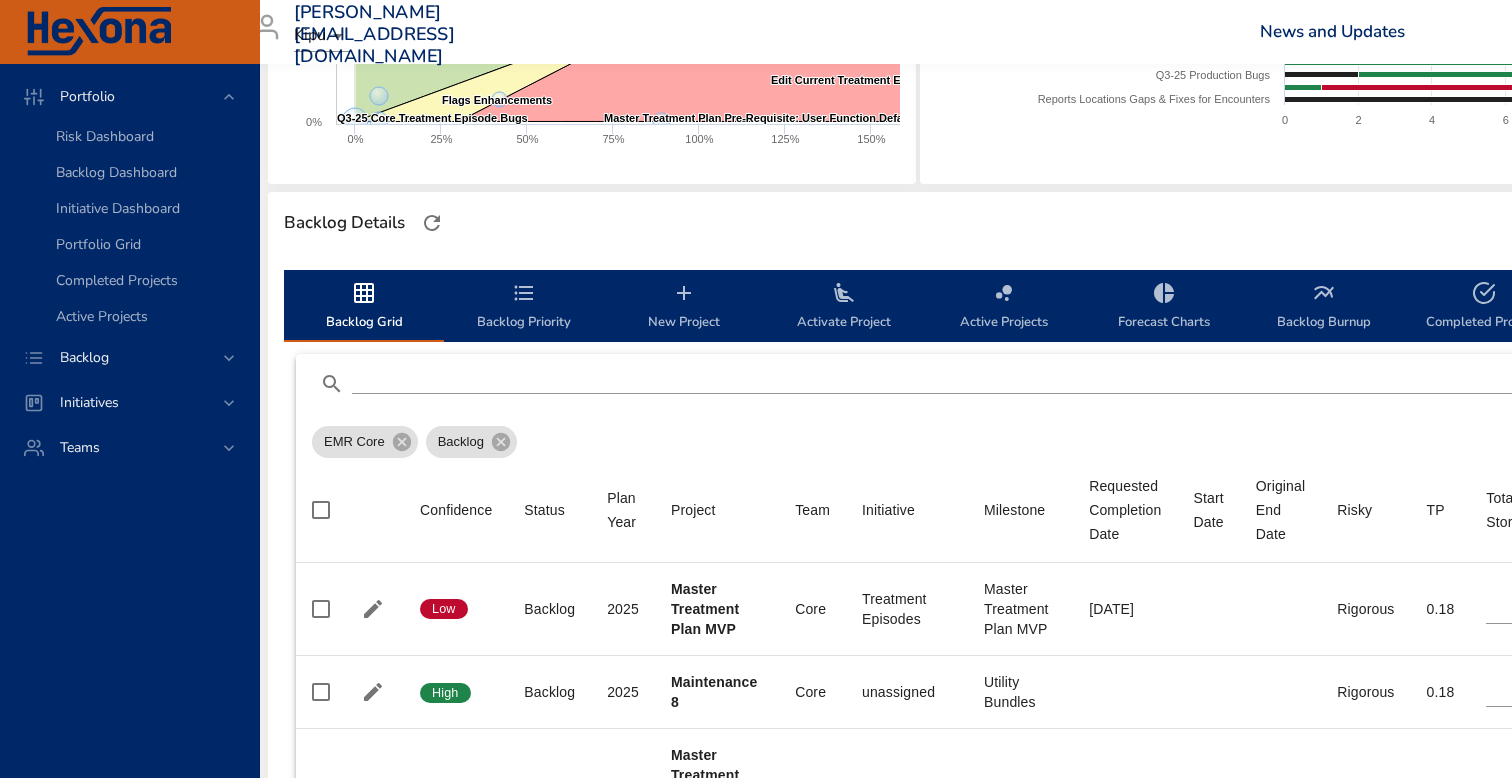 click at bounding box center [944, 378] 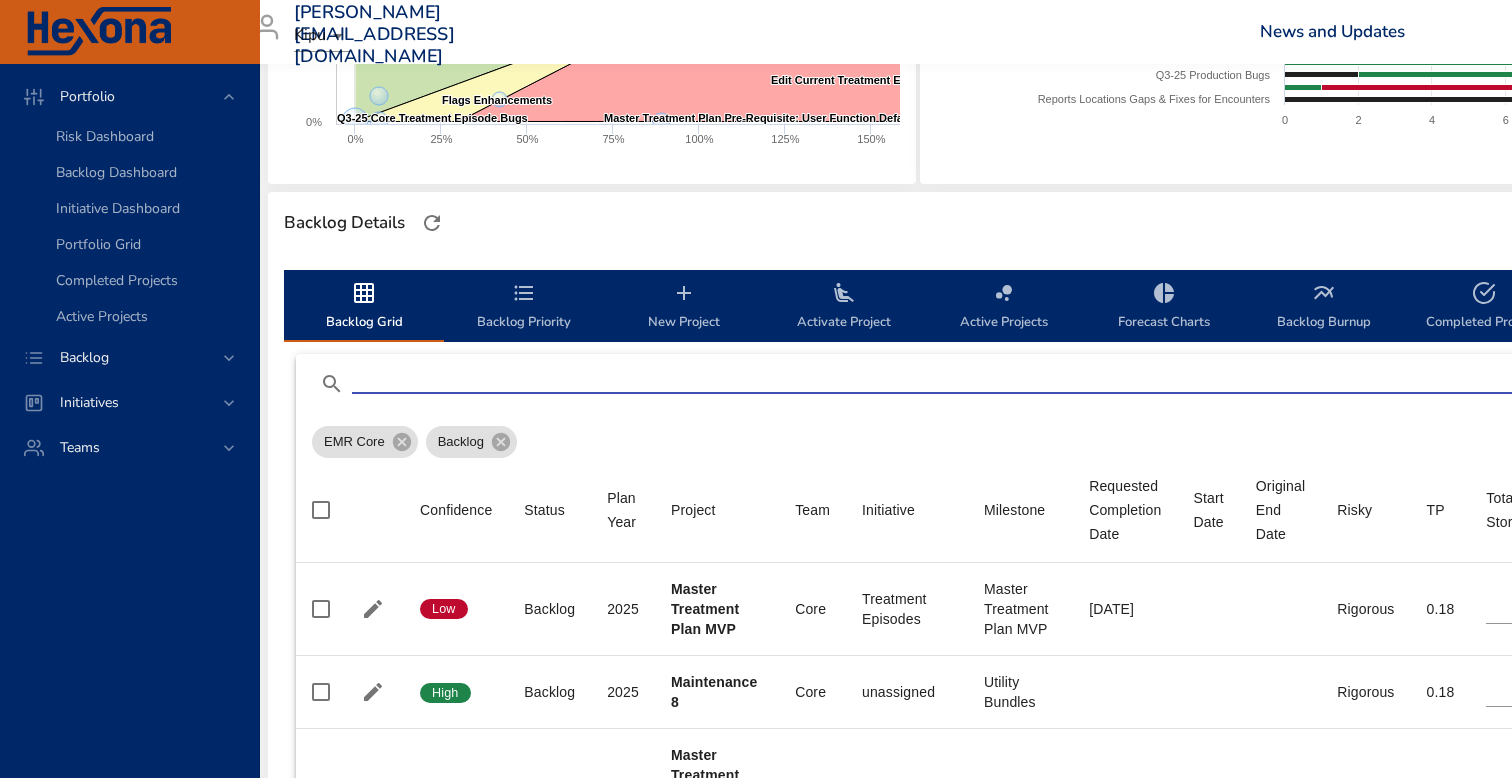 type on "*" 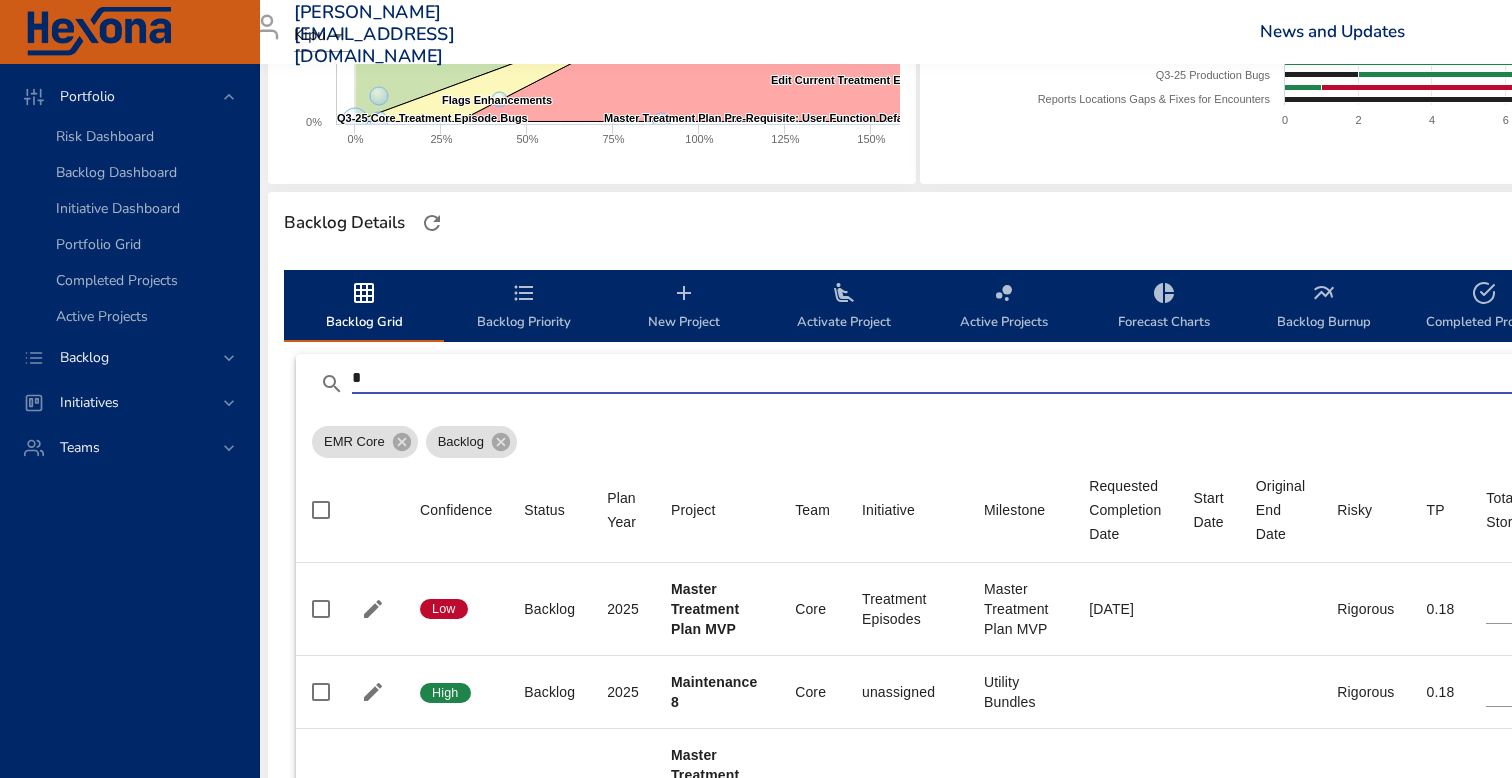type on "**" 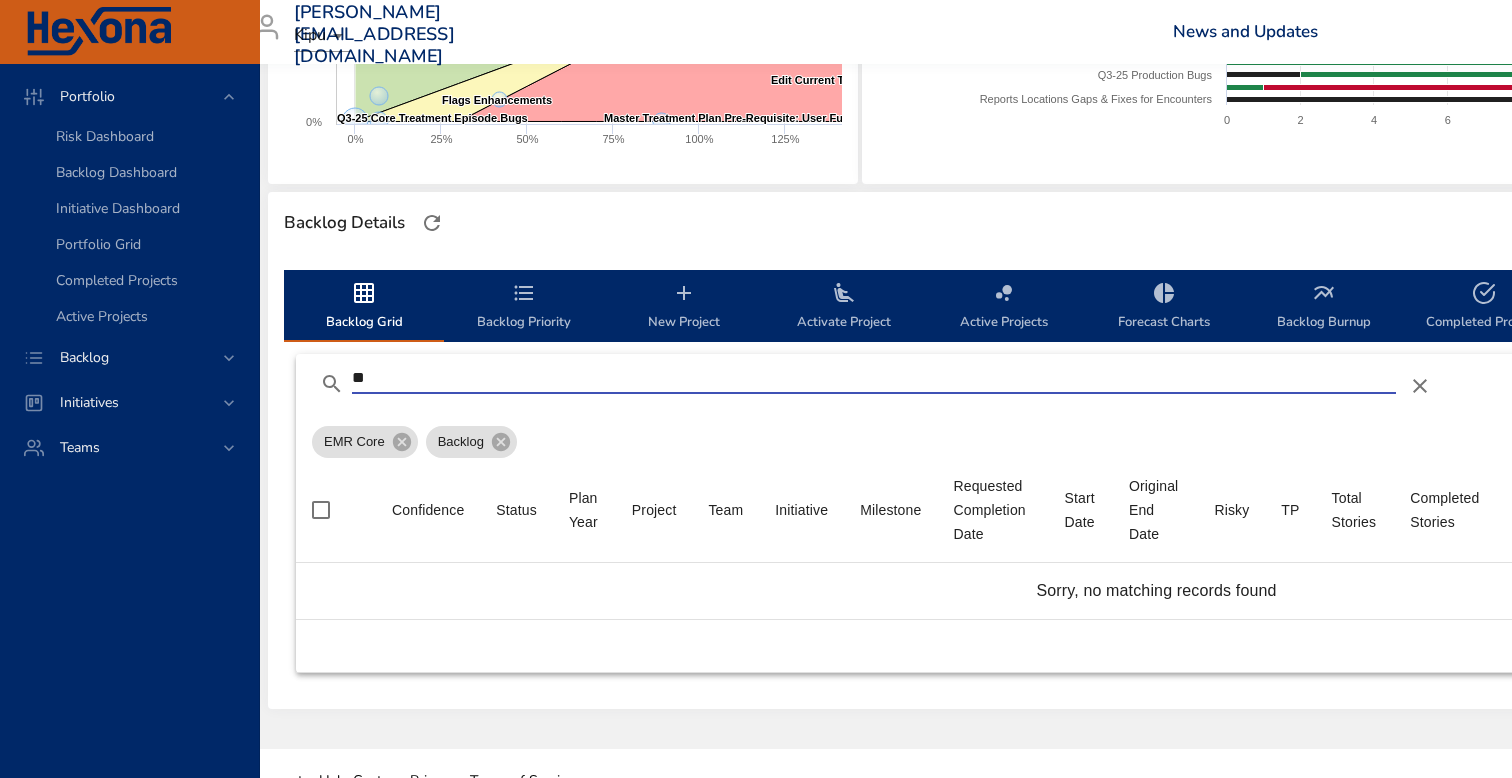 type on "*" 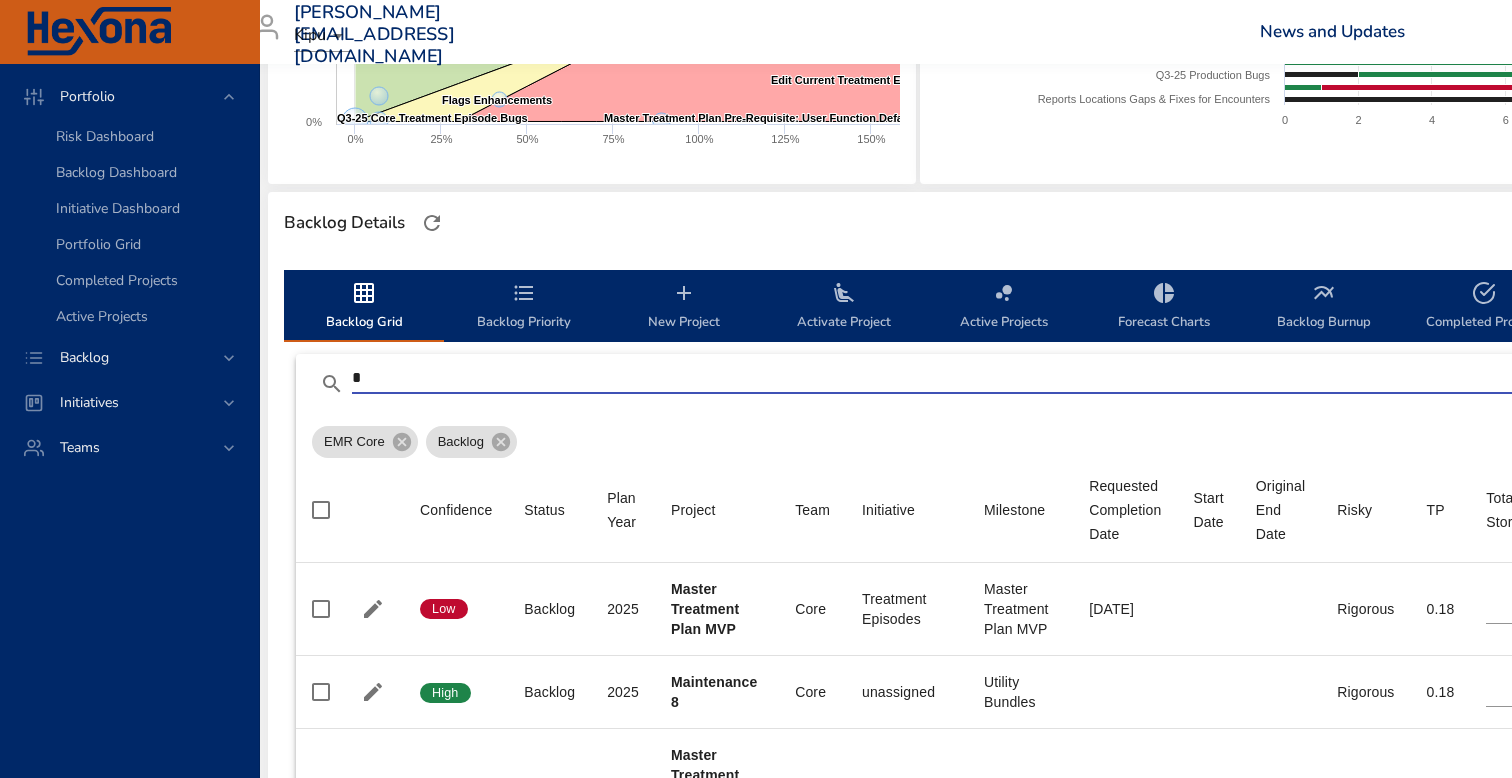 type on "**" 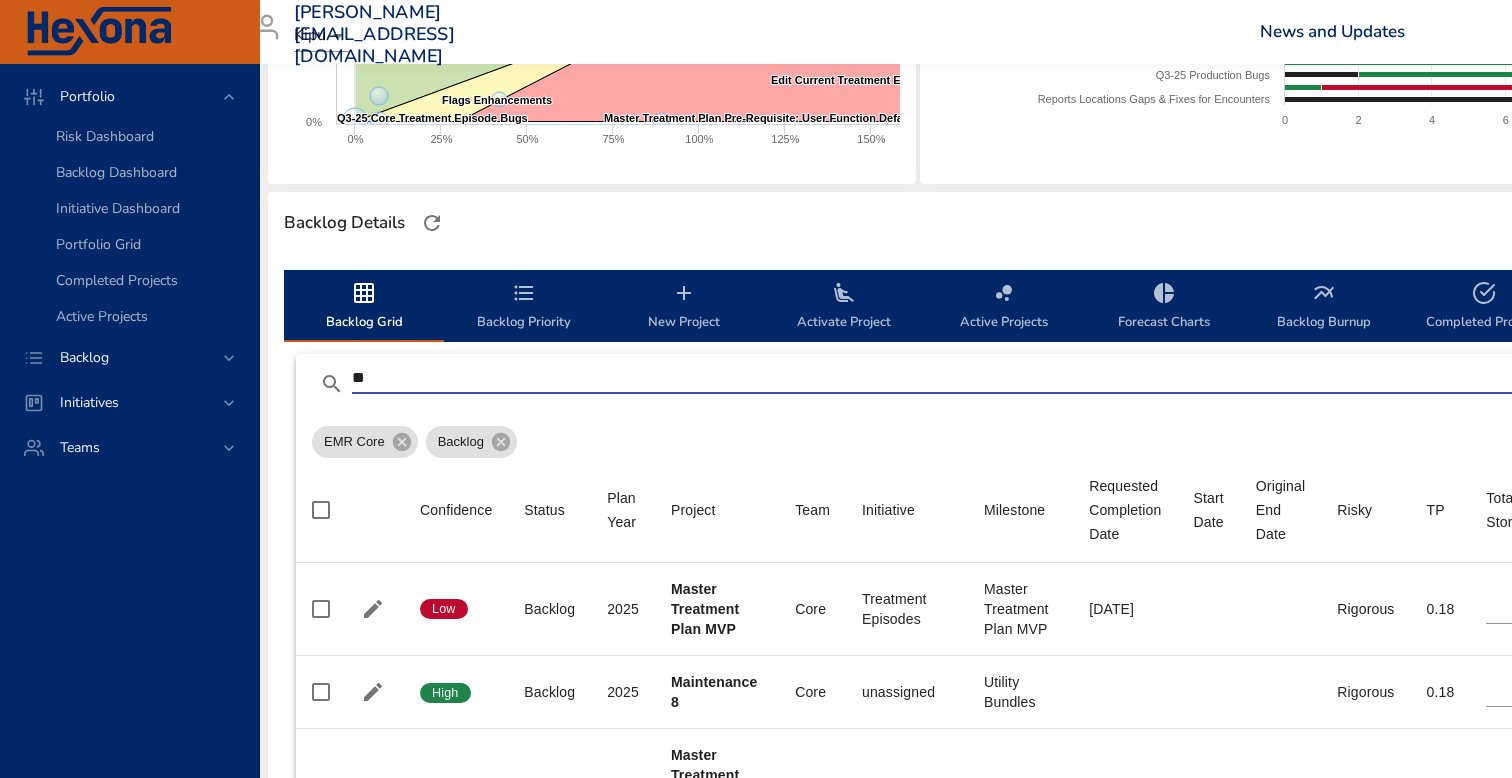 type on "***" 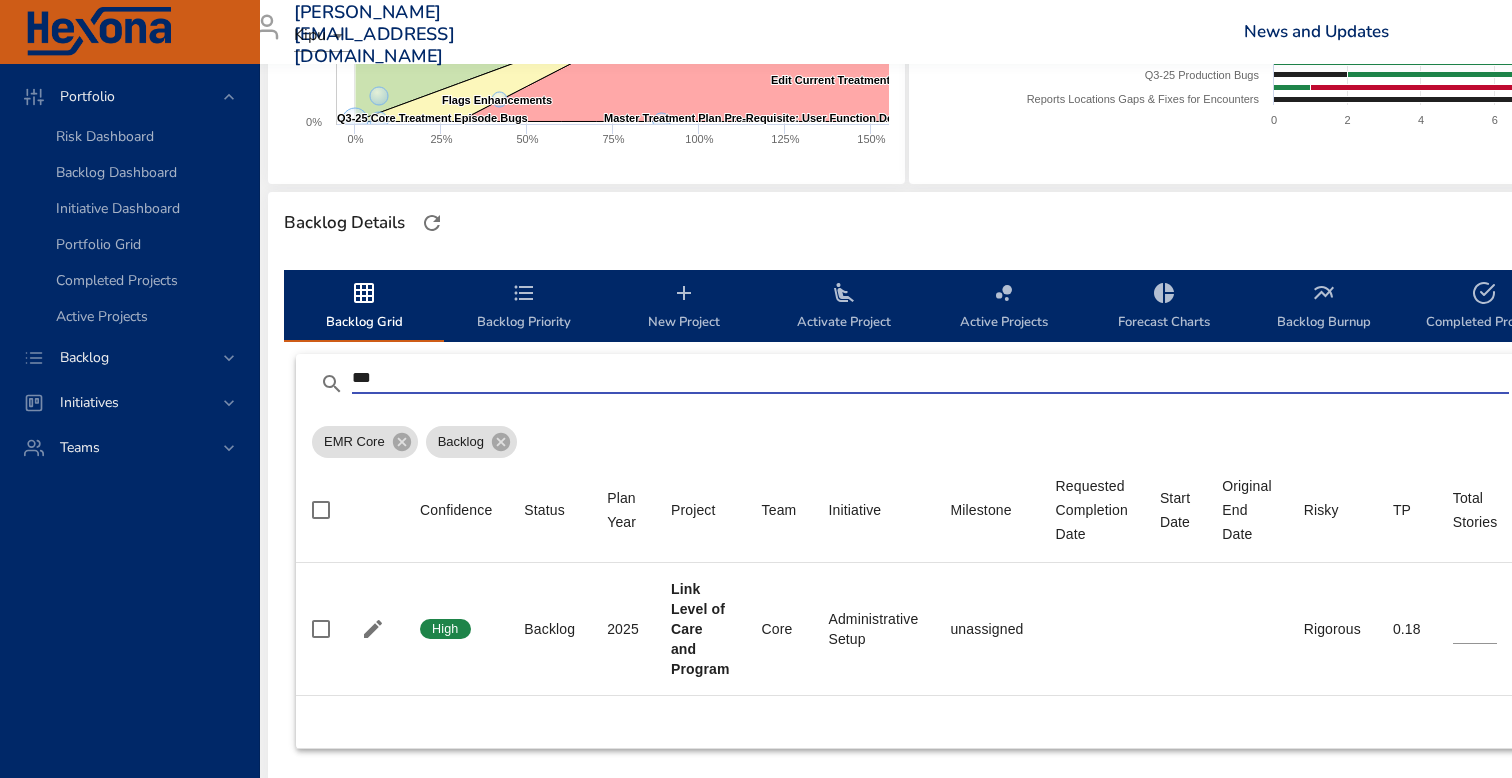 type on "**" 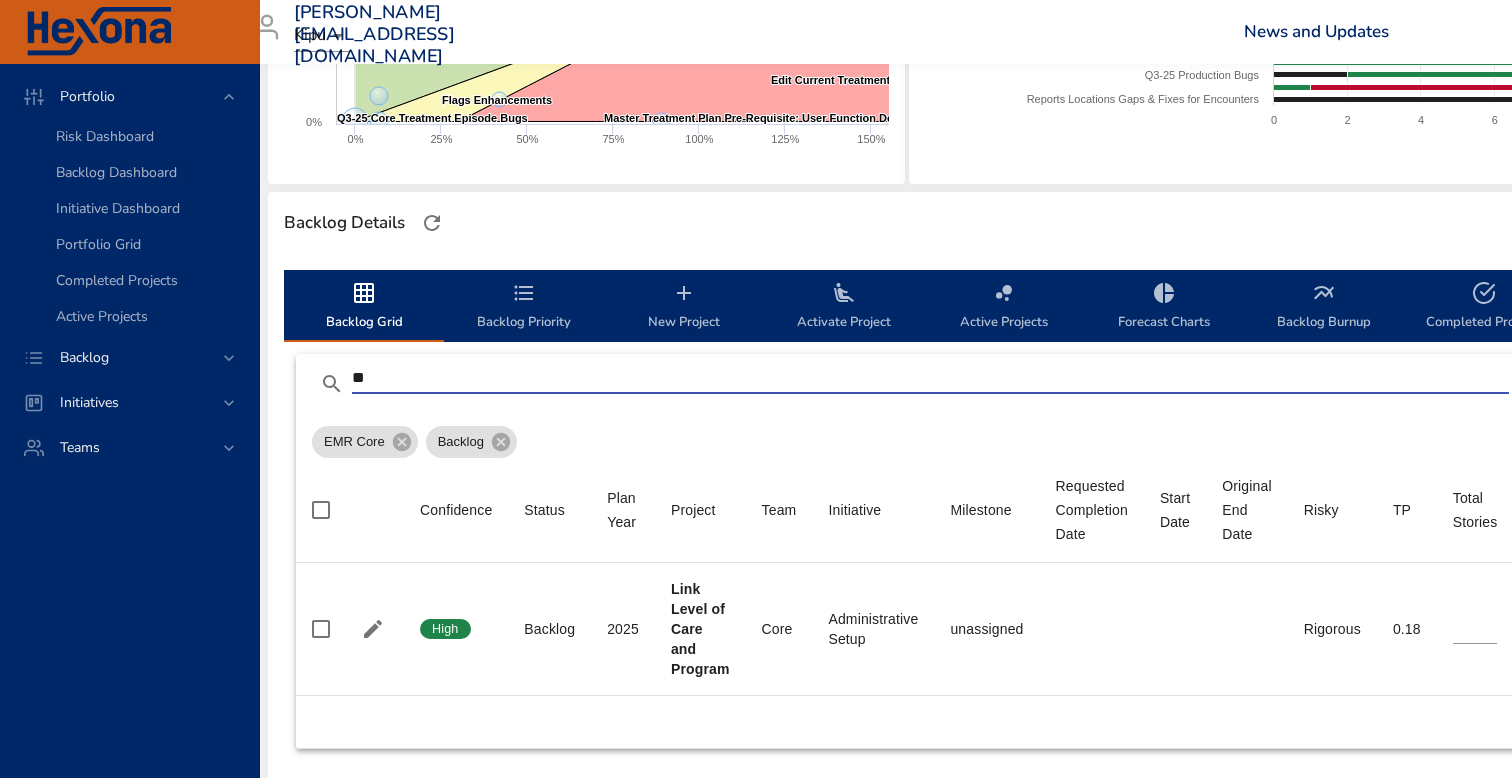 type on "*" 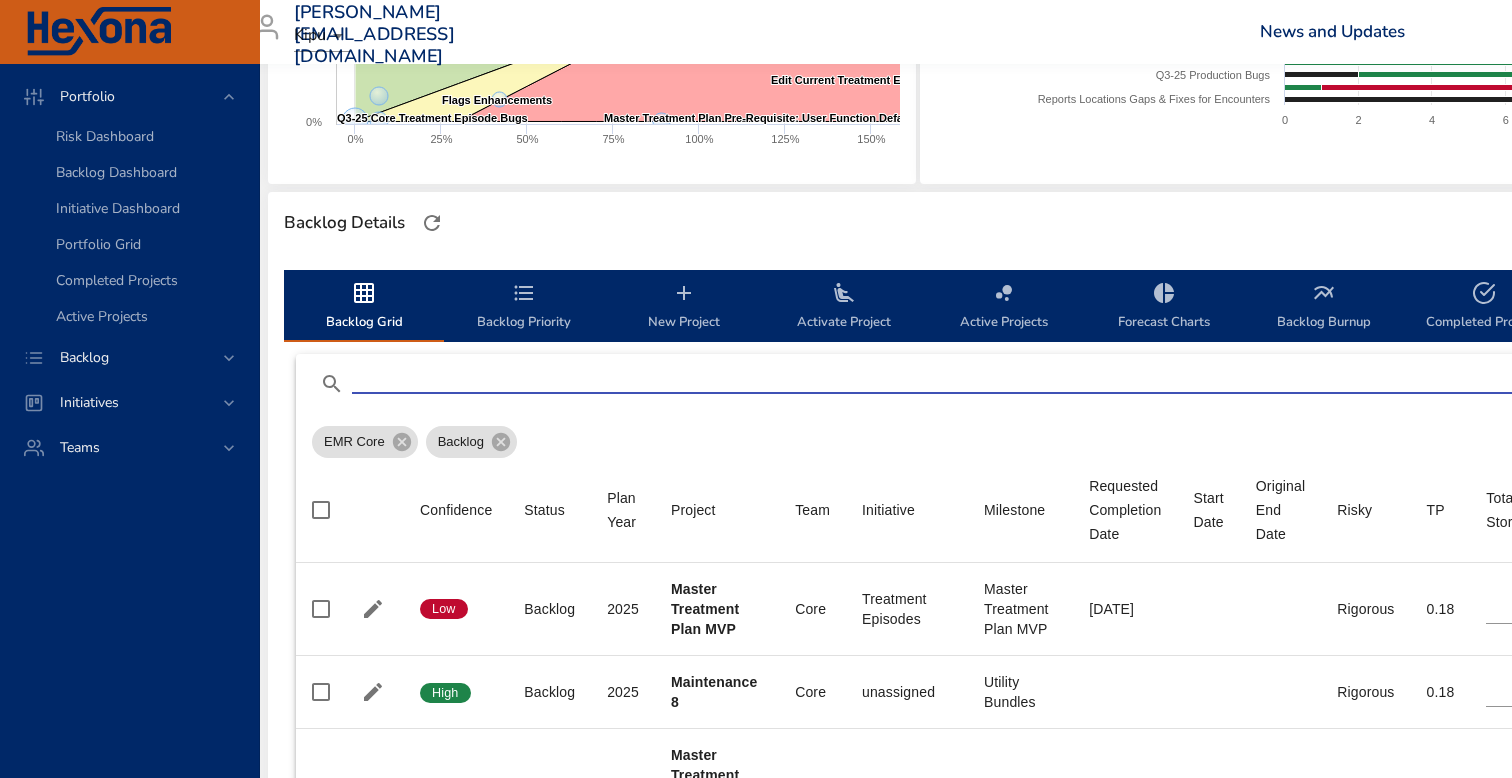 type on "*" 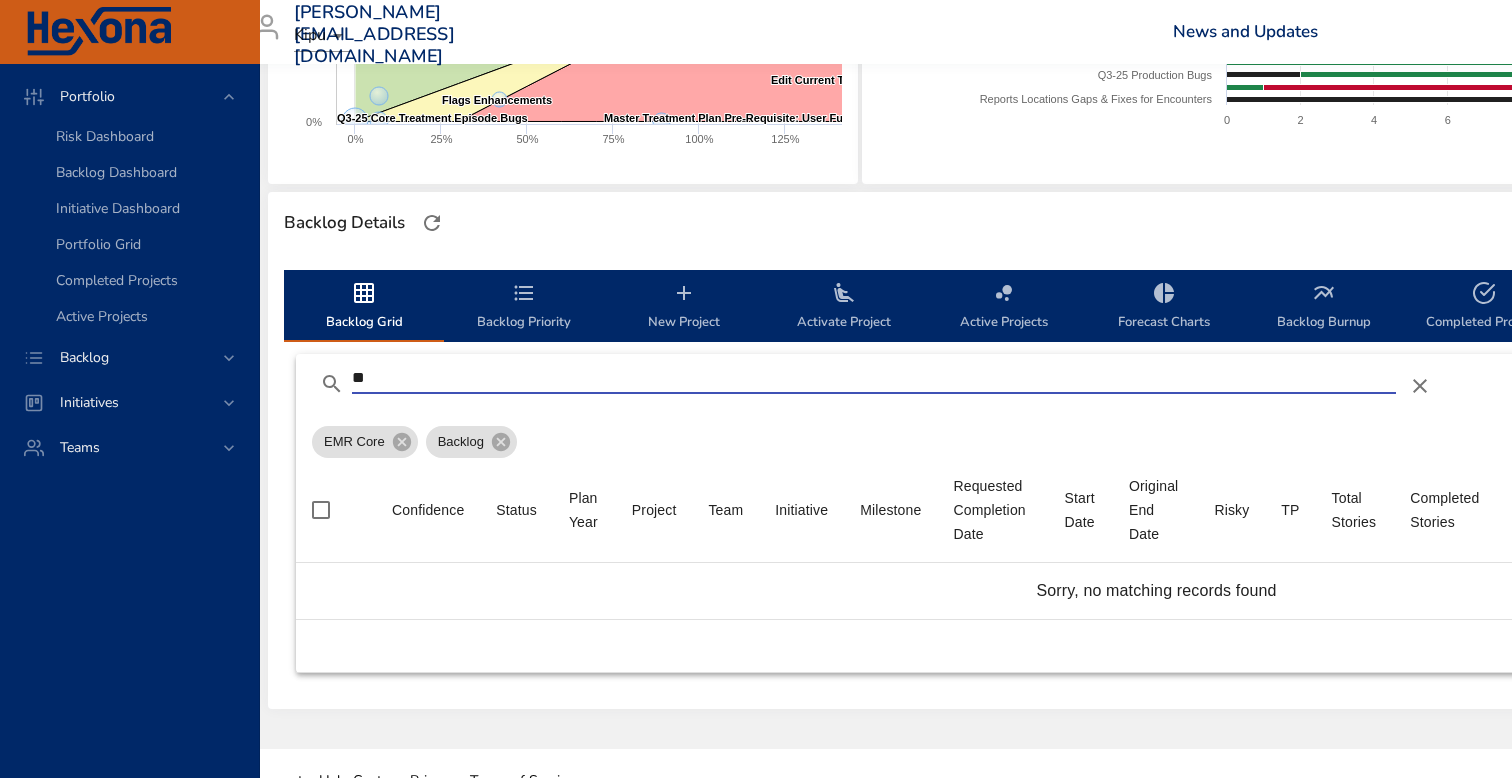 type on "*" 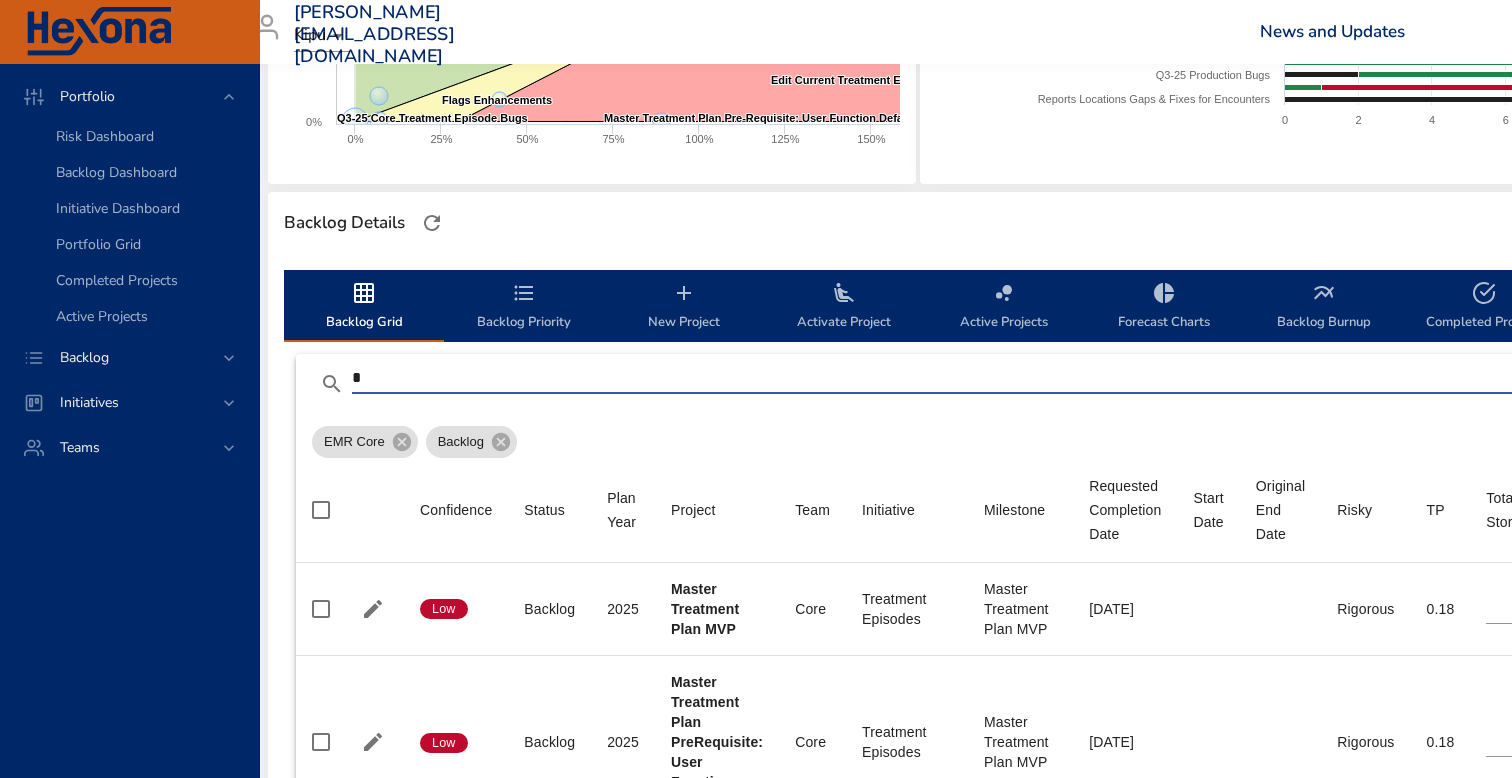 type 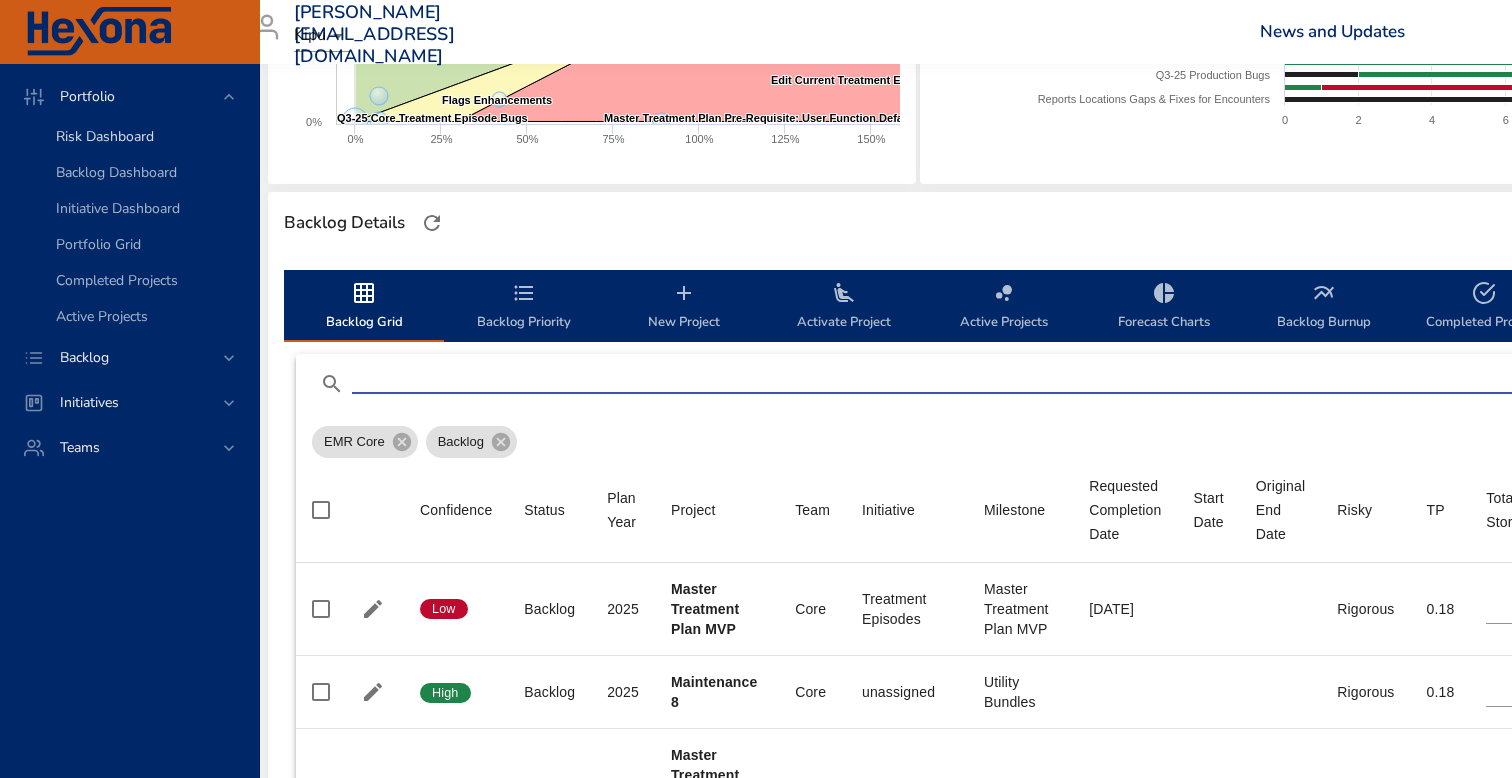 click on "Risk Dashboard" at bounding box center [129, 137] 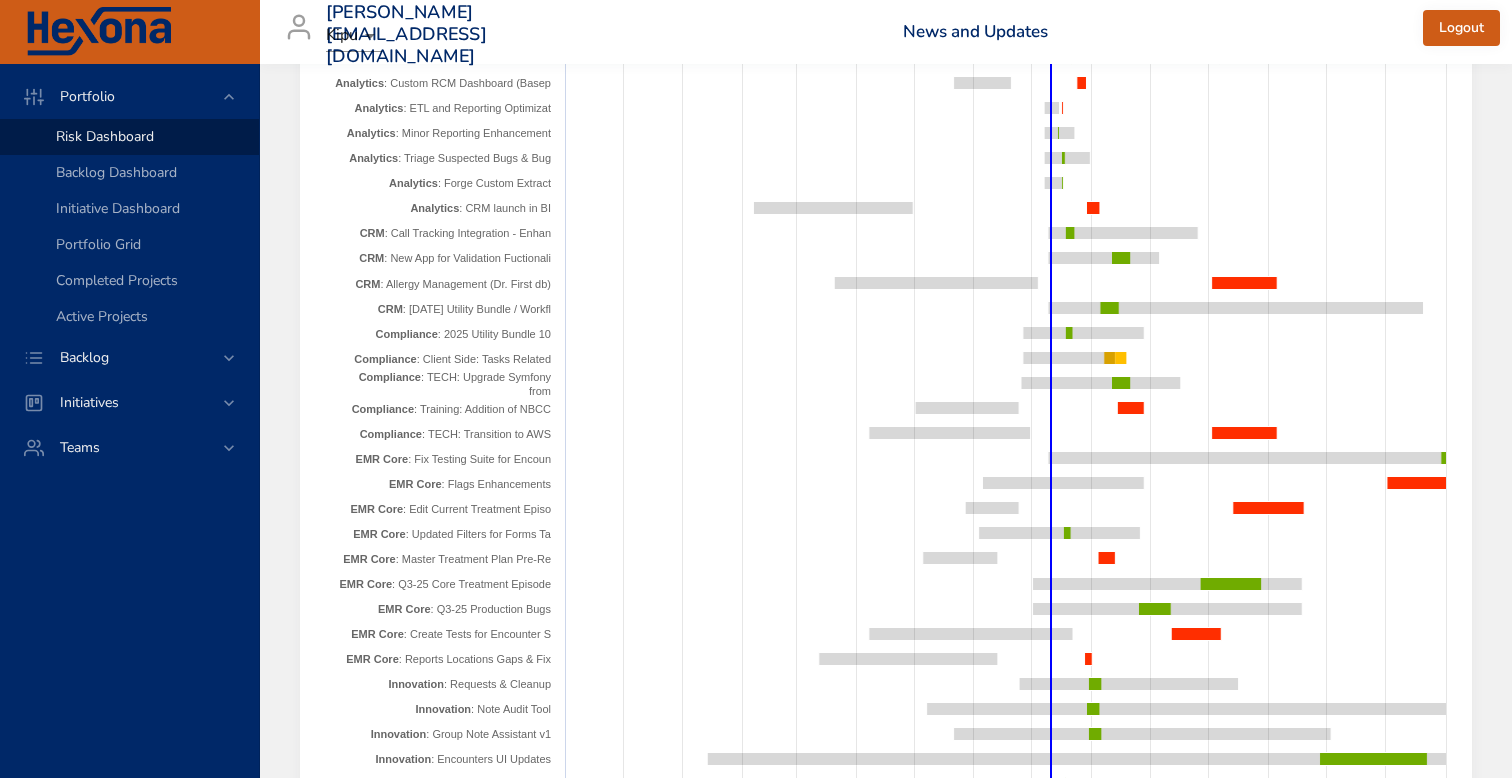 scroll, scrollTop: 2484, scrollLeft: 0, axis: vertical 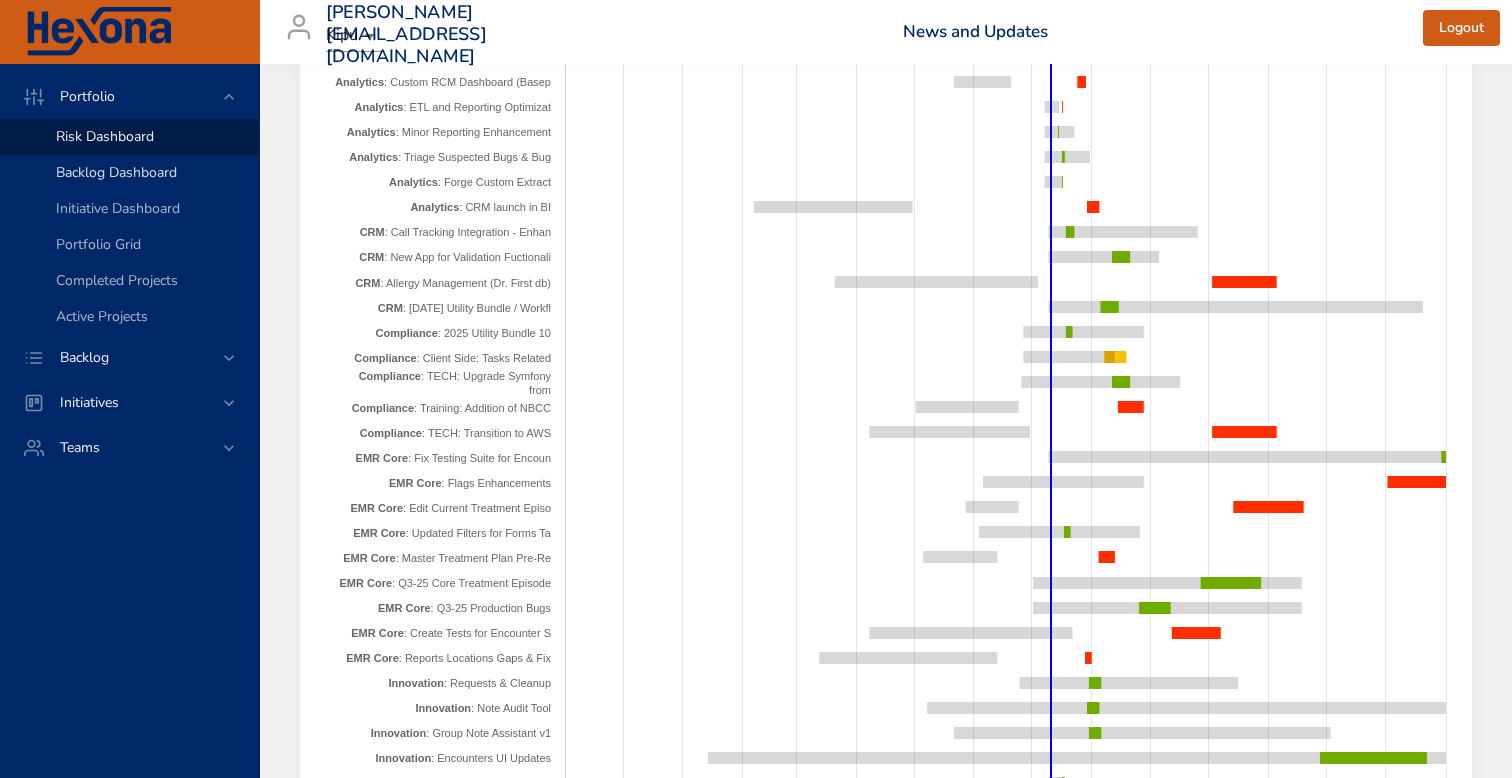 click on "Backlog Dashboard" at bounding box center [116, 172] 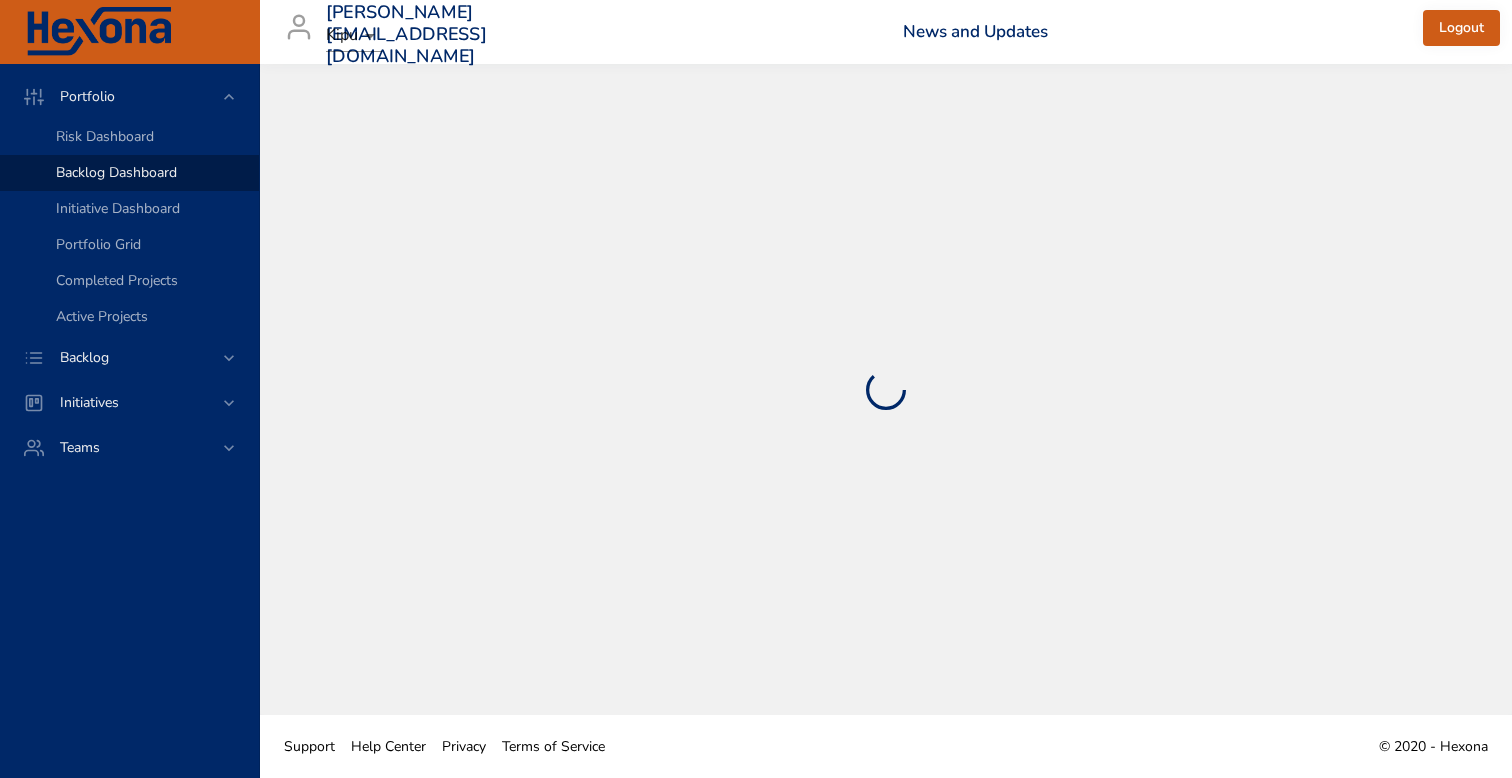 scroll, scrollTop: 0, scrollLeft: 0, axis: both 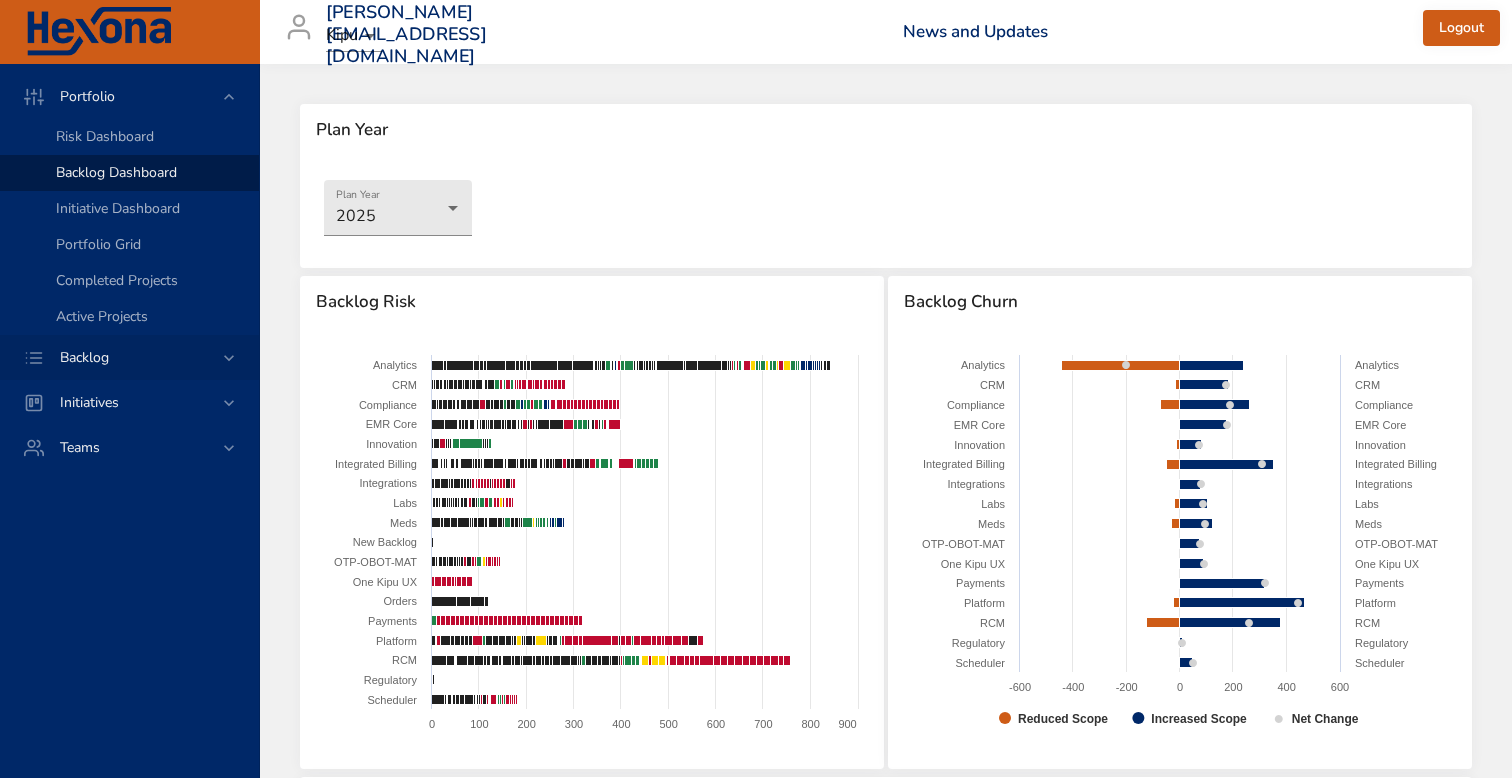 click on "Backlog" at bounding box center (131, 357) 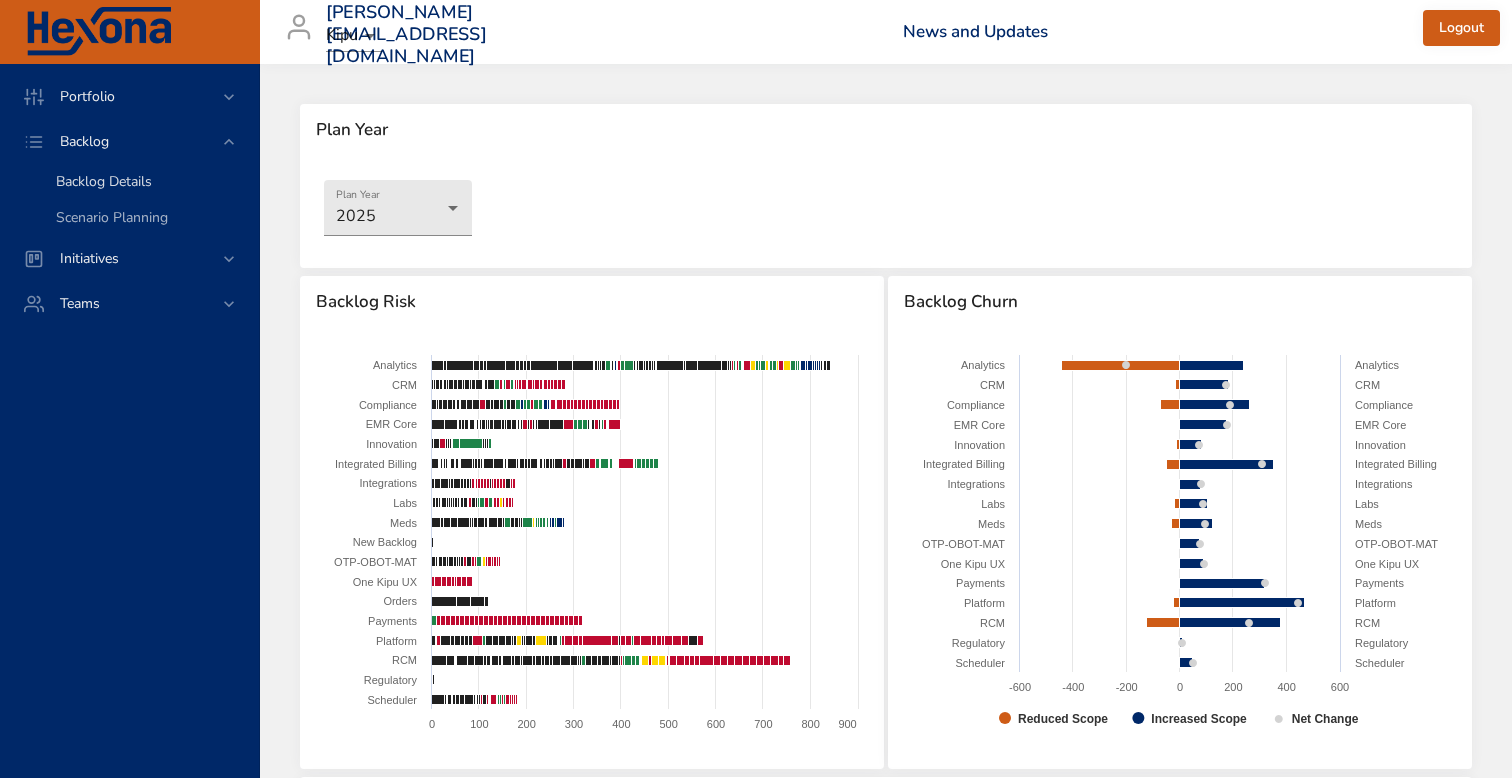 click on "Backlog Details" at bounding box center (149, 182) 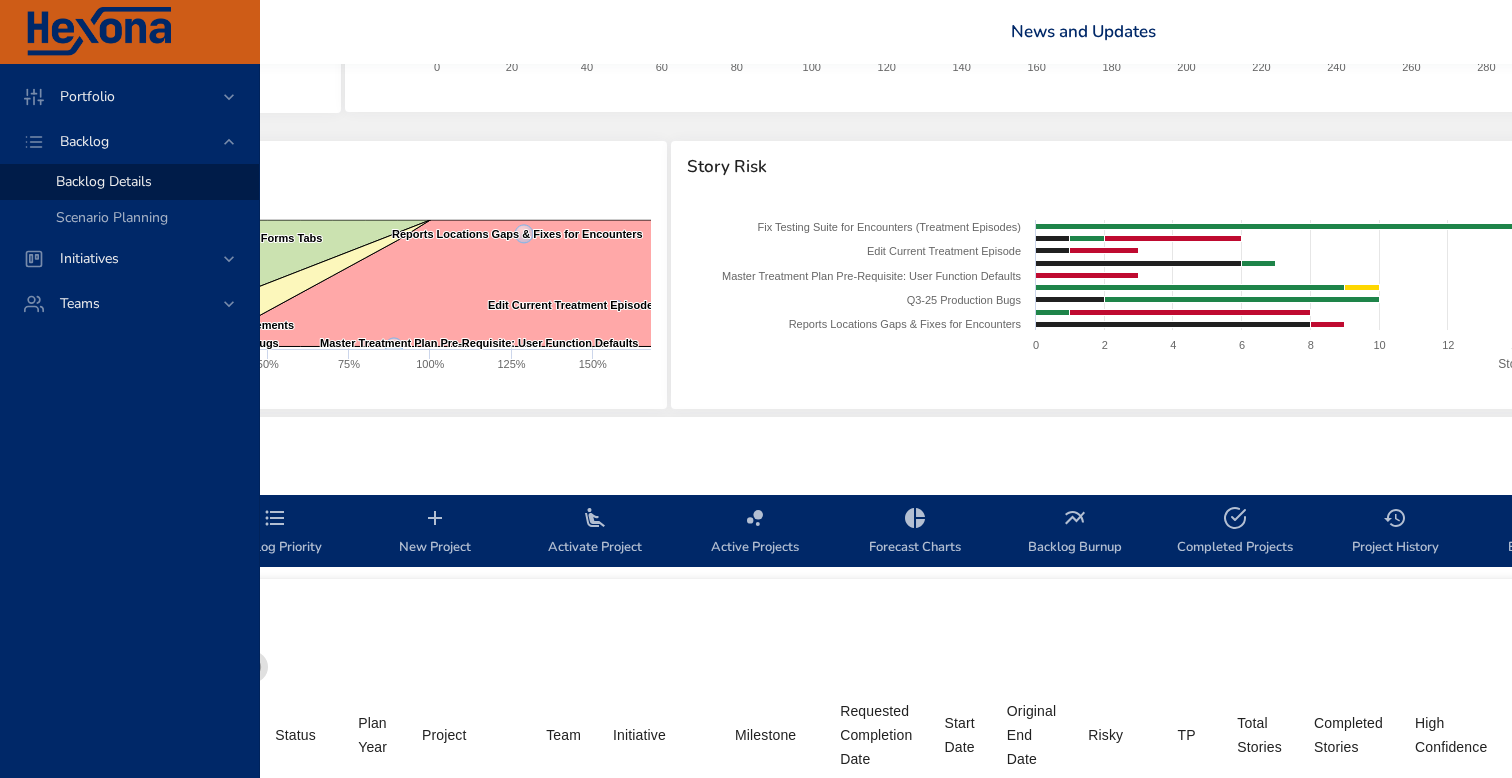 scroll, scrollTop: 197, scrollLeft: 289, axis: both 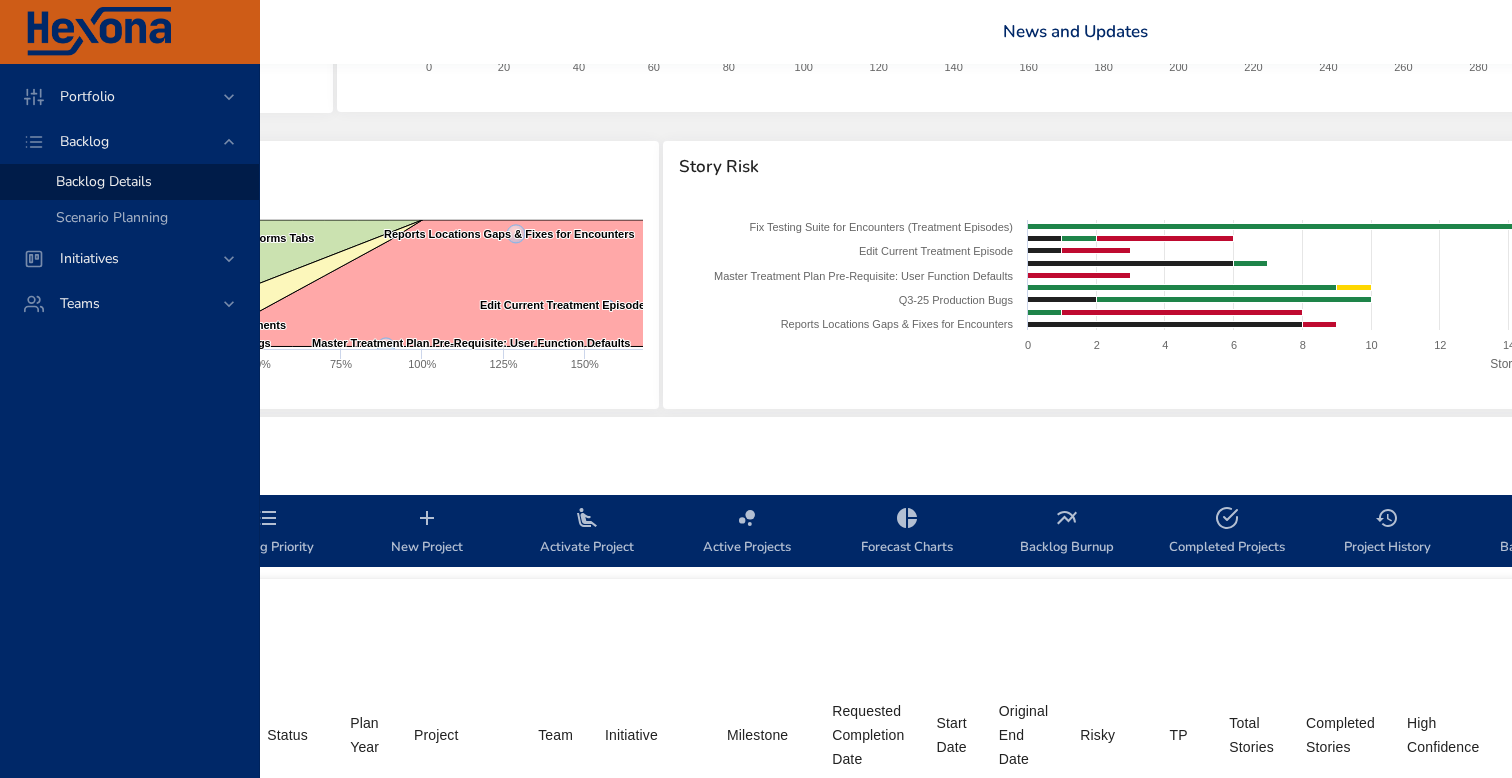 click 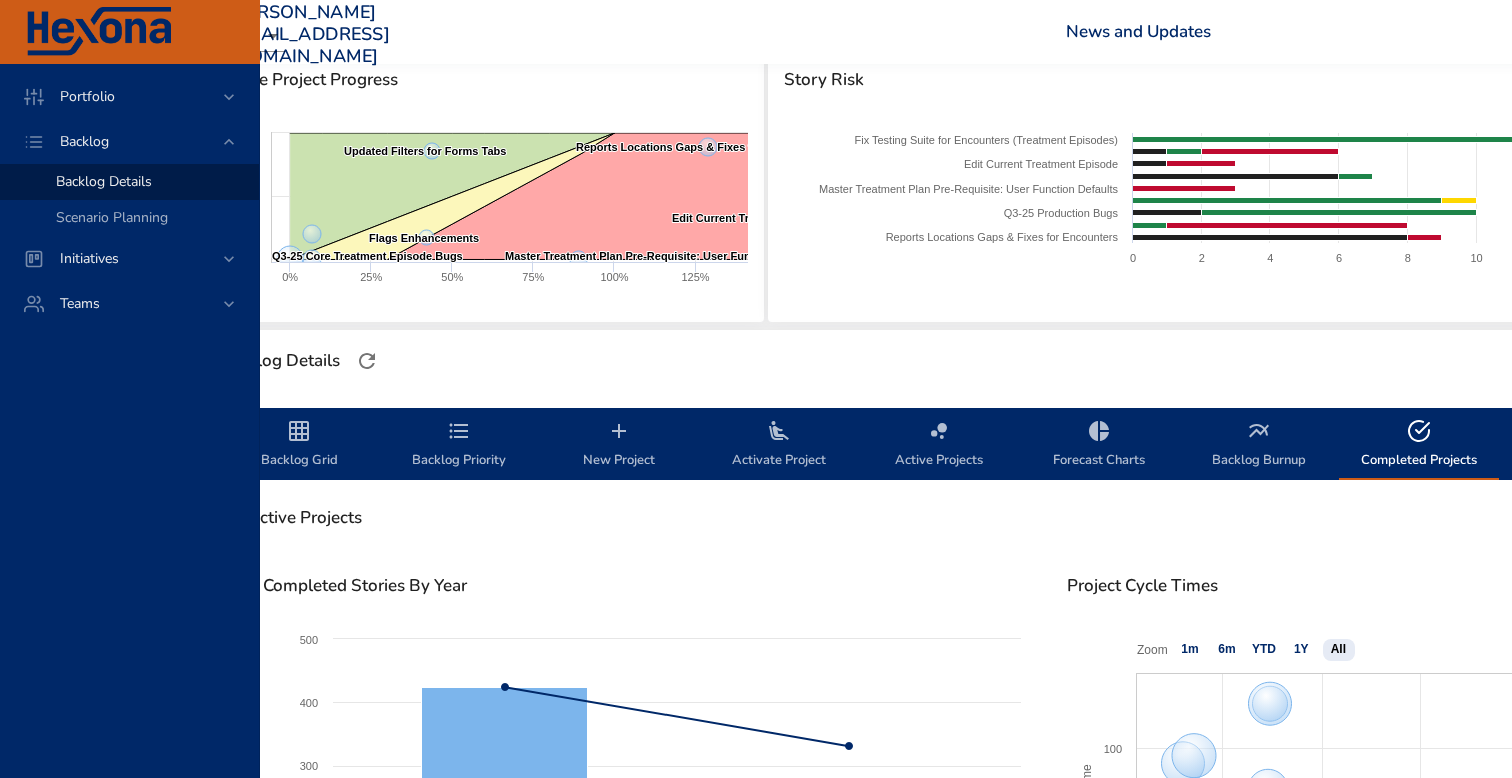 scroll, scrollTop: 284, scrollLeft: 96, axis: both 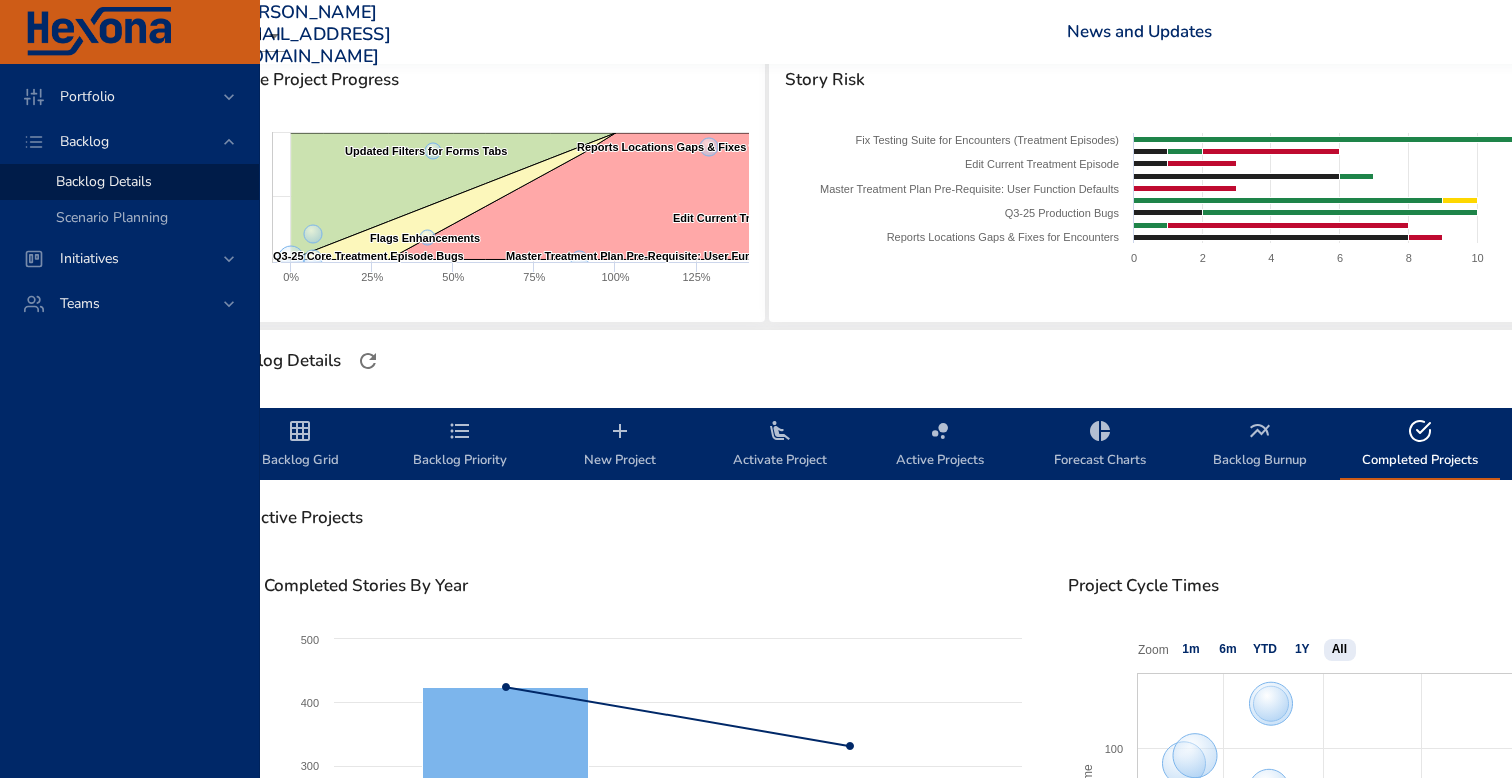click on "Backlog Grid" at bounding box center (300, 445) 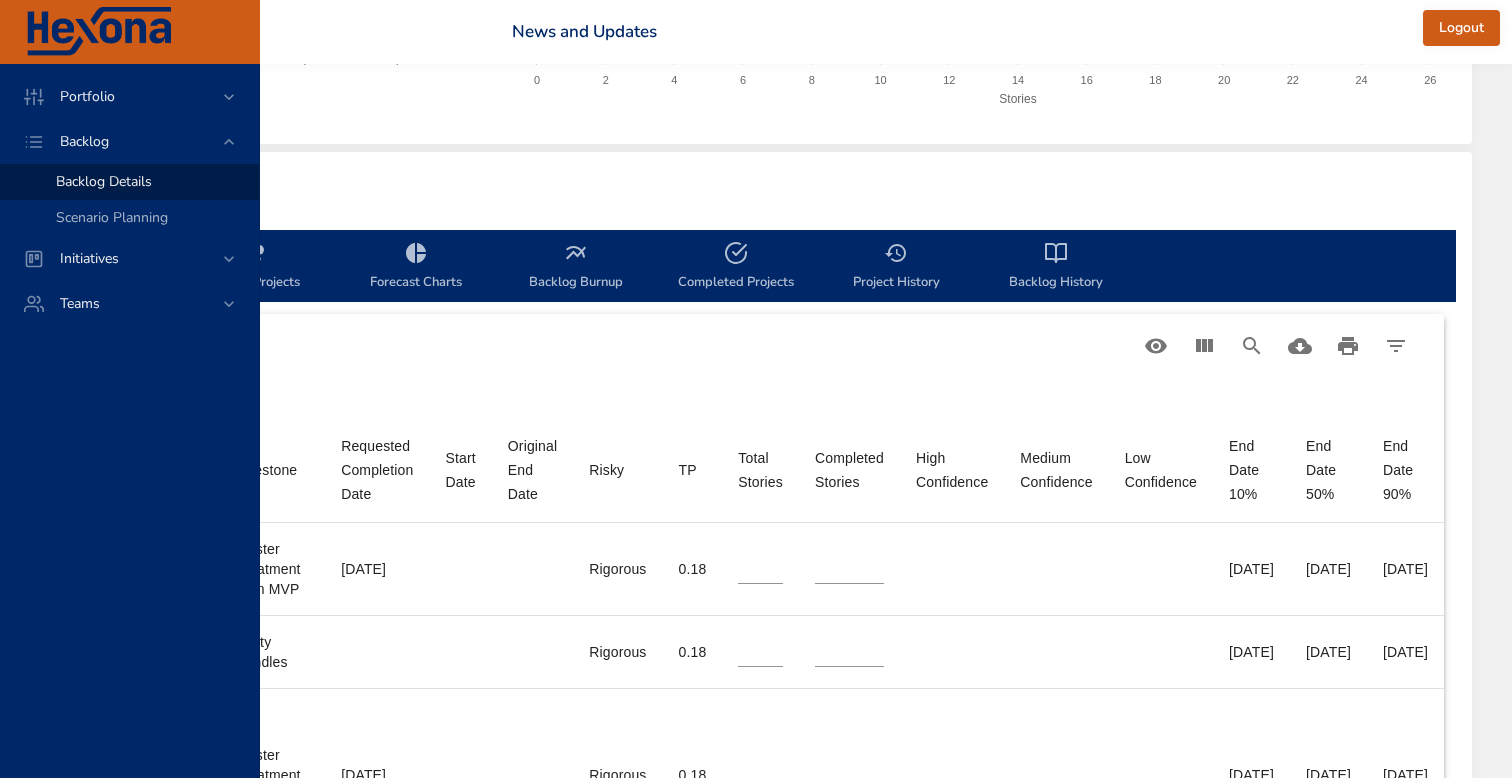 scroll, scrollTop: 462, scrollLeft: 859, axis: both 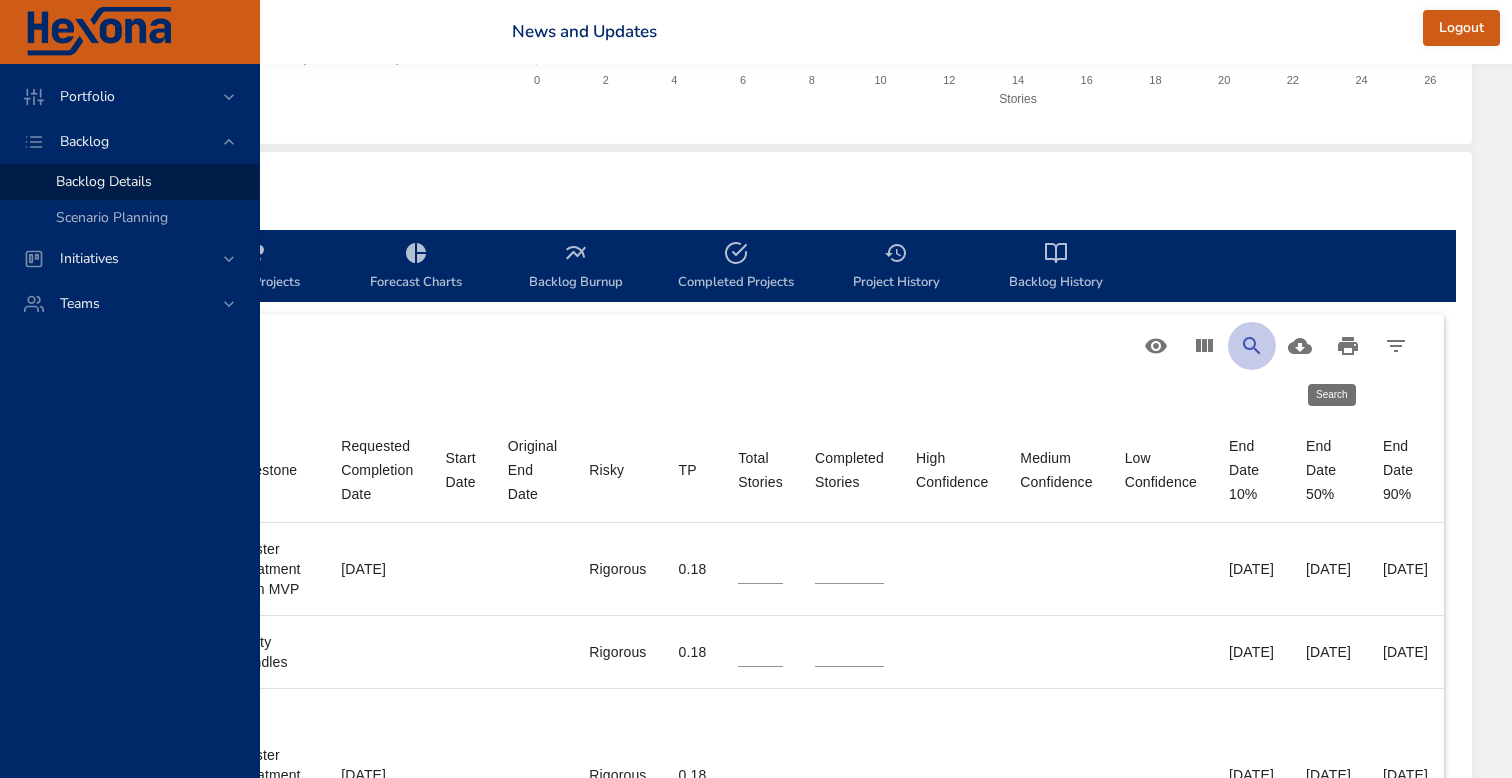 click 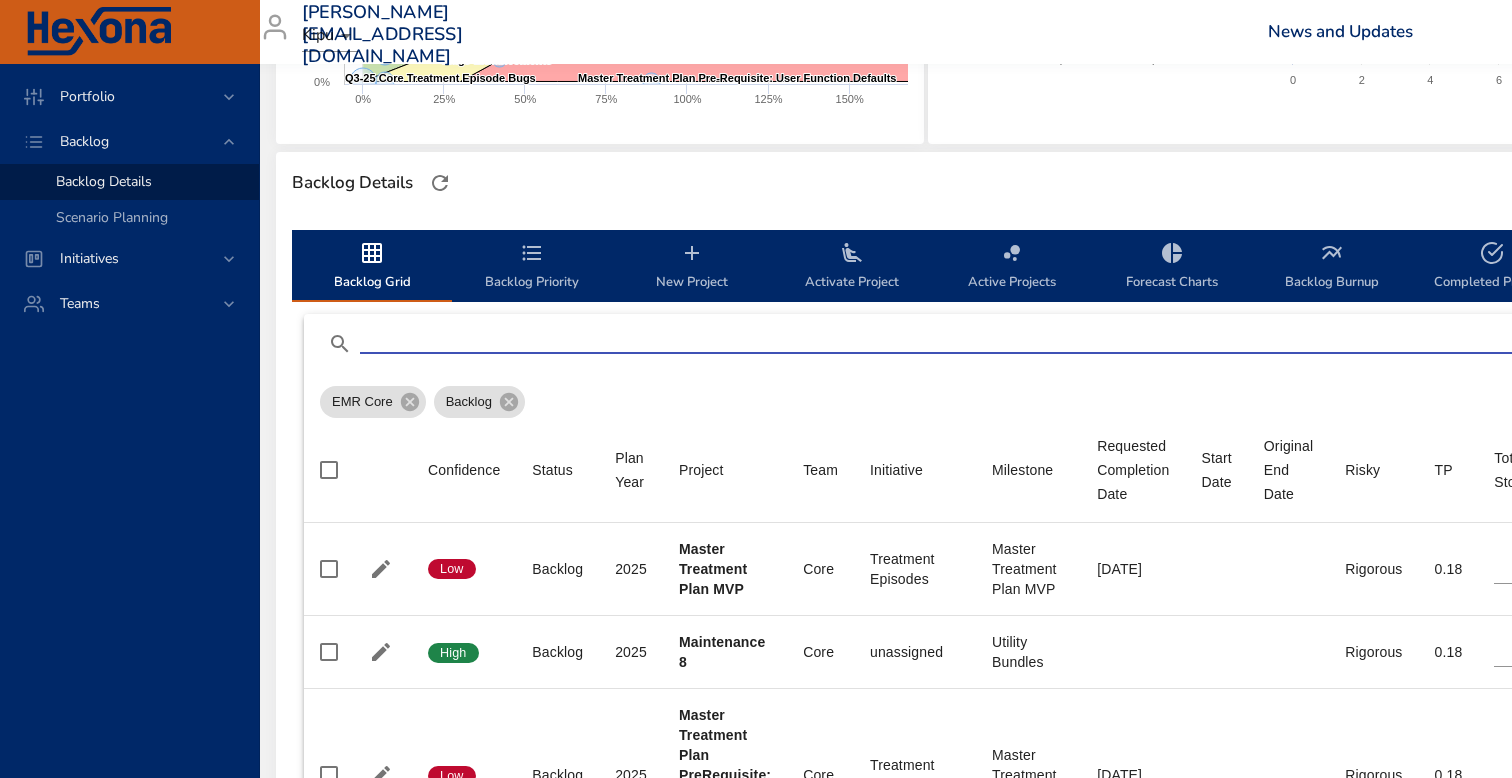 scroll, scrollTop: 462, scrollLeft: 0, axis: vertical 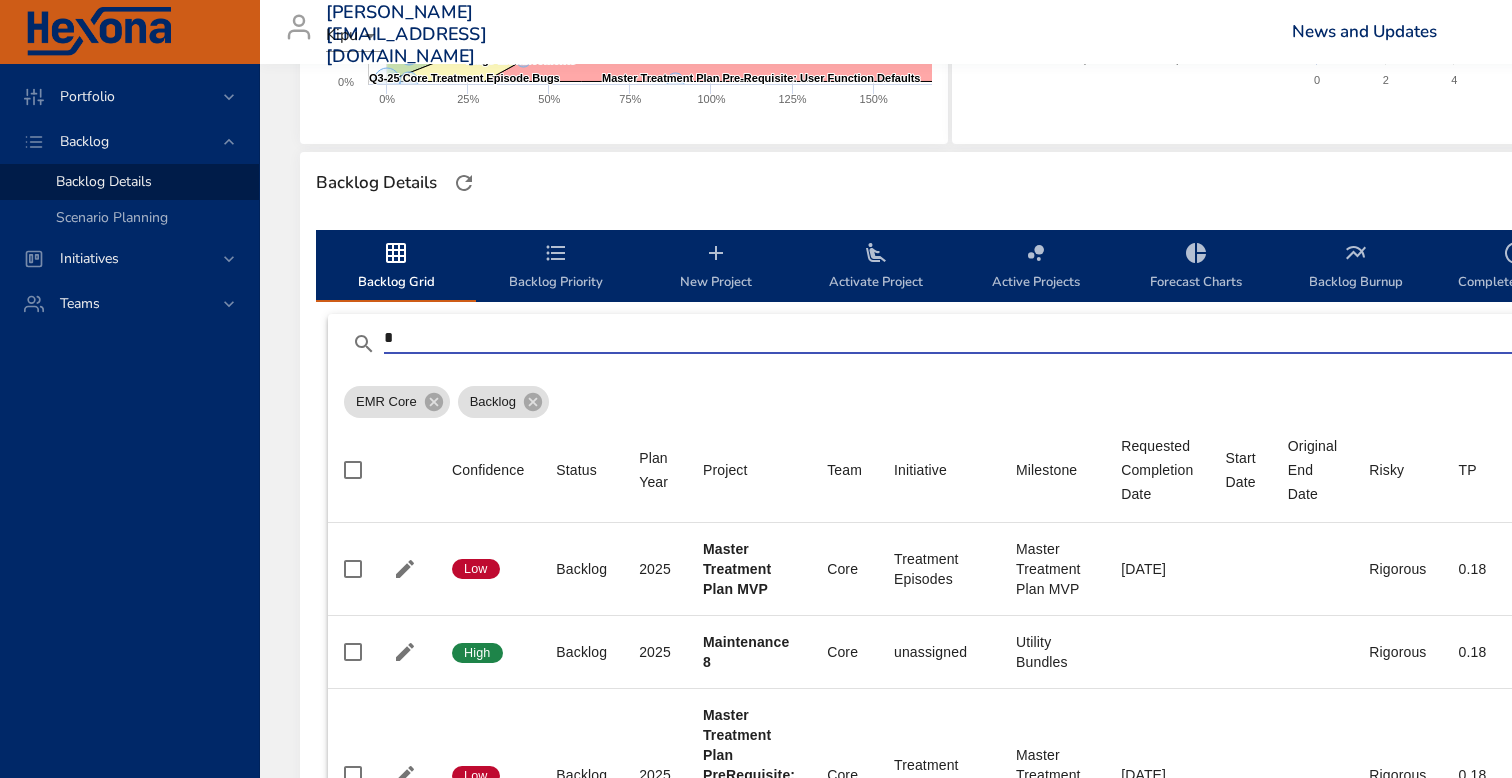 type on "**" 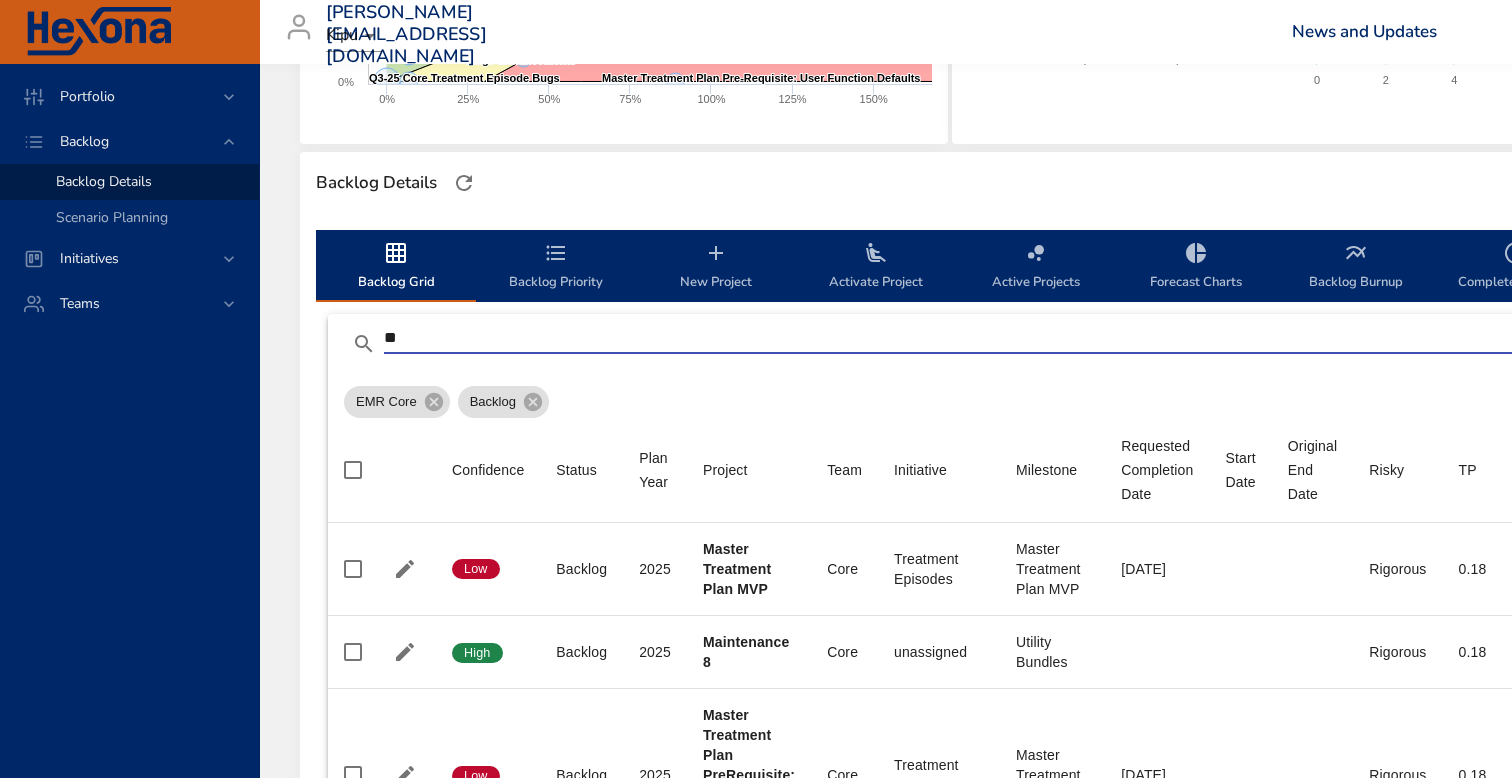 type on "**" 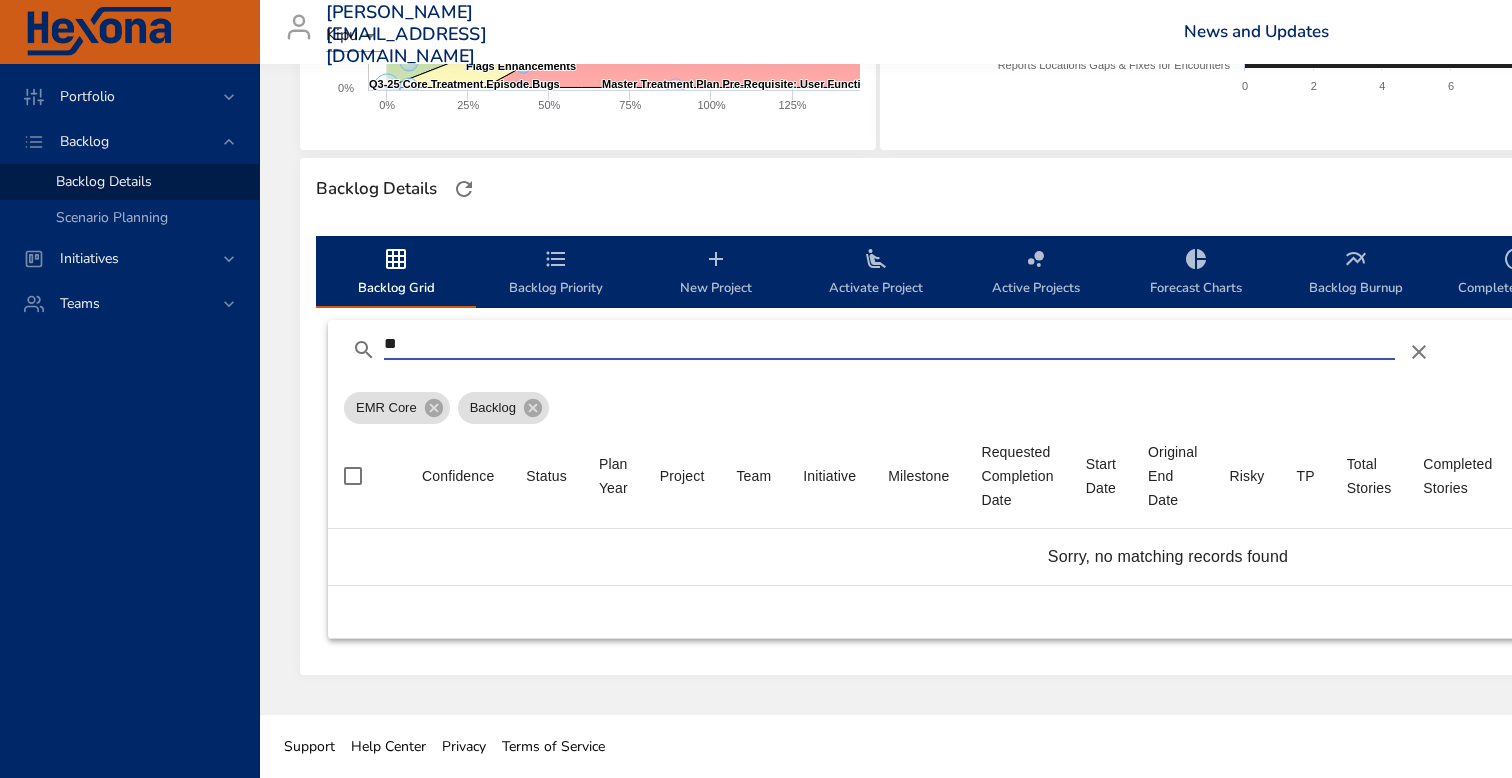 scroll, scrollTop: 462, scrollLeft: 0, axis: vertical 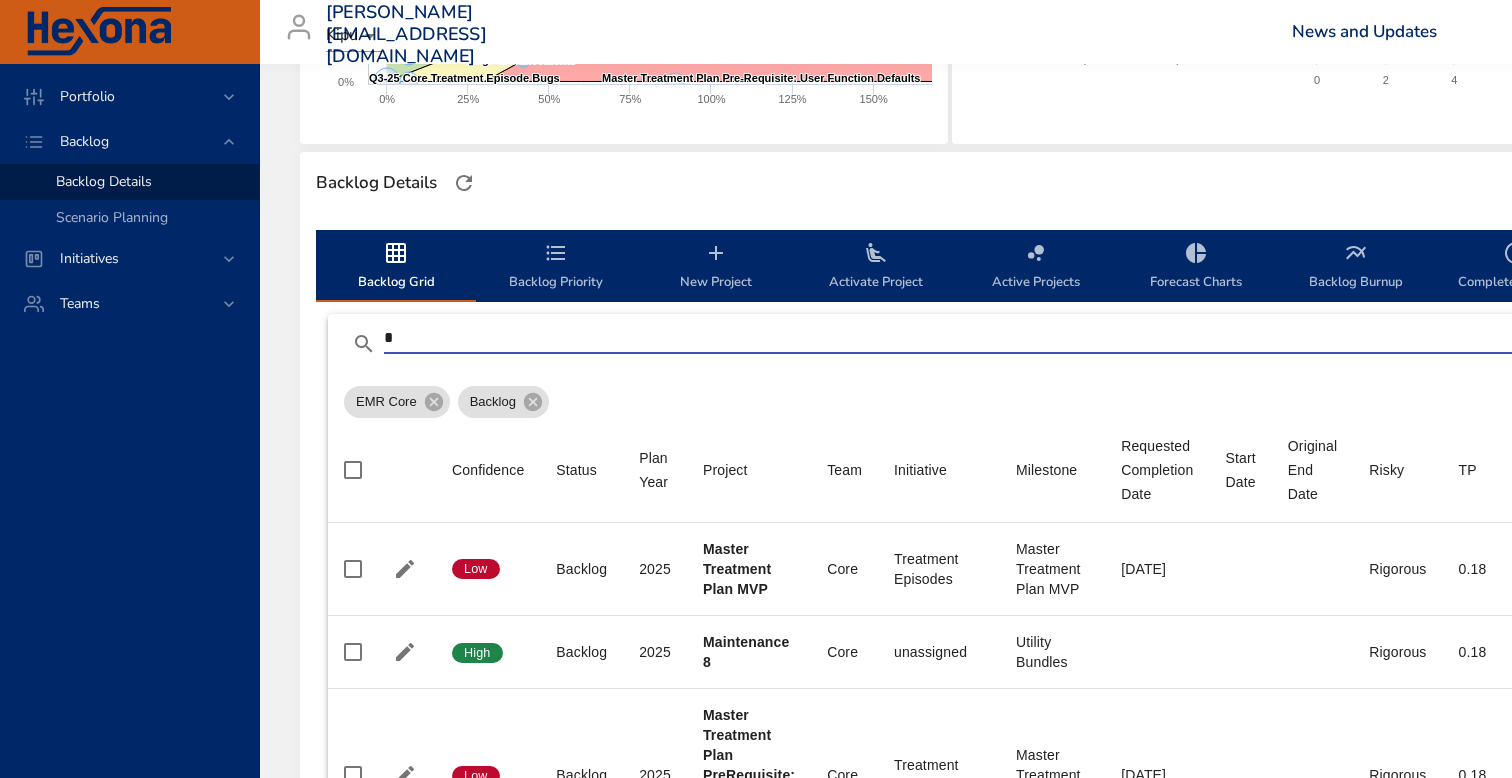 type 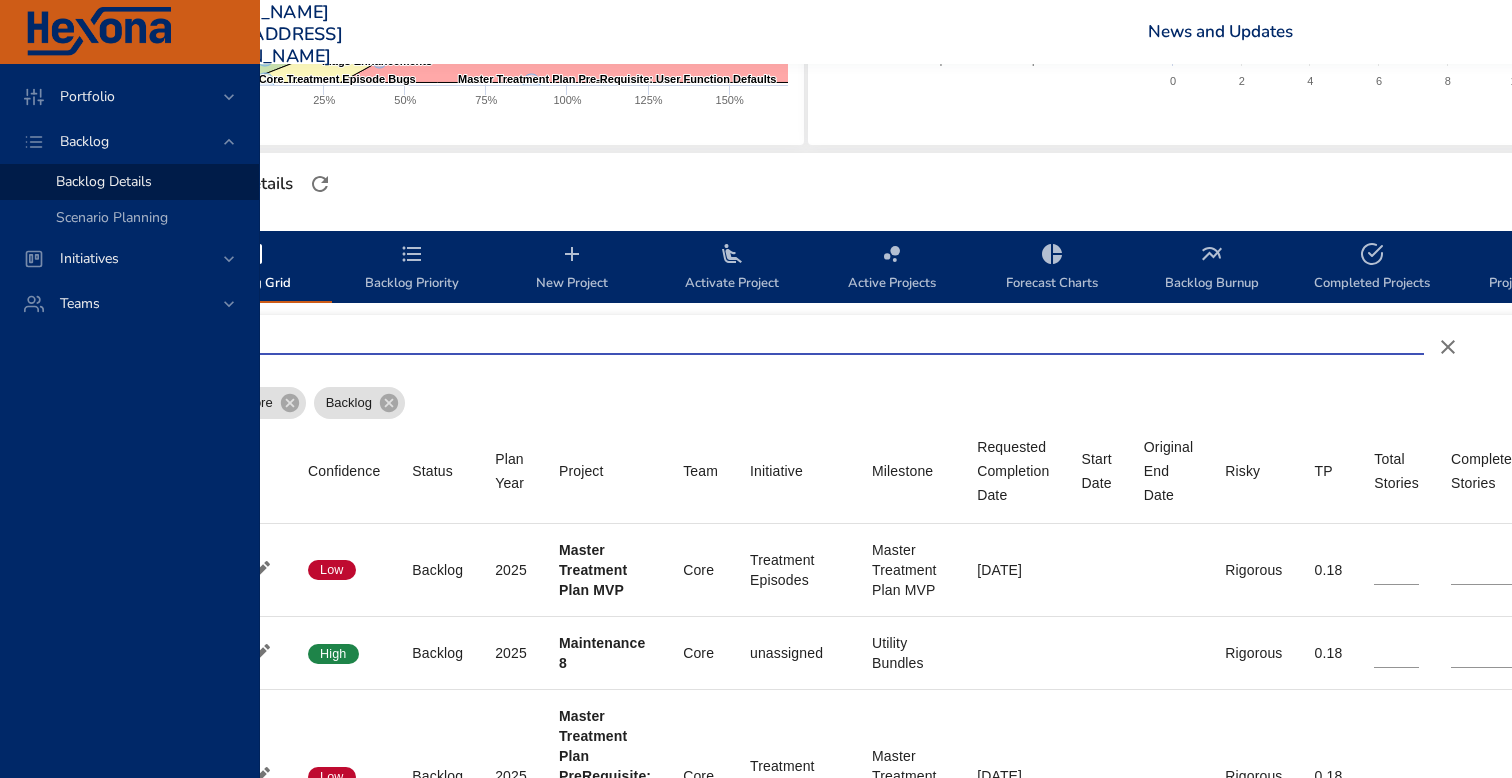 scroll, scrollTop: 461, scrollLeft: 155, axis: both 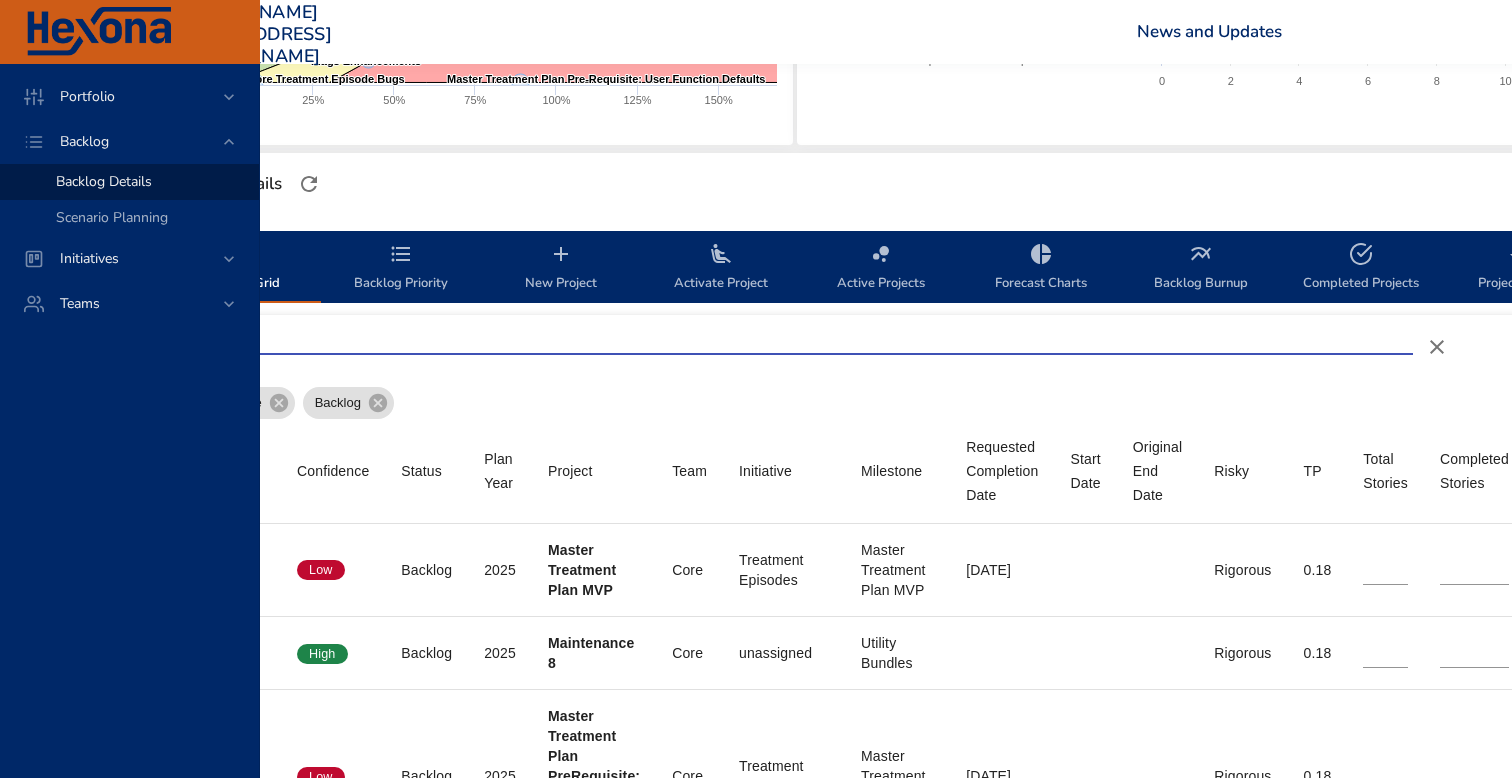click on "Active Projects" at bounding box center [881, 268] 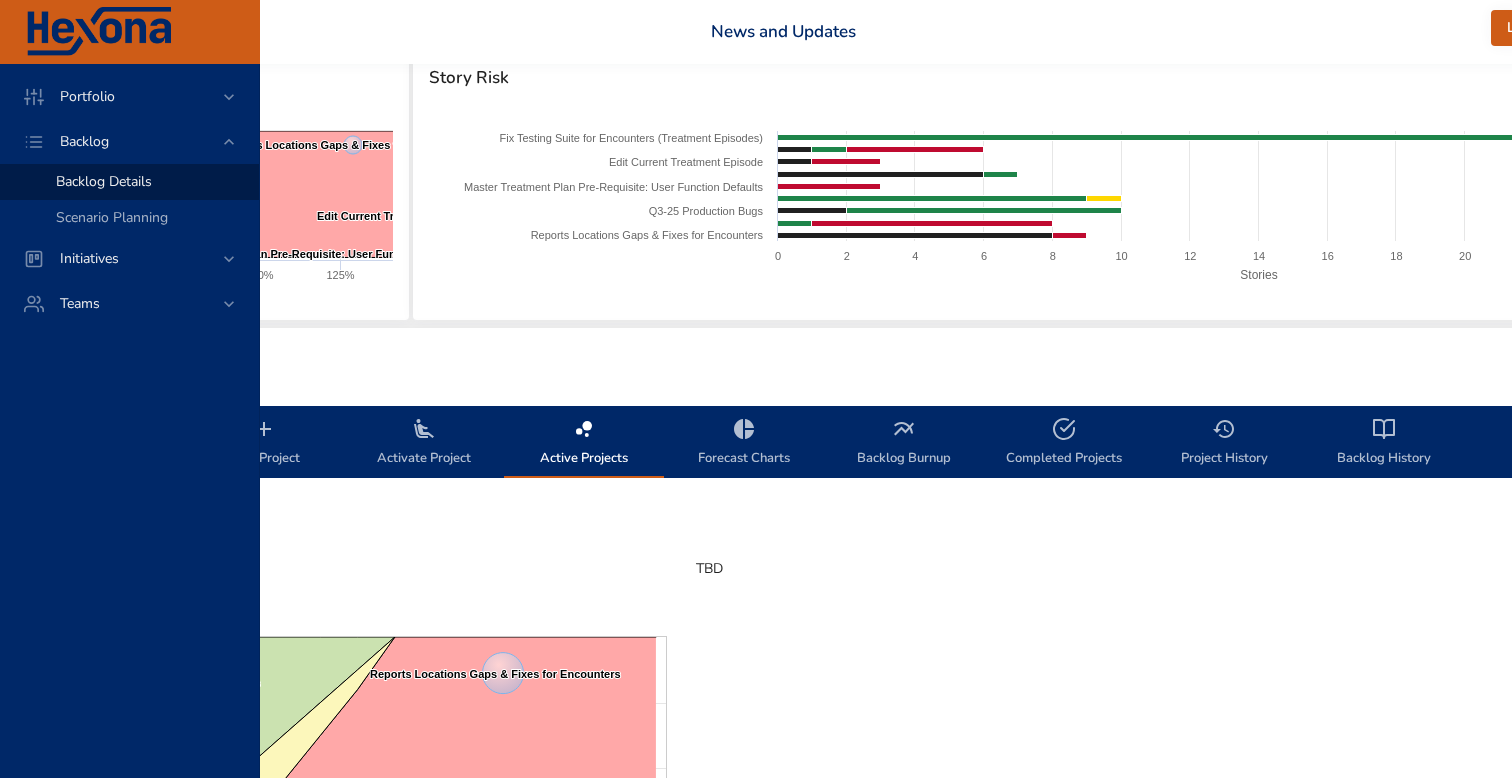 scroll, scrollTop: 286, scrollLeft: 520, axis: both 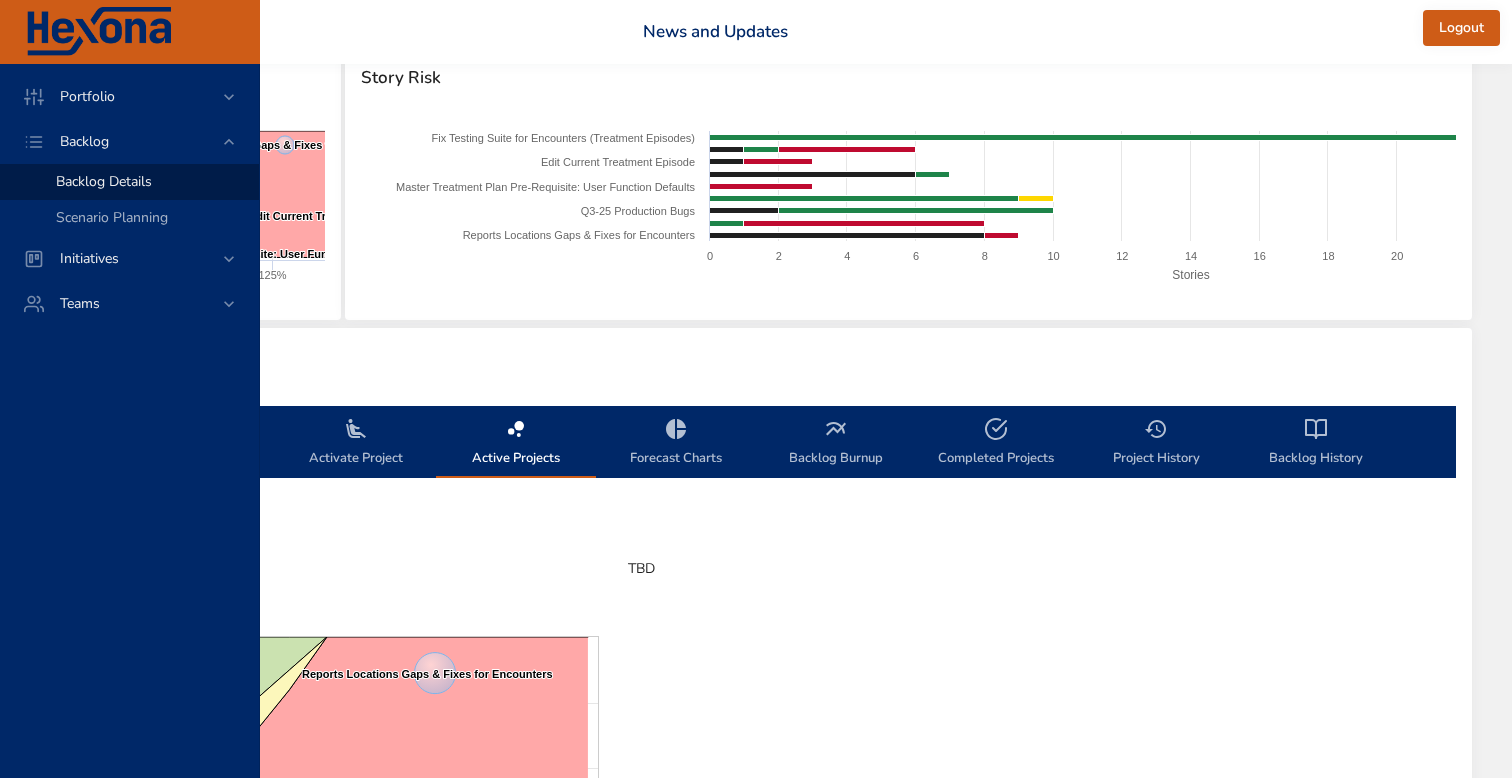 click on "Project History" at bounding box center [1156, 443] 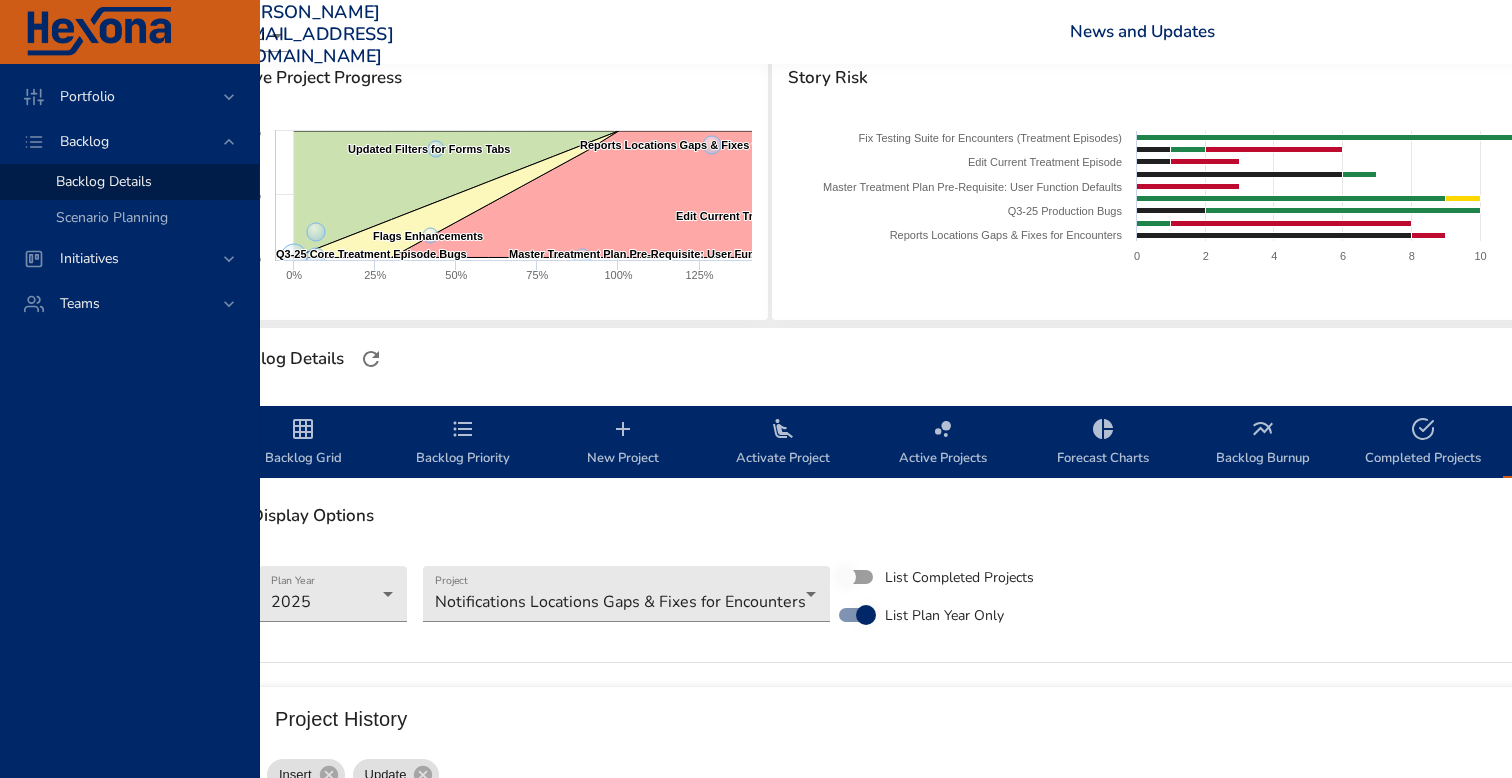 scroll, scrollTop: 286, scrollLeft: 0, axis: vertical 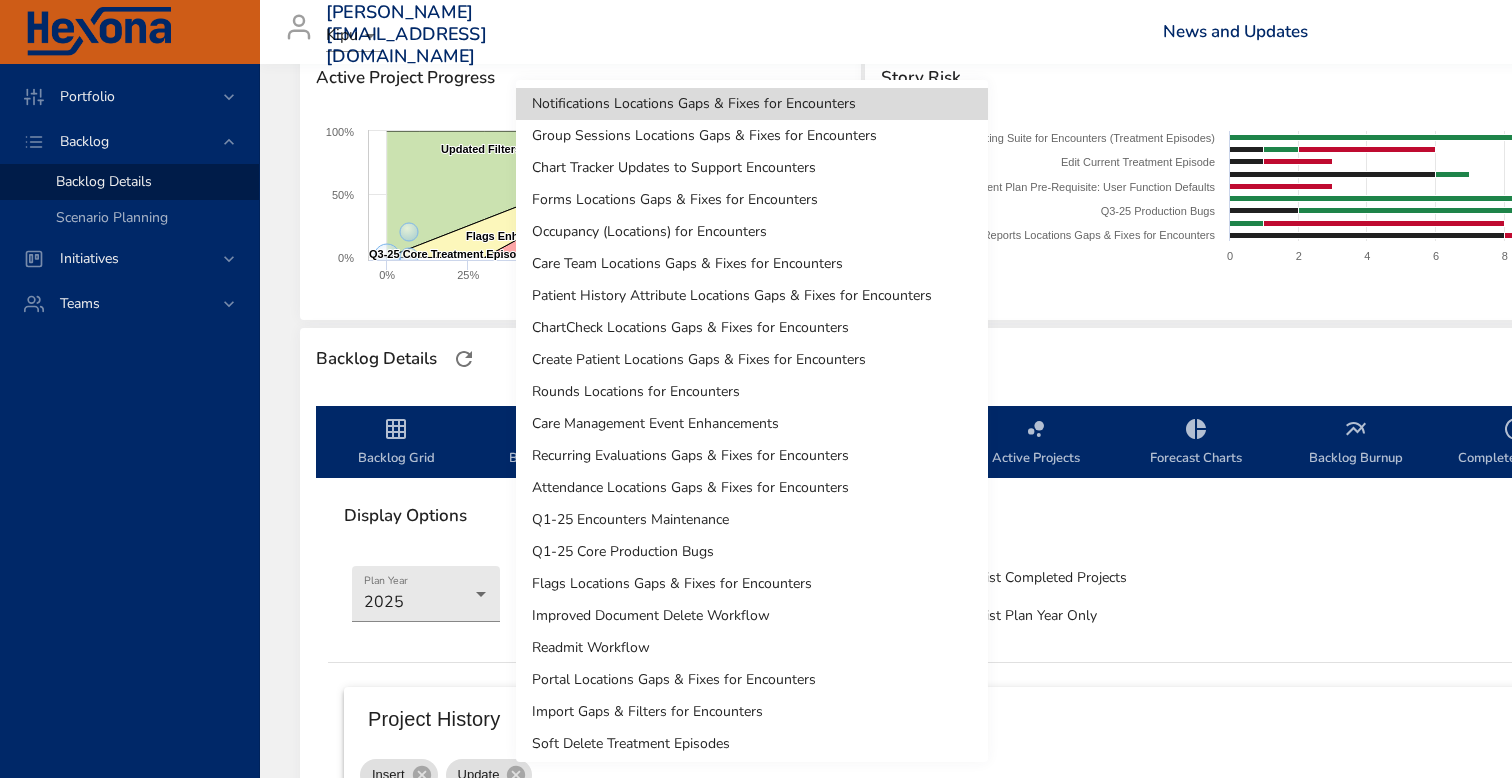 click on "Portfolio Backlog Backlog Details Scenario Planning Initiatives Teams [PERSON_NAME][EMAIL_ADDRESS][DOMAIN_NAME]   Kipu News and Updates Logout Selected Backlog EMR Core Active Backlogs Only Backlog Risk Created with Highcharts 9.0.1 EMR Core 0 20 40 60 80 100 120 140 160 180 200 220 240 260 280 300 320 340 360 380 400 420 Active Project Progress Created with Highcharts 9.0.1 Fix Testing Suite for Encounters (Treatment Episodes) ​ Fix Testing Suite for Encounters (Treatment Episodes) Q3-25 Core Treatment Episode Bugs ​ Q3-25 Core Treatment Episode Bugs Reports Locations Gaps & Fixes for Encounters ​ Reports Locations Gaps & Fixes for Encounters Create Tests for Encounter Services ​ Create Tests for Encounter Services Updated Filters for Forms Tabs ​ Updated Filters for Forms Tabs Flags Enhancements ​ Flags Enhancements Edit Current Treatment Episode ​ Edit Current Treatment Episode Master Treatment Plan Pre-Requisite: User Function Defaults ​ Master Treatment Plan Pre-Requisite: User Function Defaults ​ 0% 0" at bounding box center [756, 103] 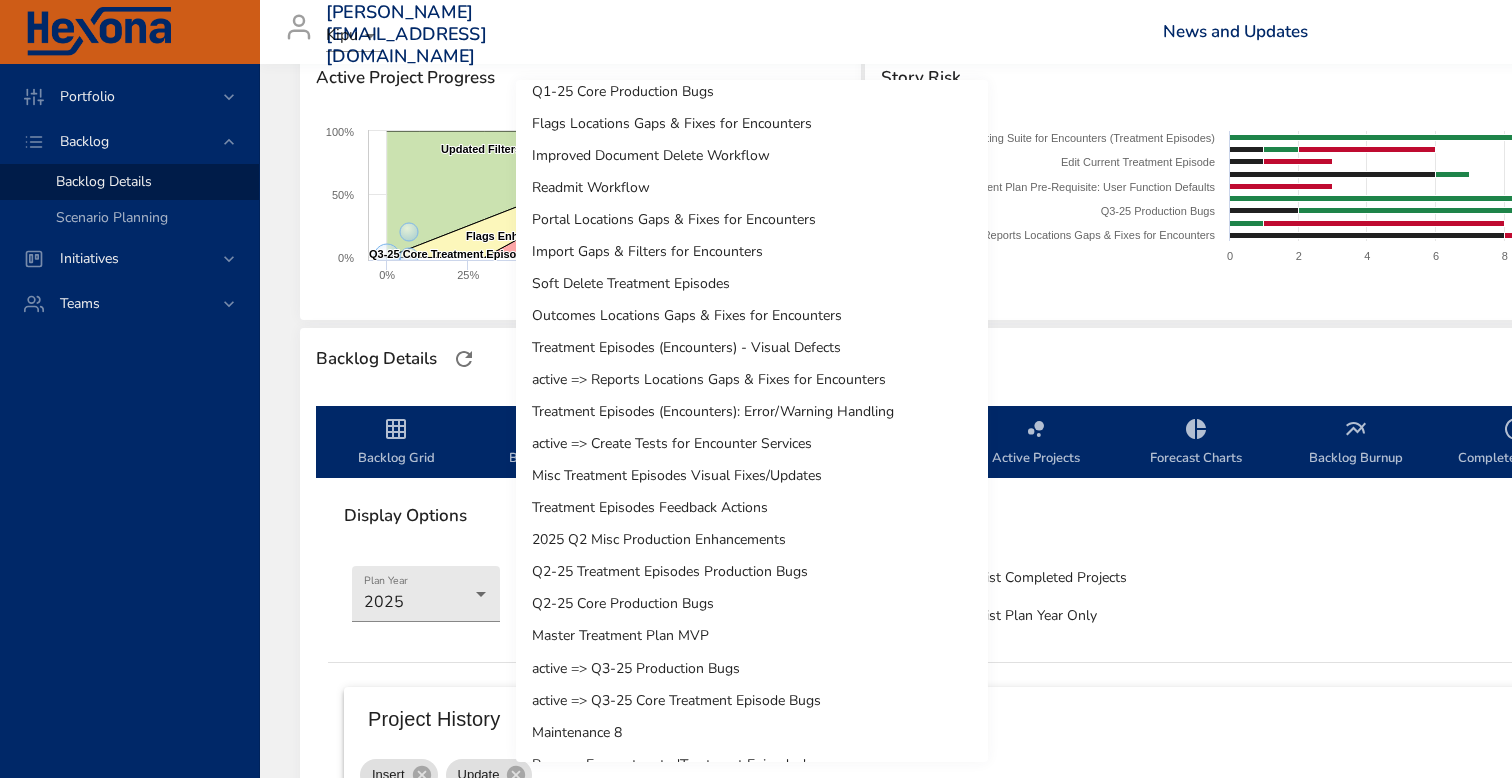 scroll, scrollTop: 903, scrollLeft: 0, axis: vertical 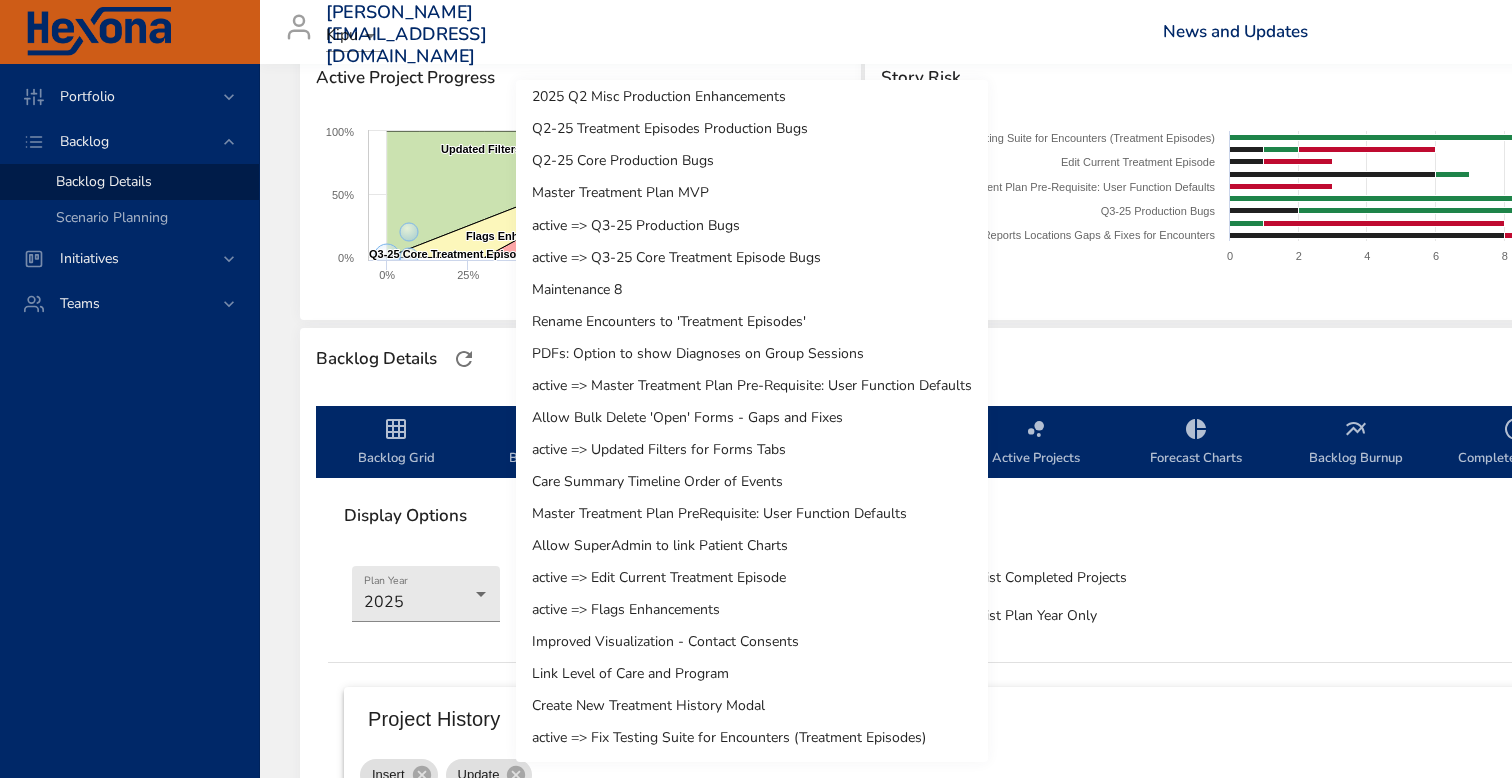 click on "Allow SuperAdmin to link Patient Charts" at bounding box center [752, 546] 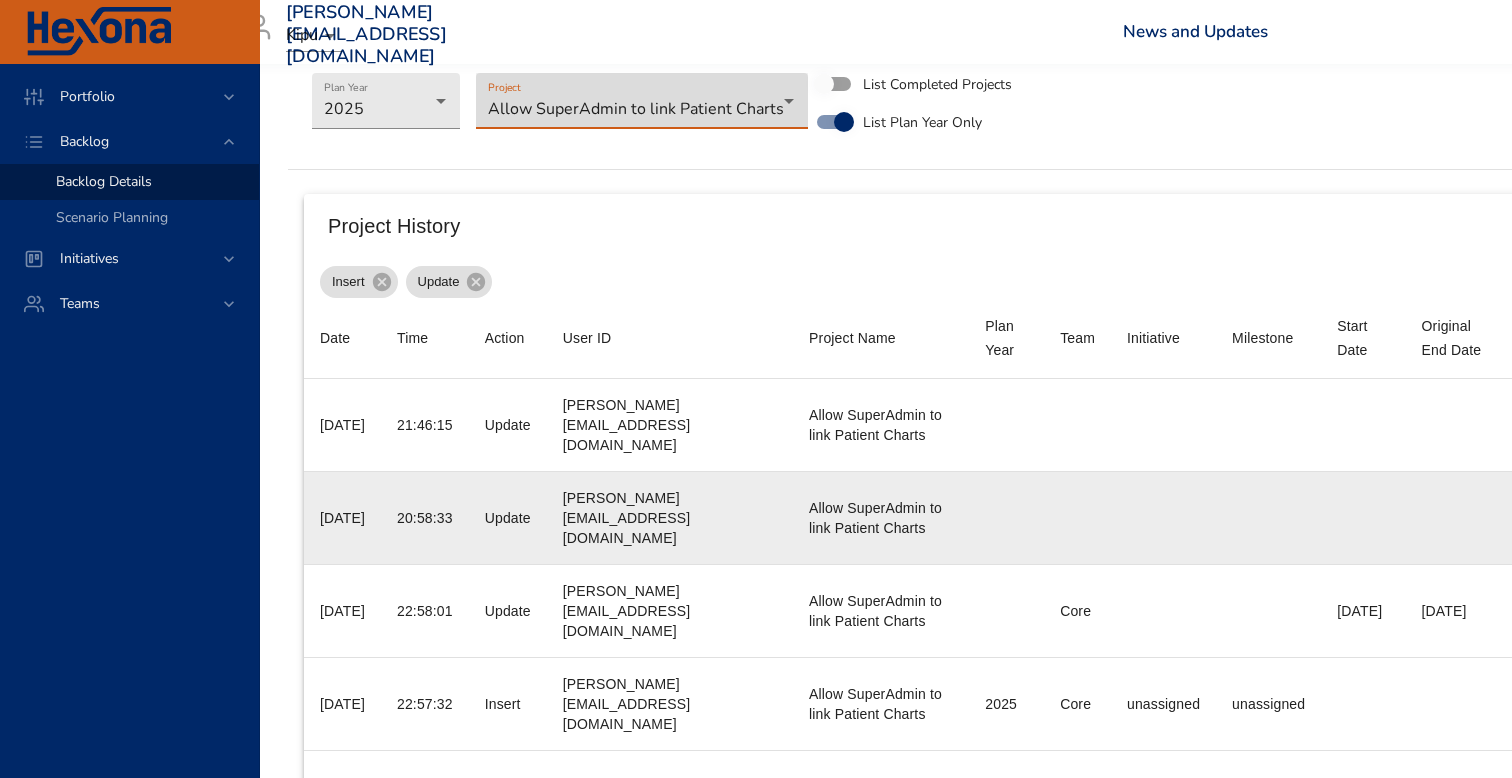 scroll, scrollTop: 779, scrollLeft: 34, axis: both 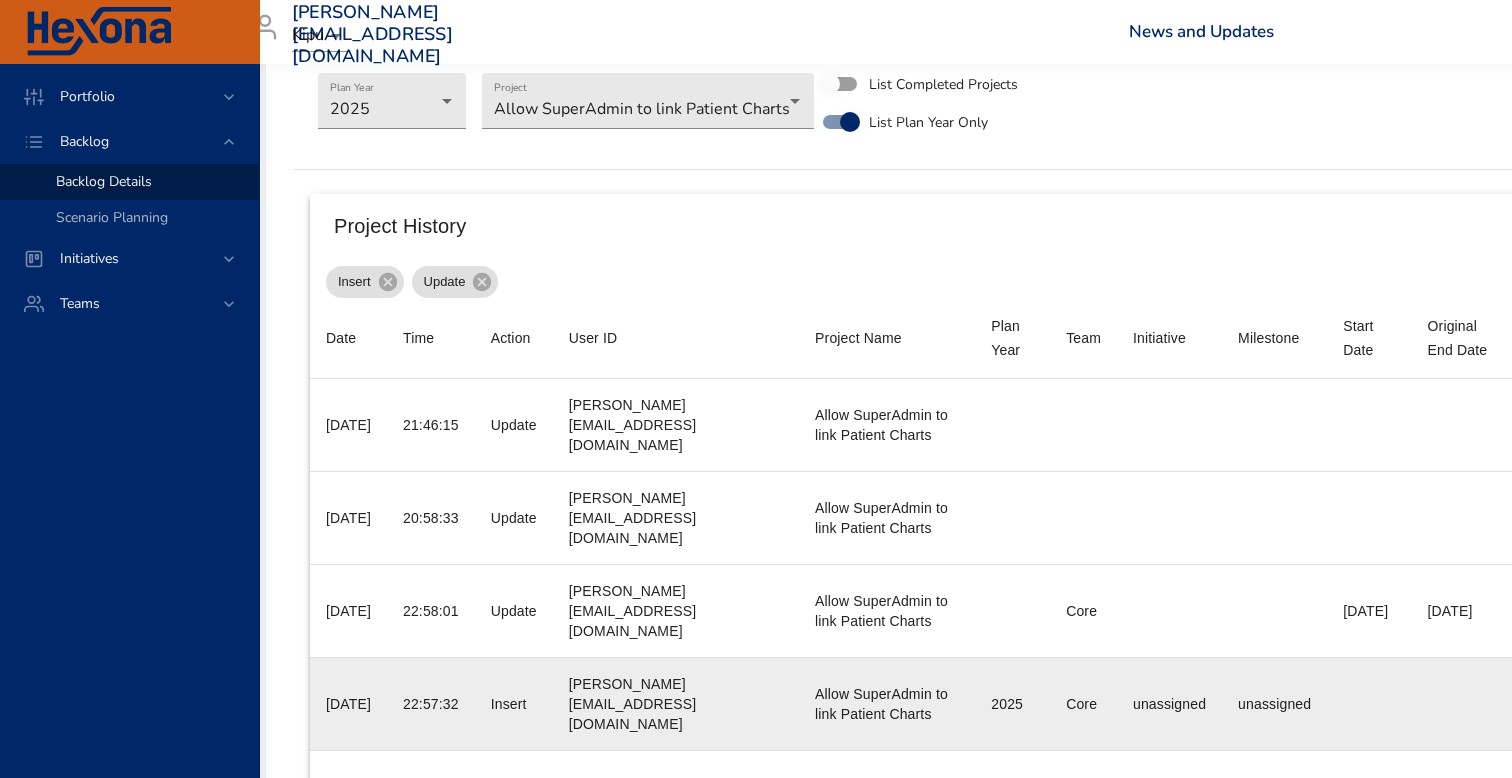 click on "[PERSON_NAME][EMAIL_ADDRESS][DOMAIN_NAME]" at bounding box center [676, 704] 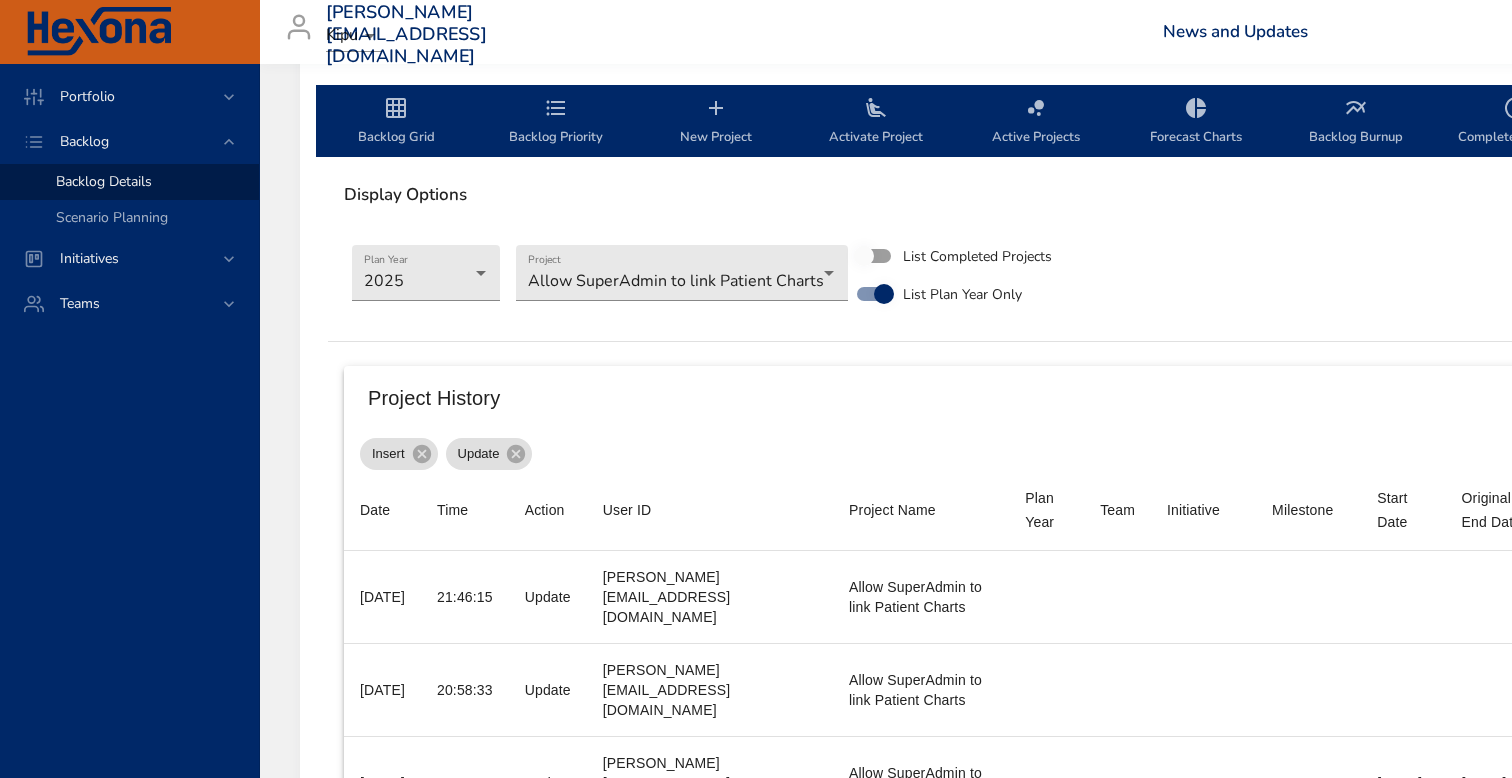 scroll, scrollTop: 580, scrollLeft: 0, axis: vertical 